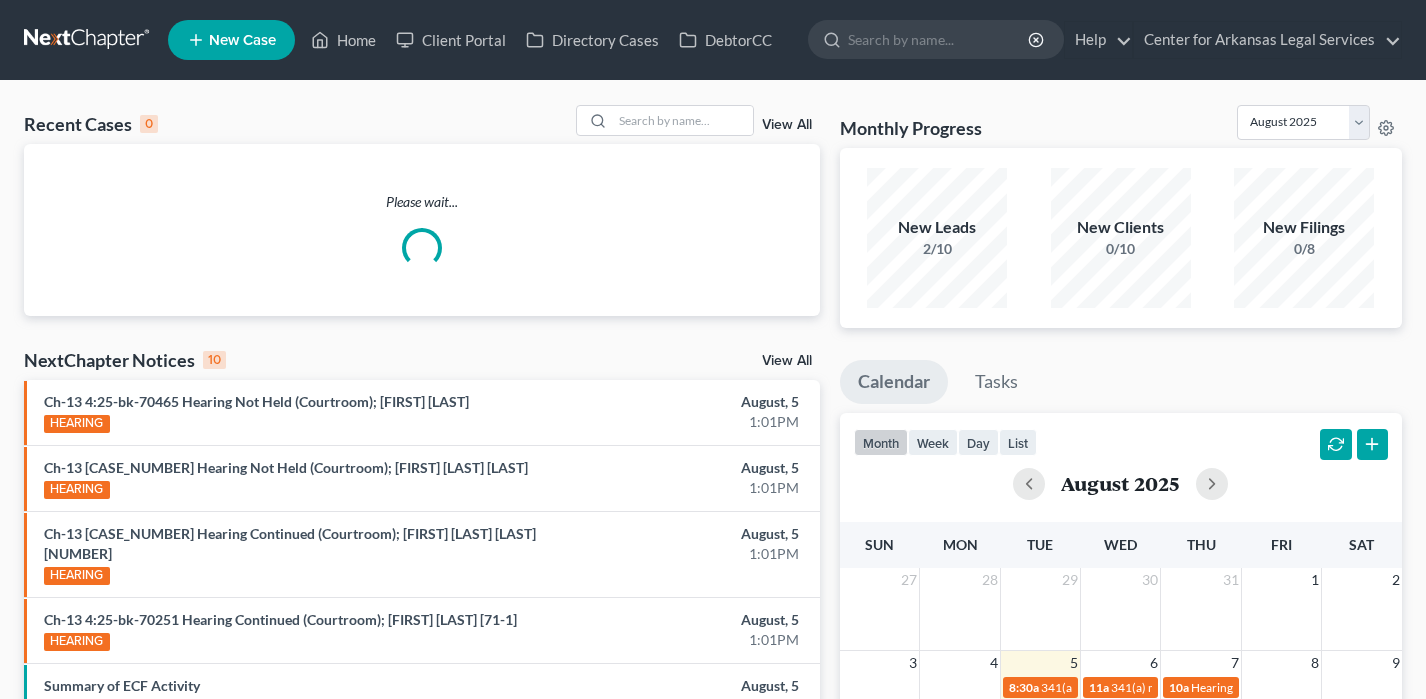 scroll, scrollTop: 0, scrollLeft: 0, axis: both 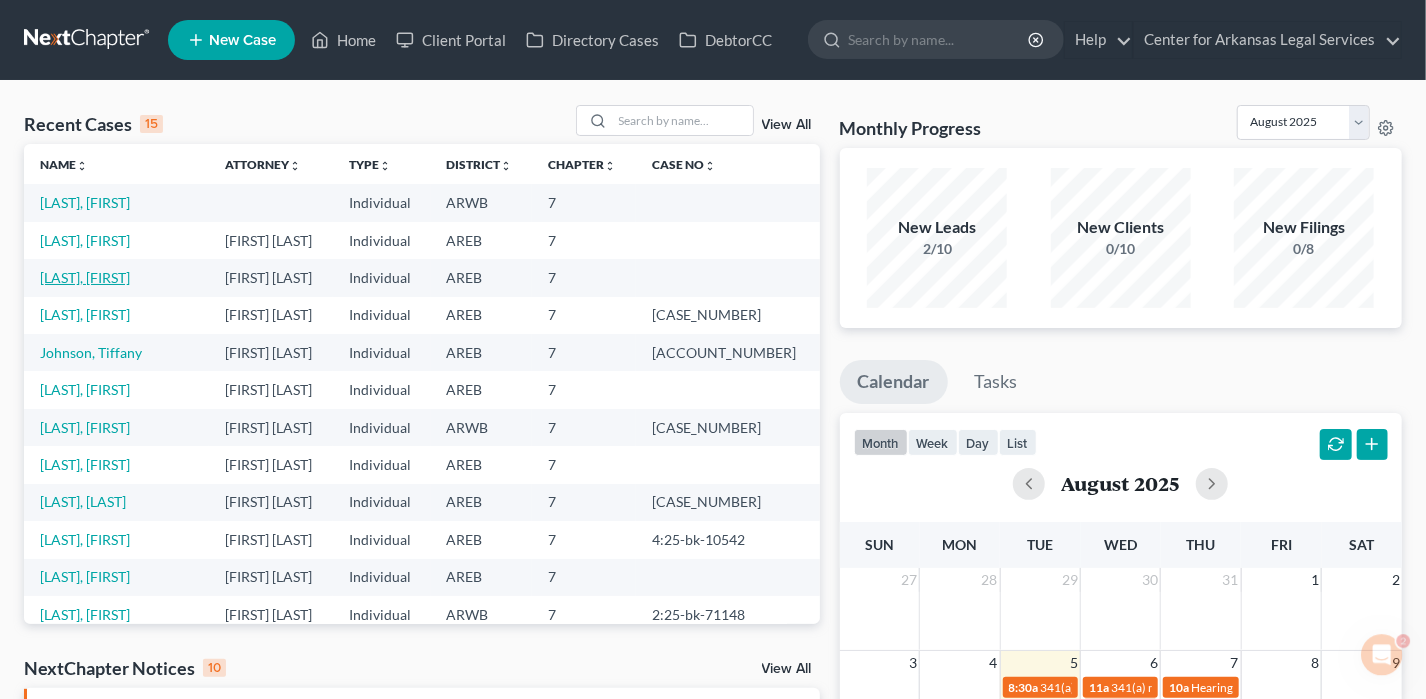 click on "[LAST], [FIRST]" at bounding box center (85, 277) 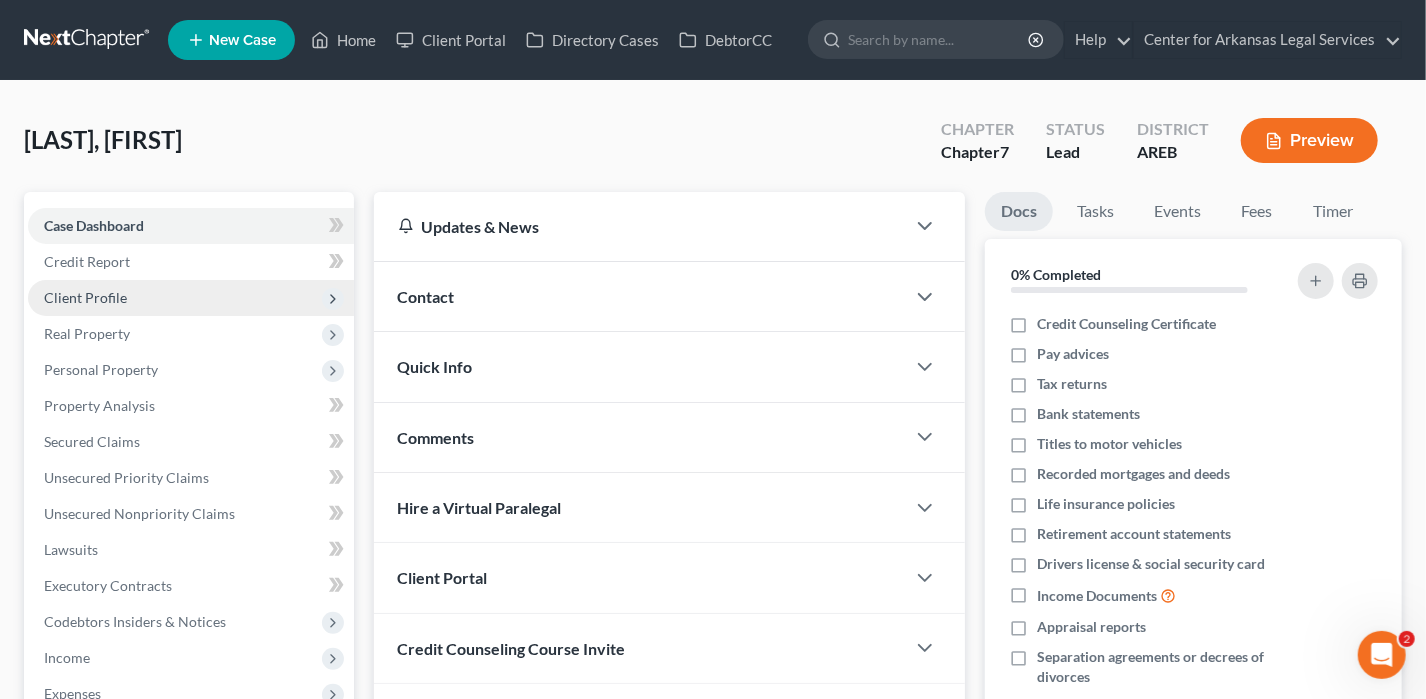 click on "Client Profile" at bounding box center (85, 297) 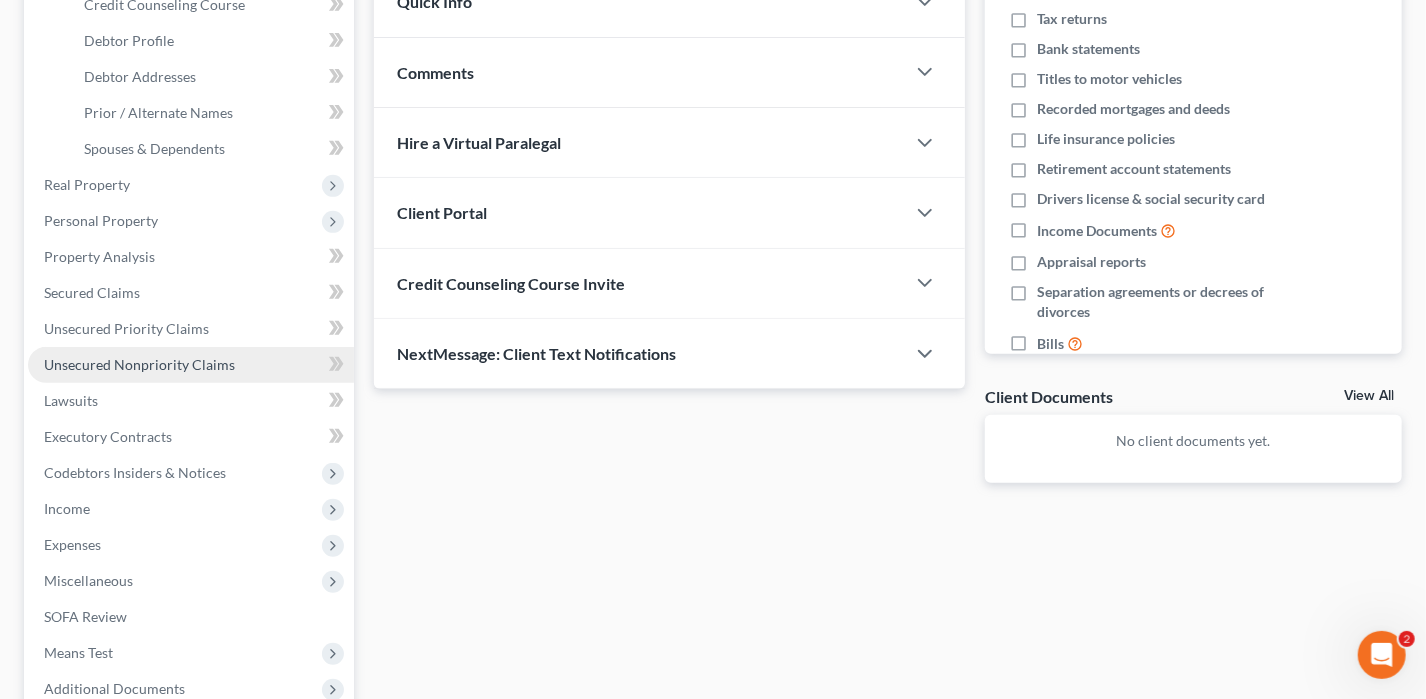 scroll, scrollTop: 400, scrollLeft: 0, axis: vertical 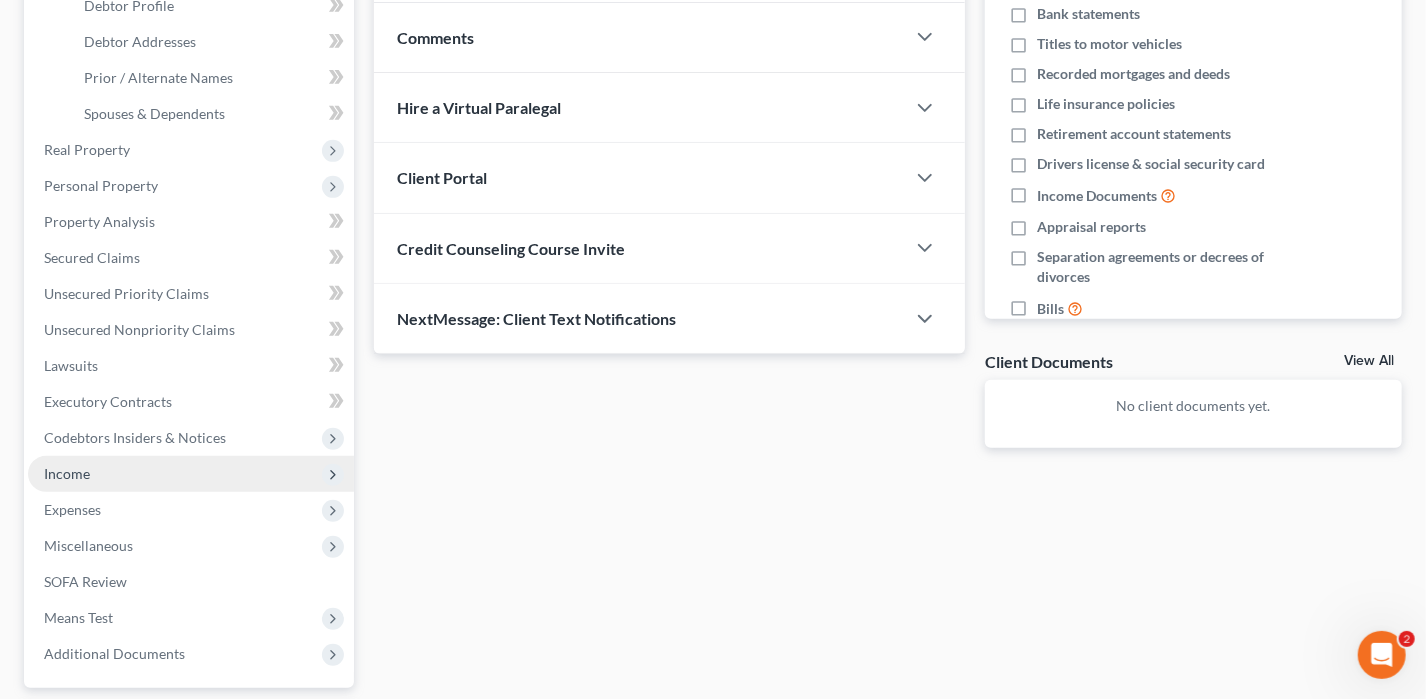 click on "Income" at bounding box center (191, 474) 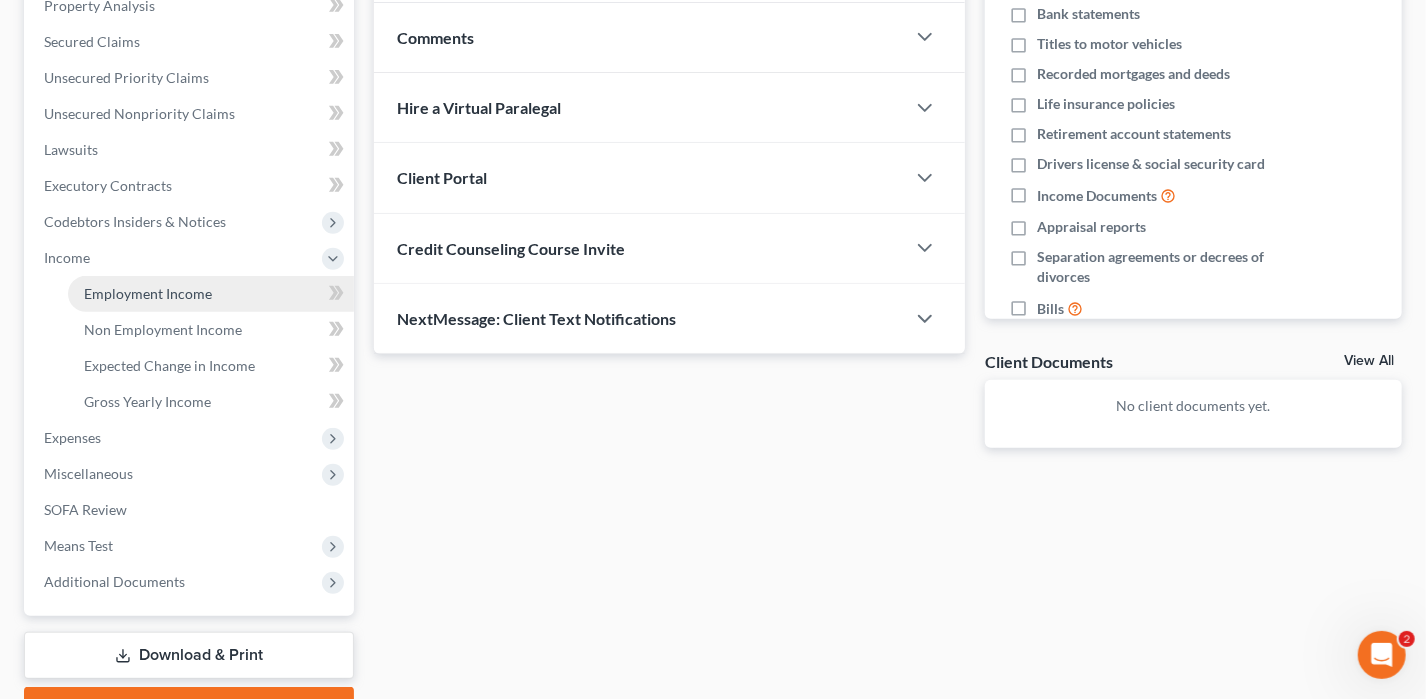 click on "Employment Income" at bounding box center [148, 293] 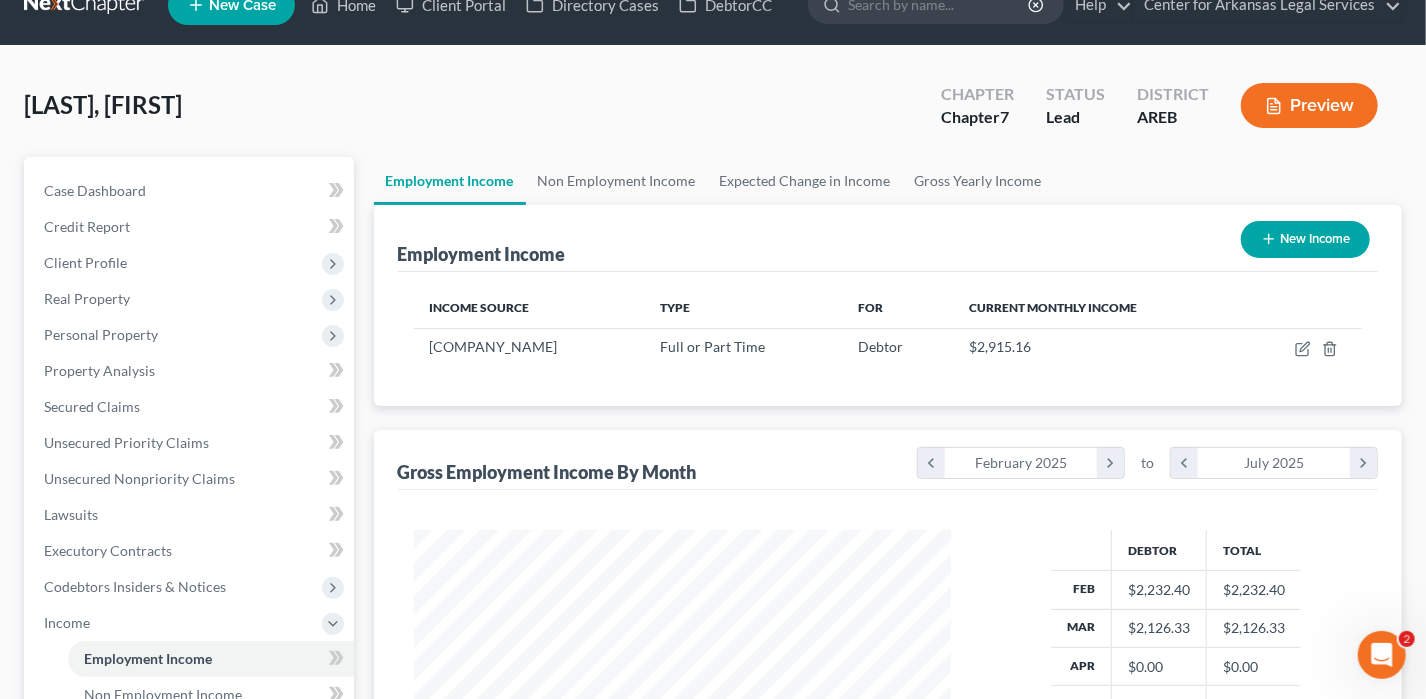 scroll, scrollTop: 0, scrollLeft: 0, axis: both 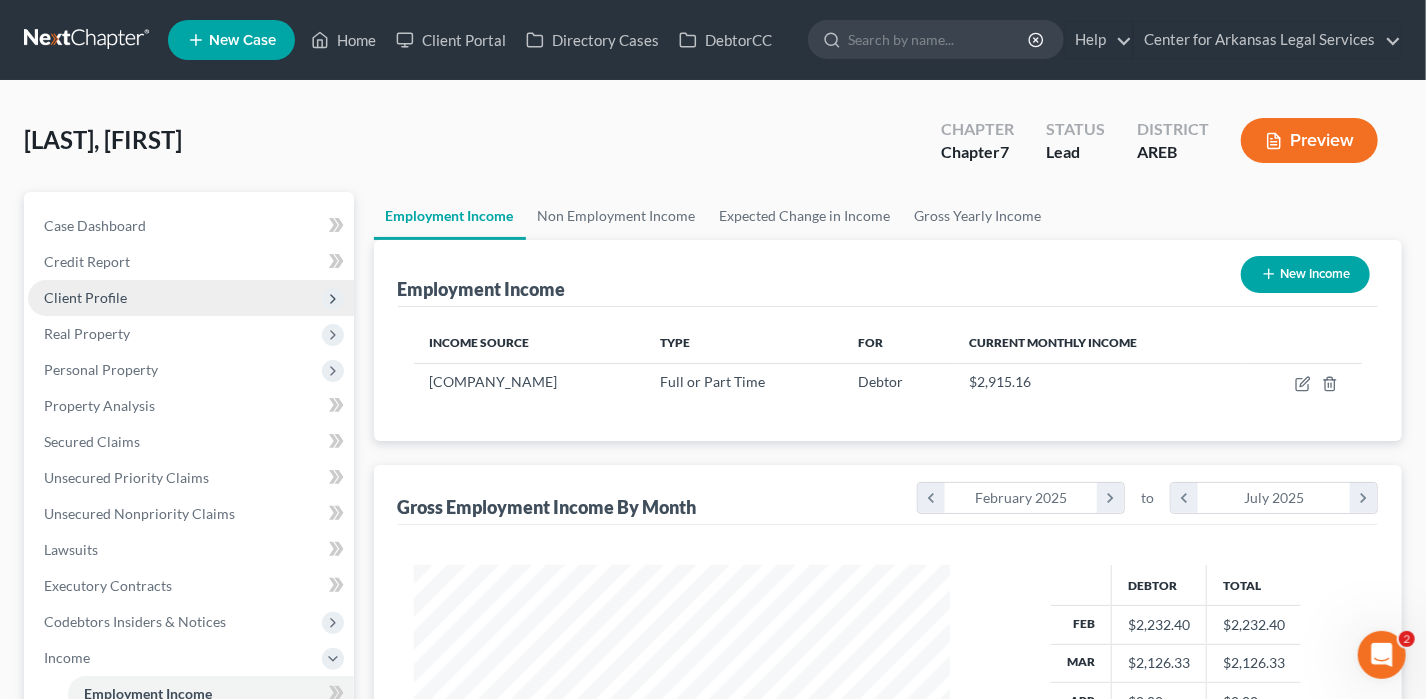 click on "Client Profile" at bounding box center (191, 298) 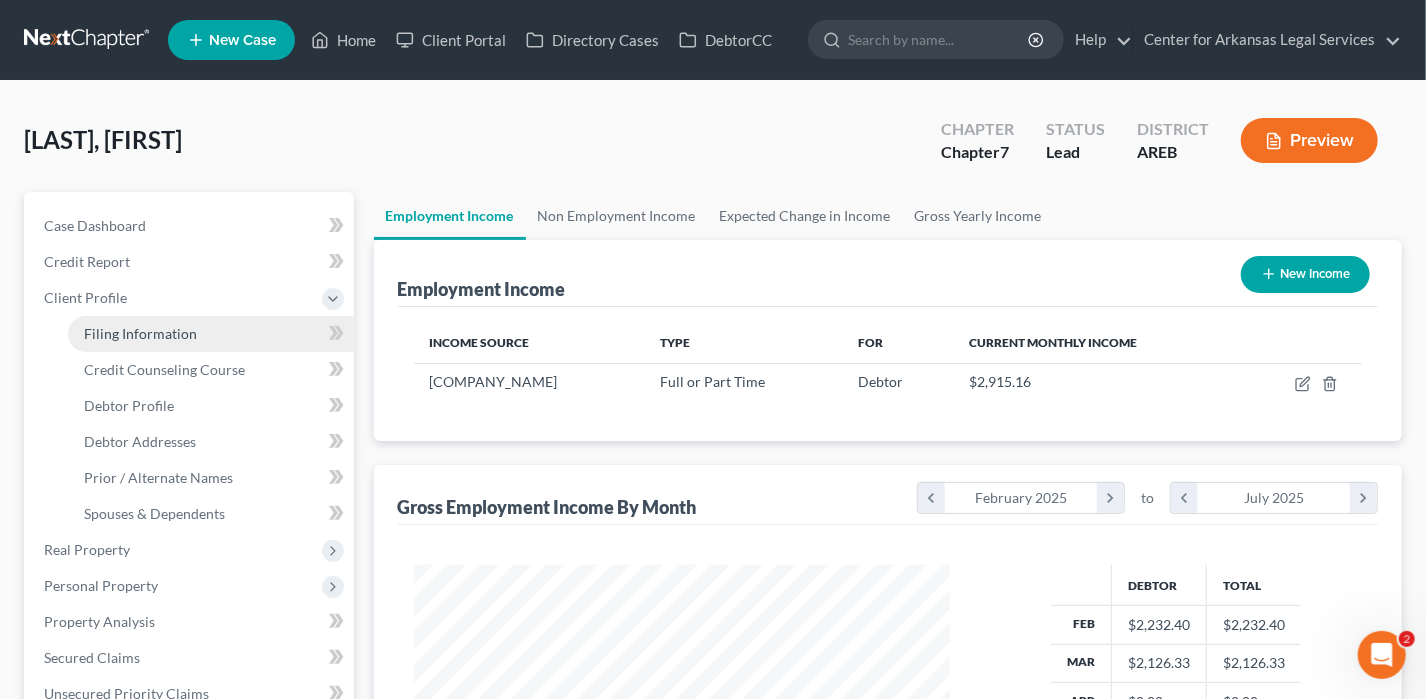 click on "Filing Information" at bounding box center [140, 333] 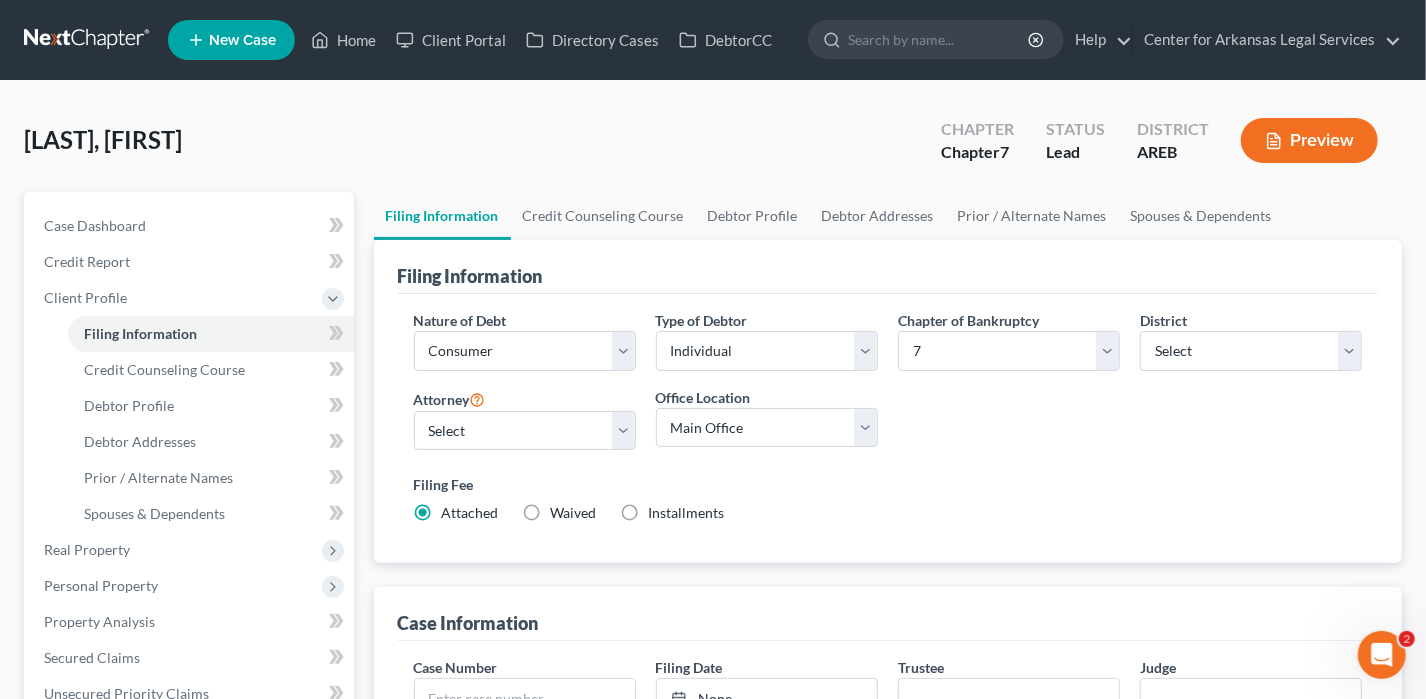 click on "Waived Waived" at bounding box center [574, 513] 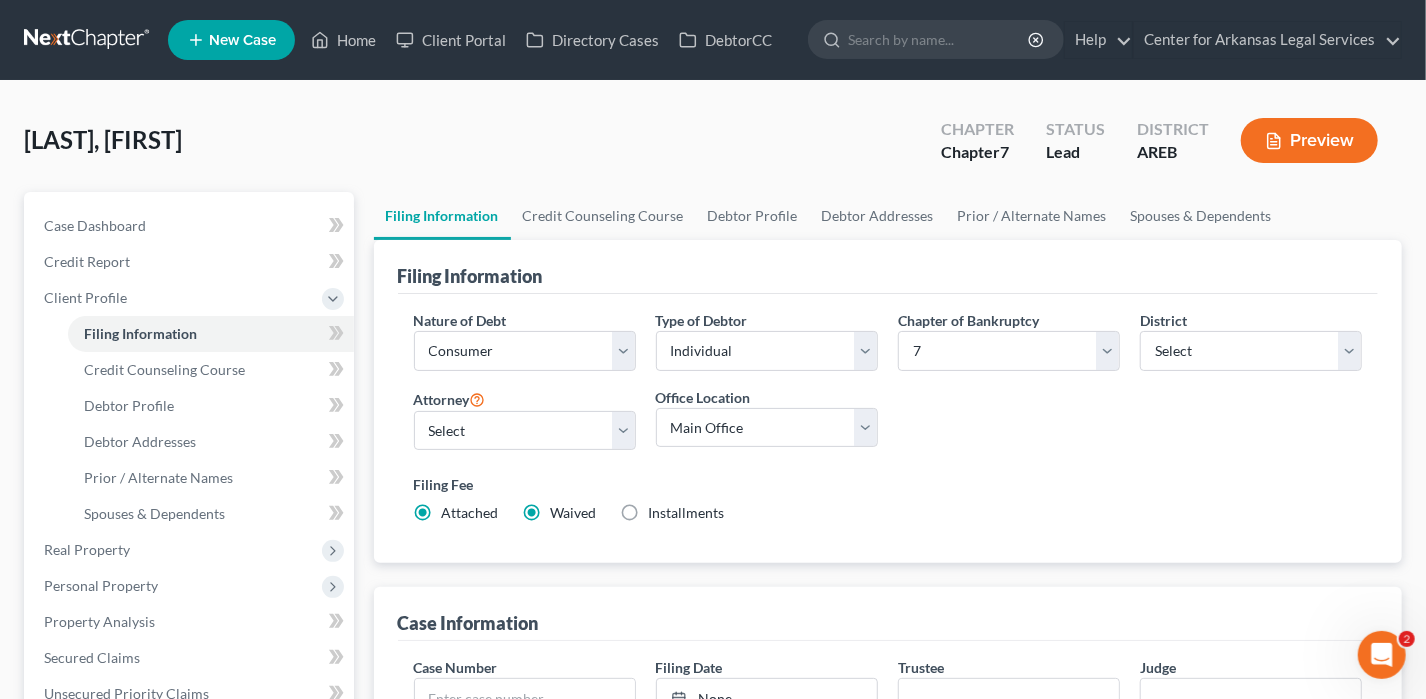 radio on "false" 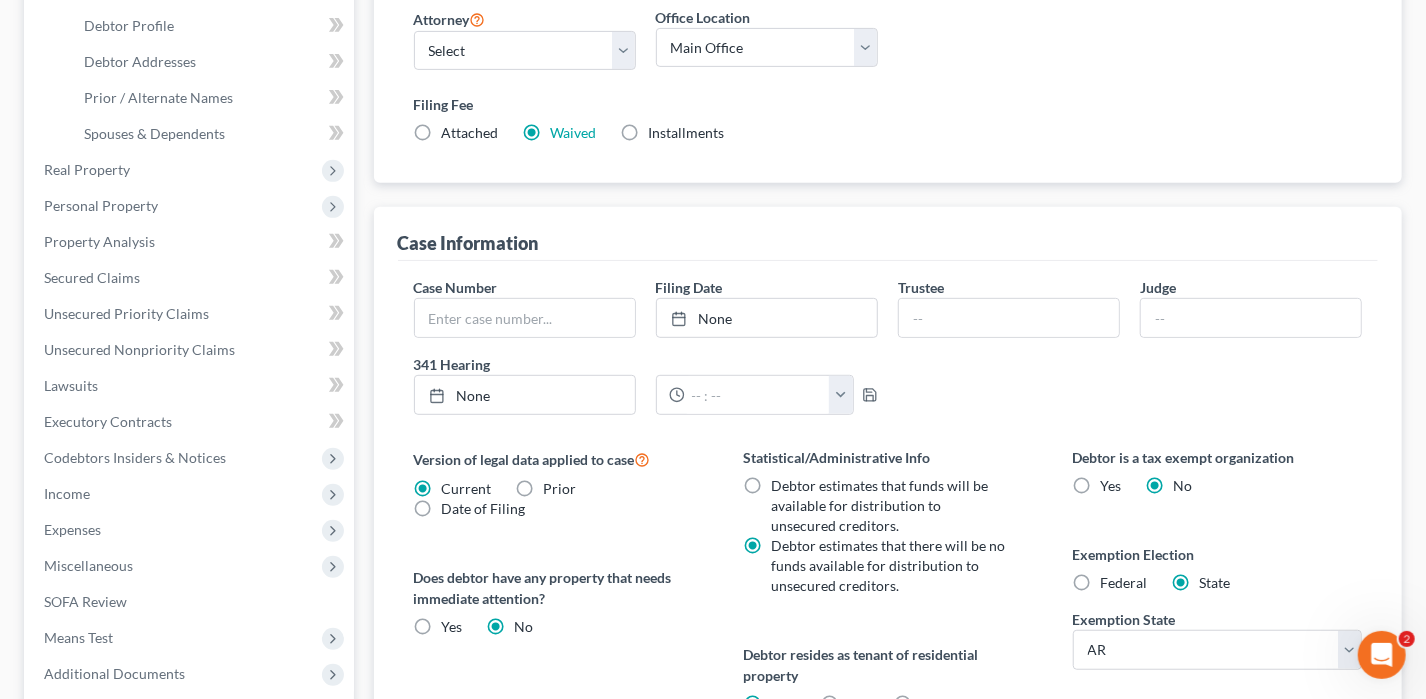 scroll, scrollTop: 400, scrollLeft: 0, axis: vertical 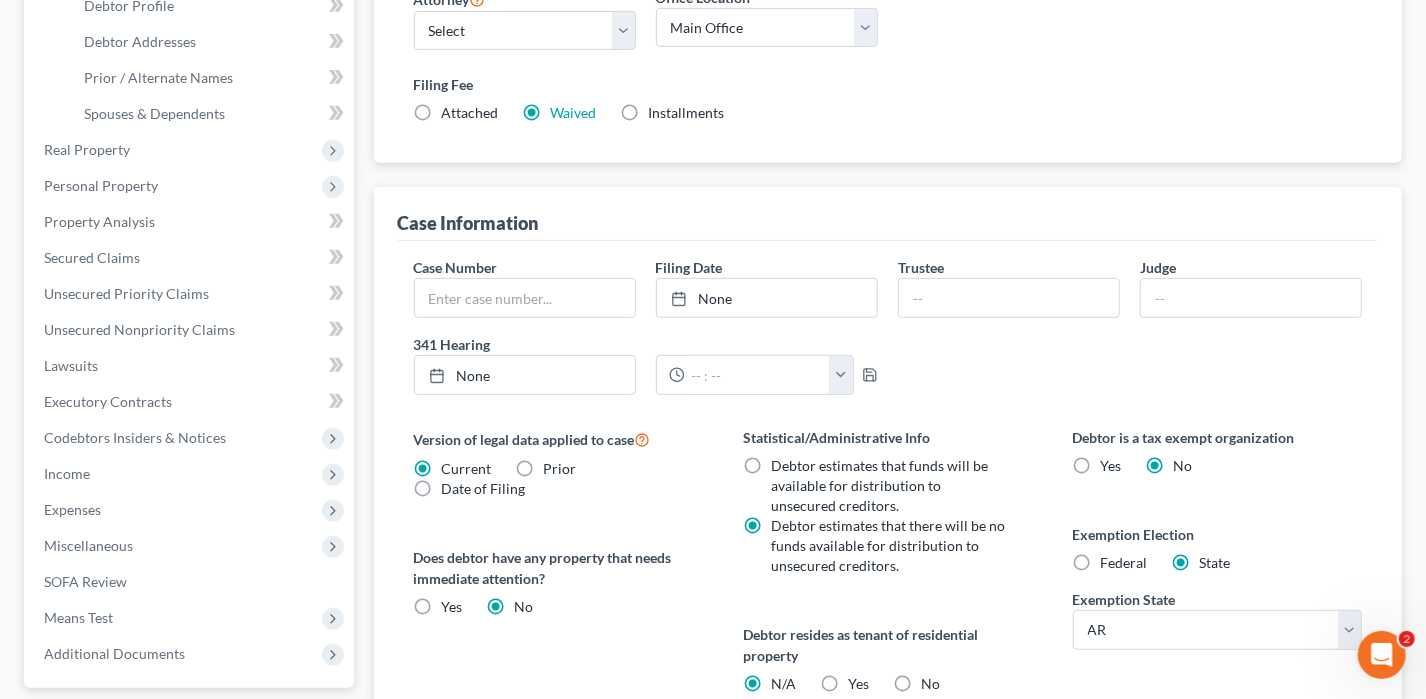 click on "Federal" at bounding box center [1124, 563] 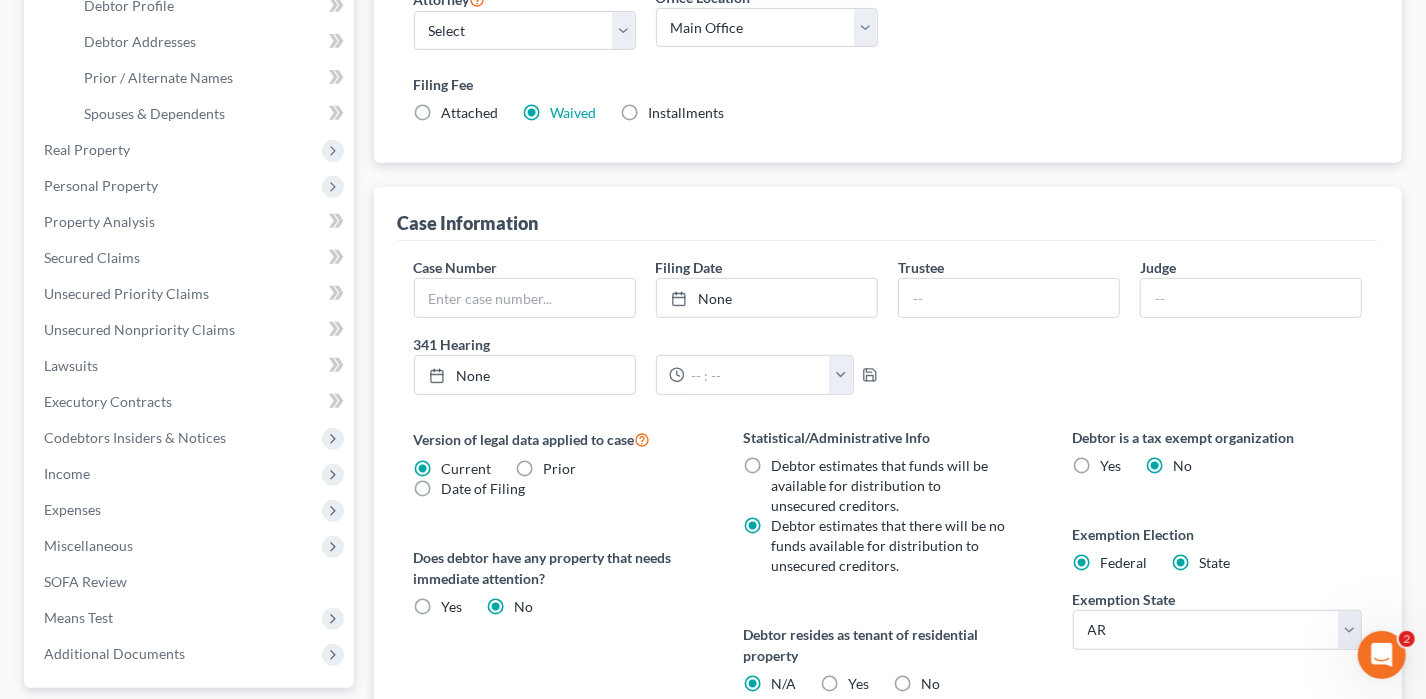 radio on "false" 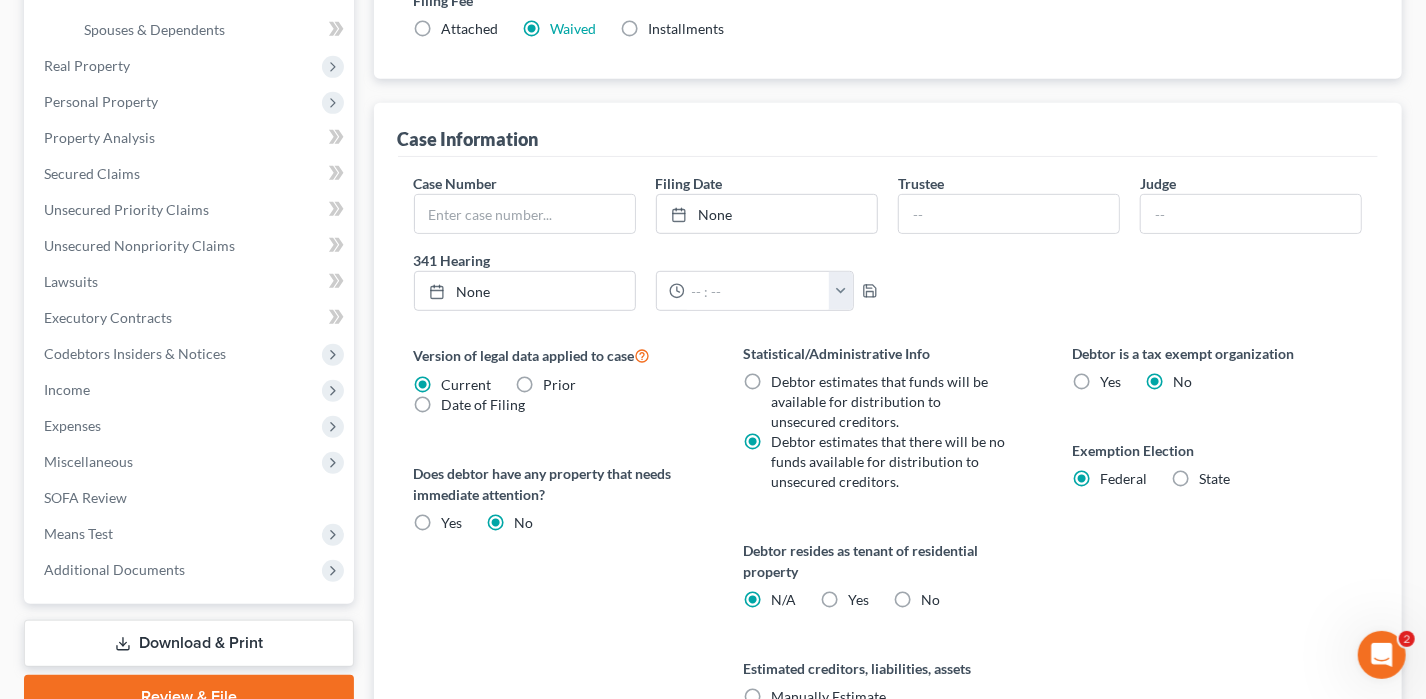 scroll, scrollTop: 600, scrollLeft: 0, axis: vertical 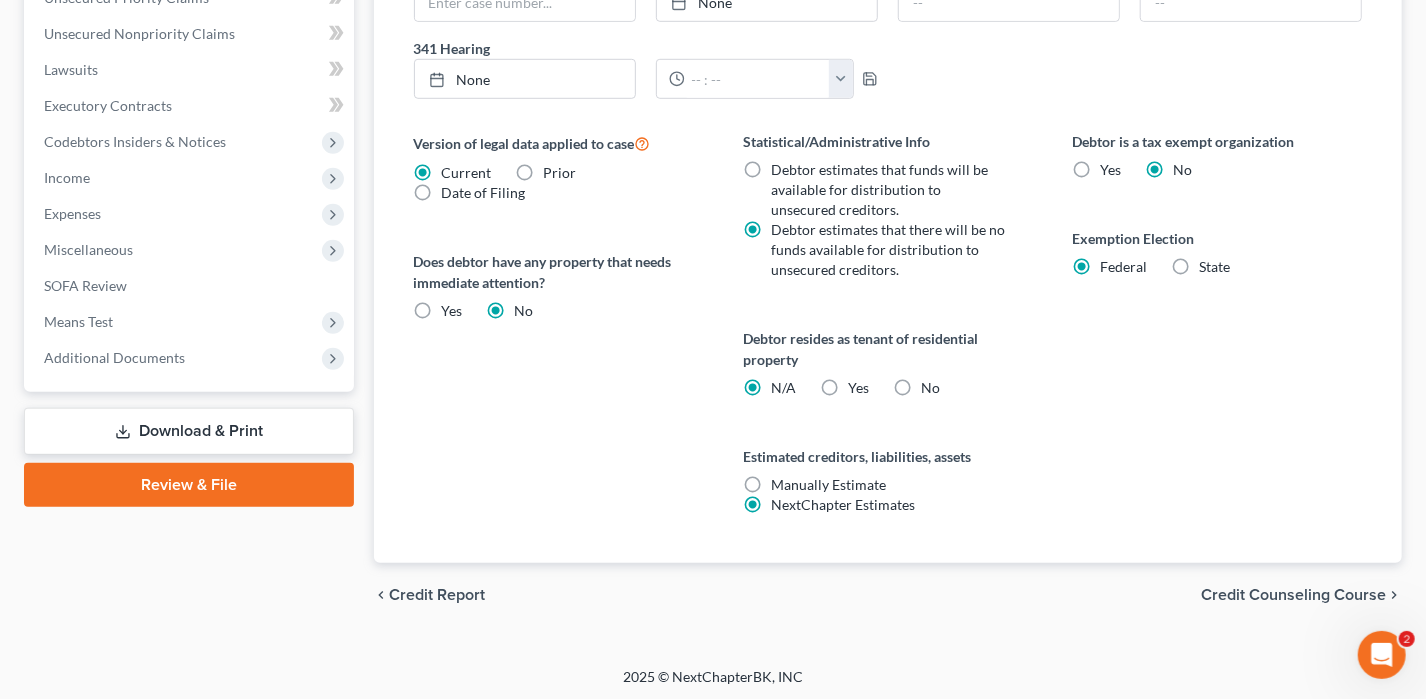 click on "Credit Counseling Course" at bounding box center (1293, 595) 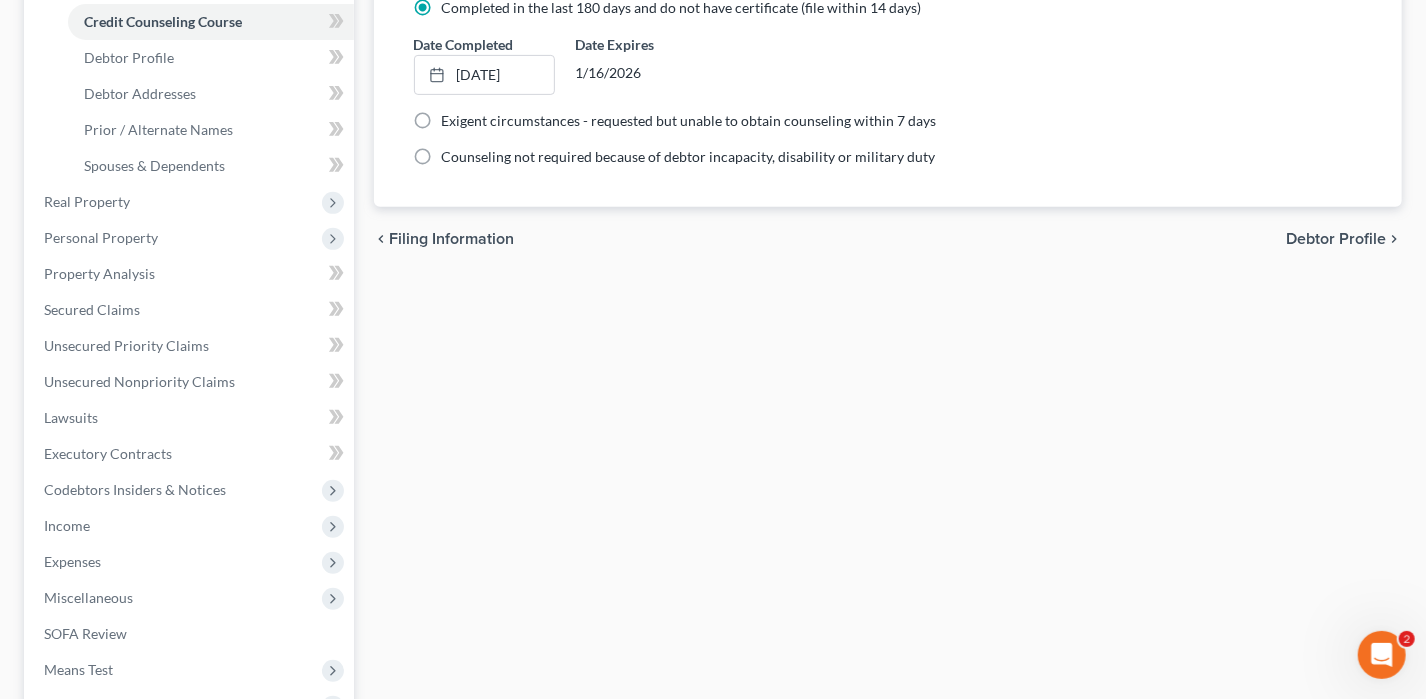 scroll, scrollTop: 0, scrollLeft: 0, axis: both 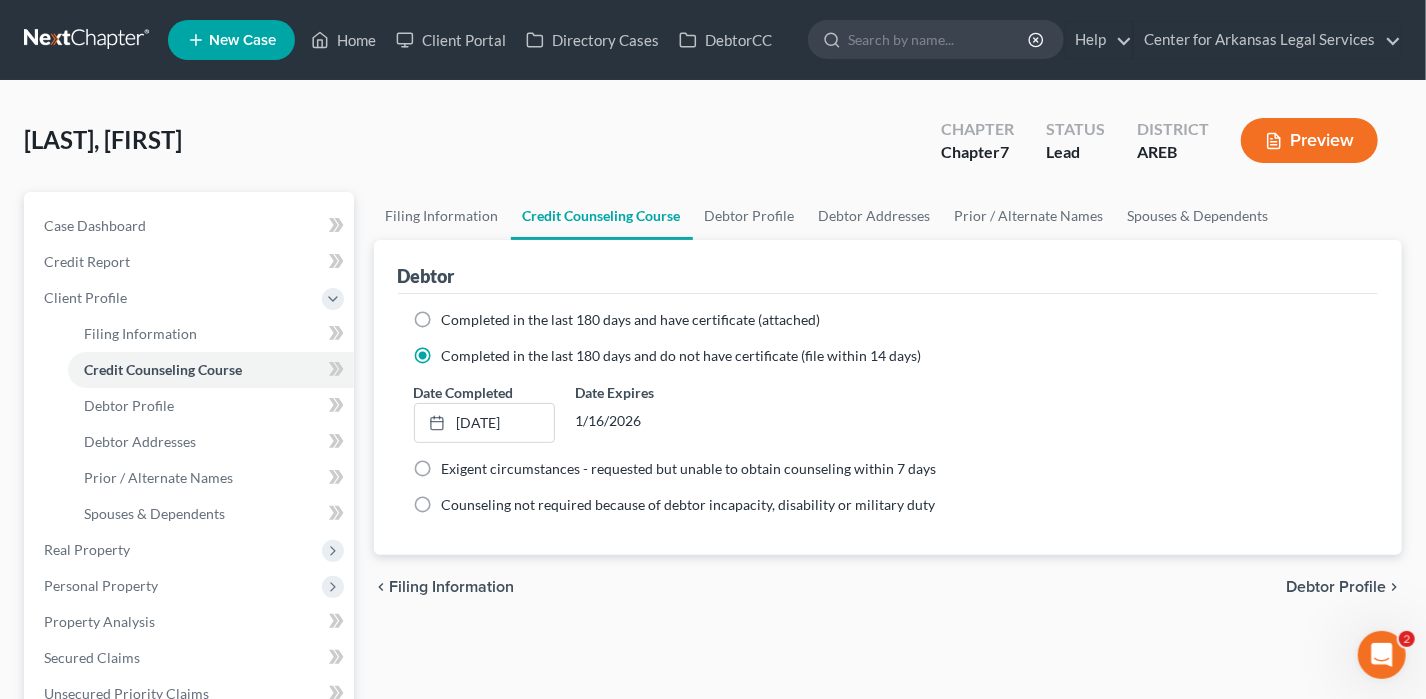 click on "Completed in the last 180 days and have certificate (attached)" at bounding box center [631, 320] 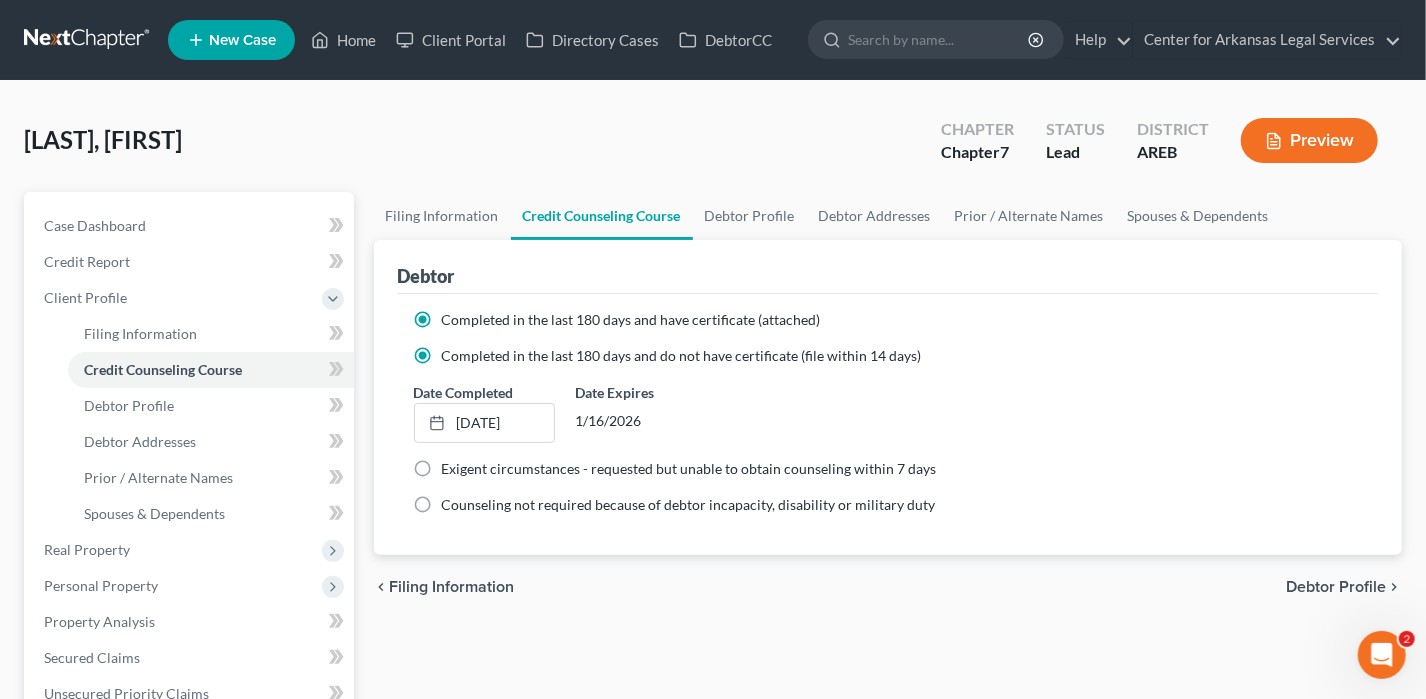 radio on "false" 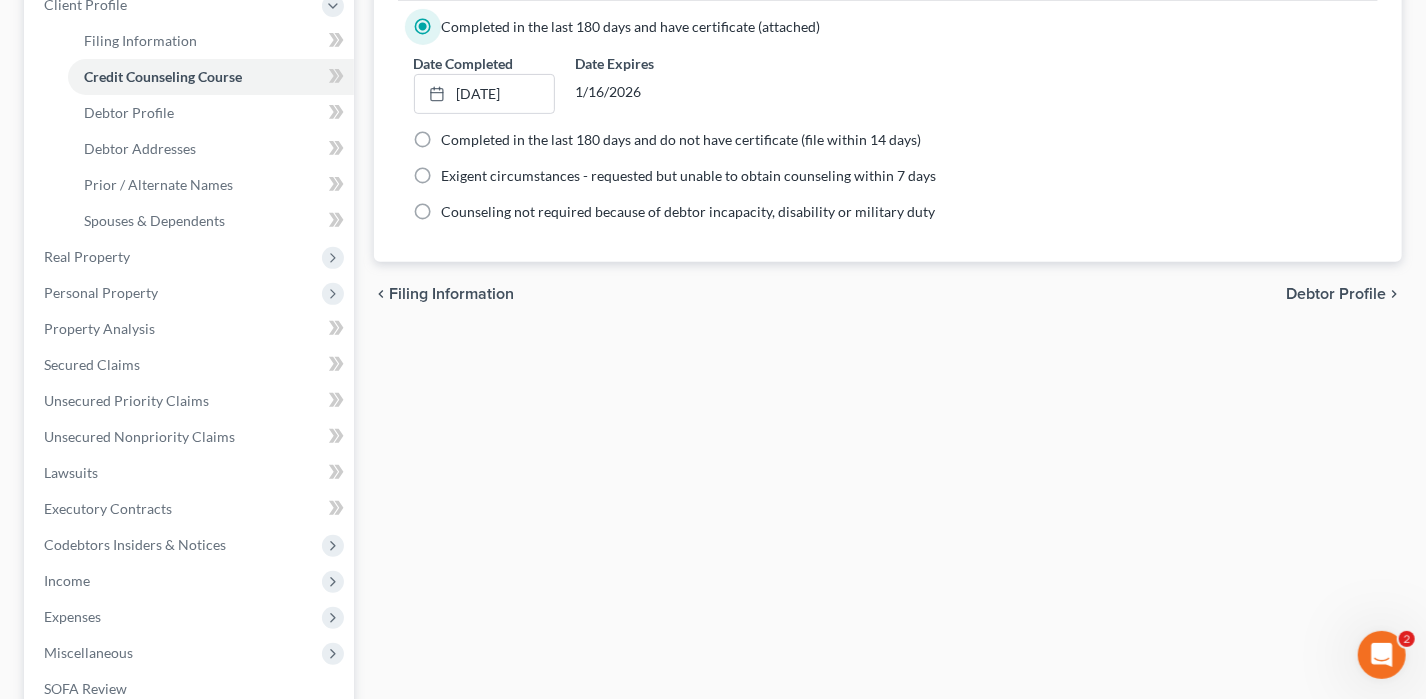 scroll, scrollTop: 500, scrollLeft: 0, axis: vertical 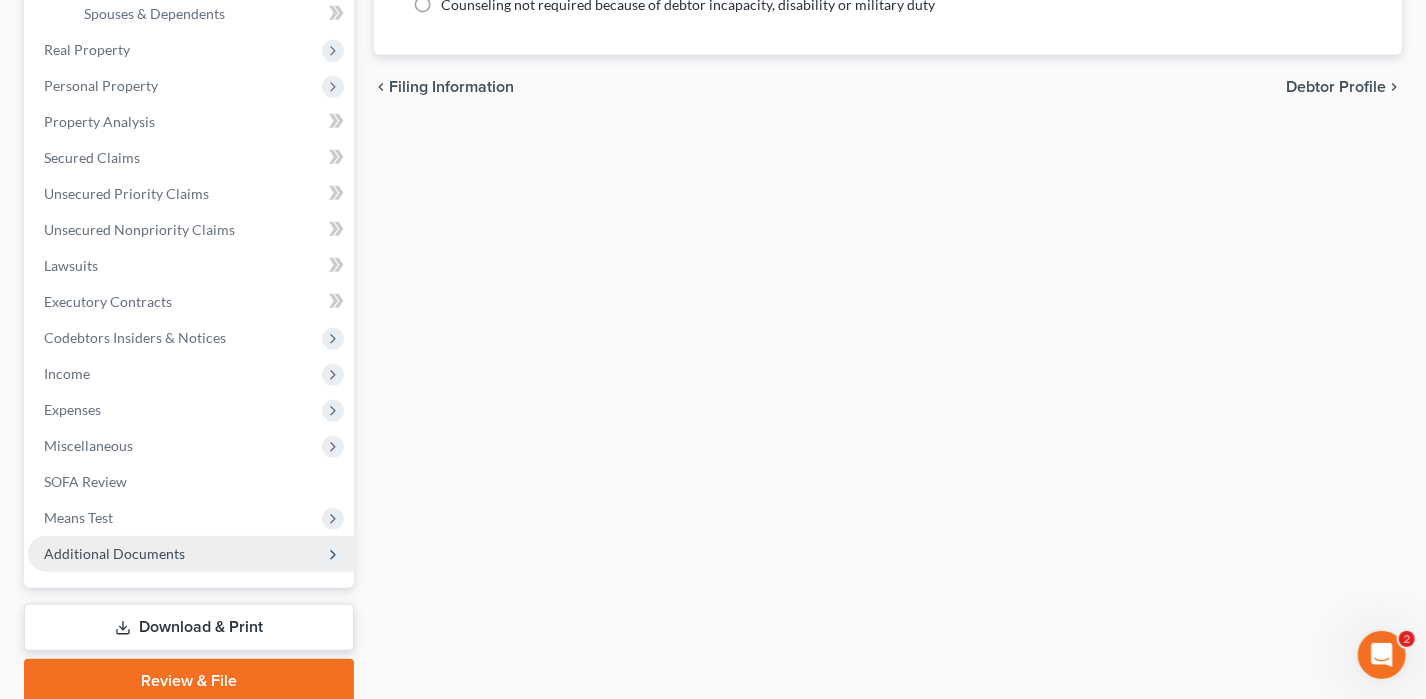 click on "Additional Documents" at bounding box center [114, 553] 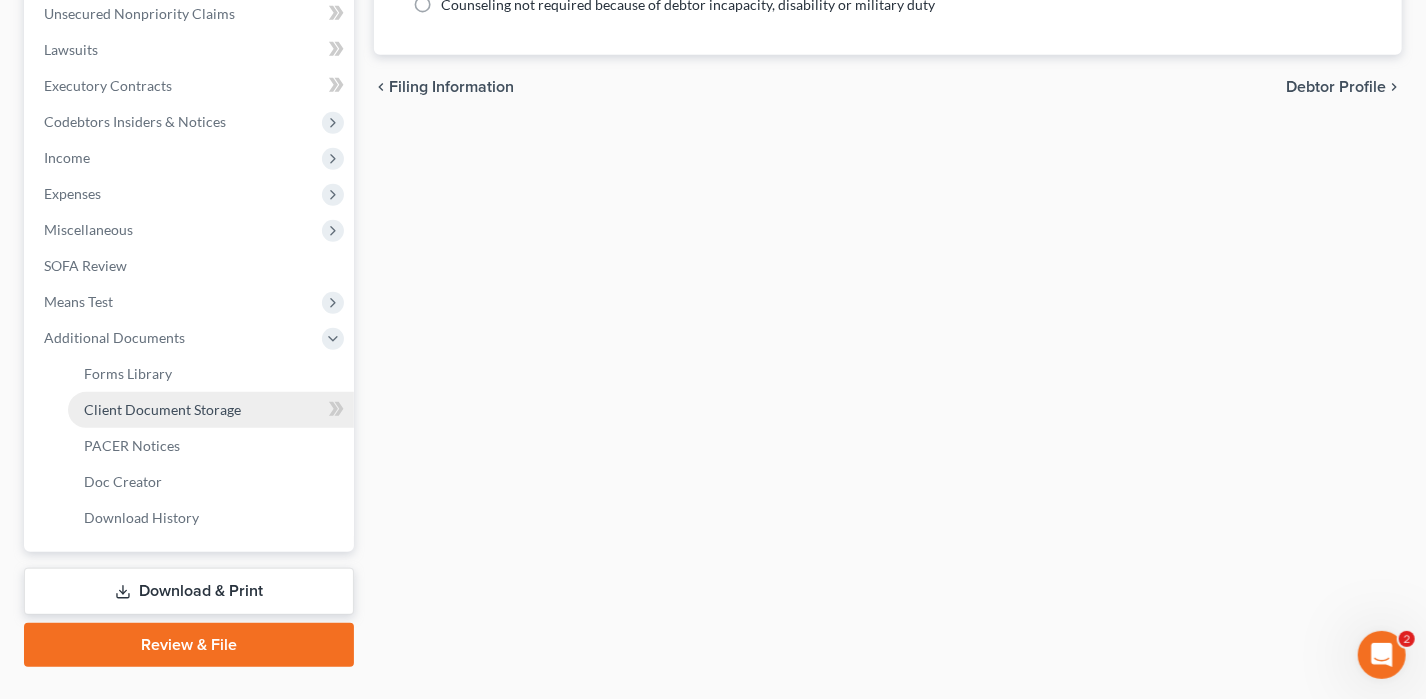 click on "Client Document Storage" at bounding box center [162, 409] 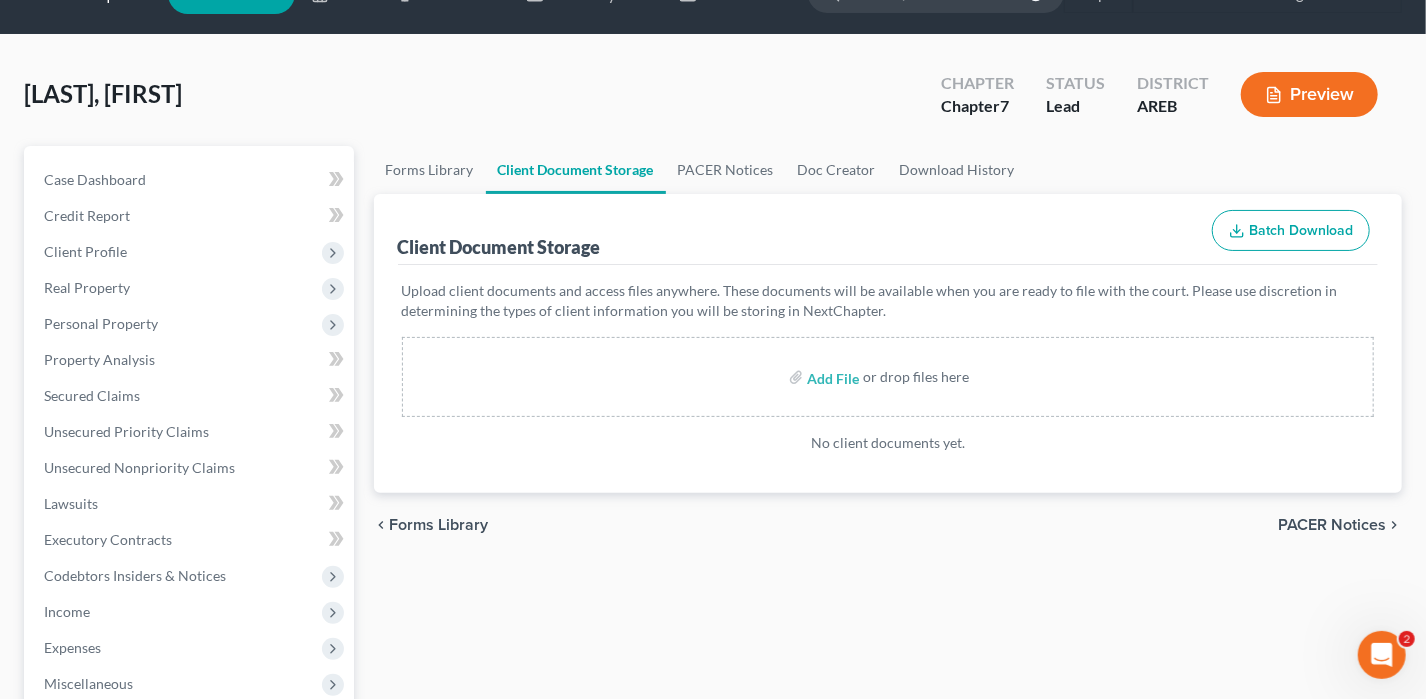 scroll, scrollTop: 0, scrollLeft: 0, axis: both 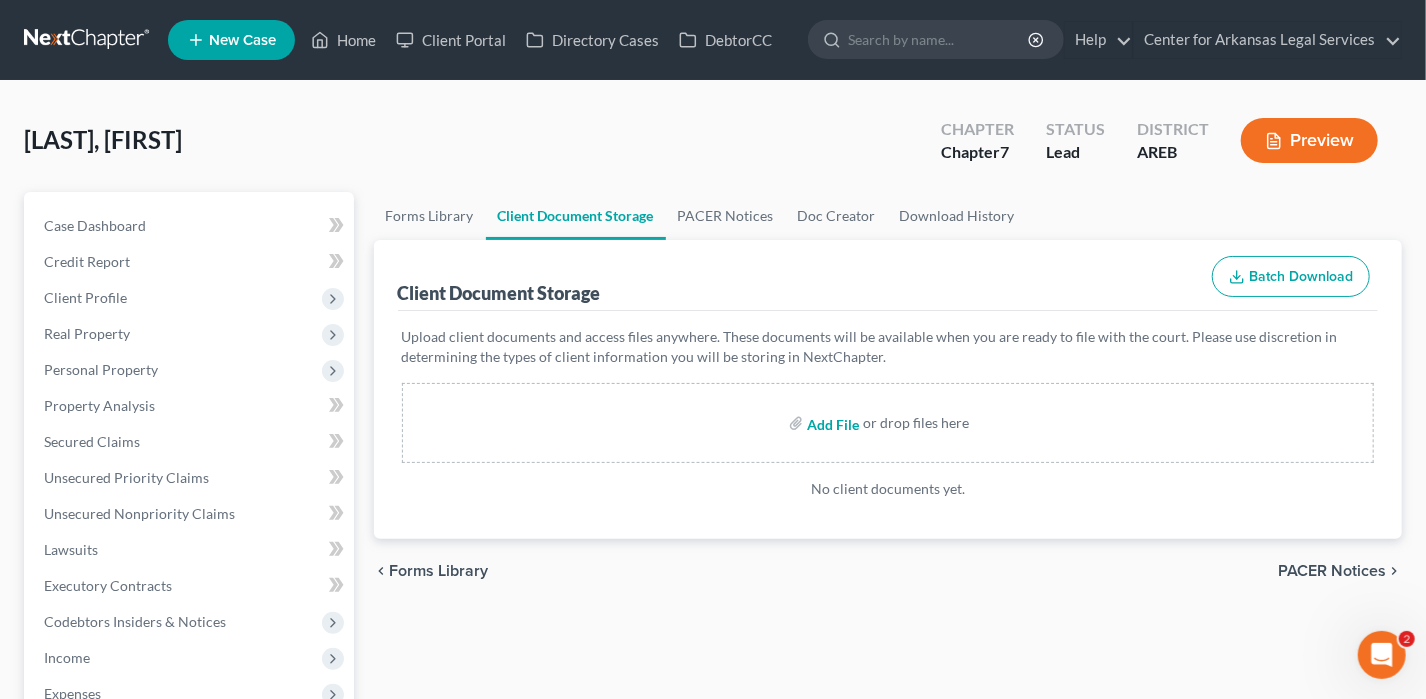 click at bounding box center [831, 423] 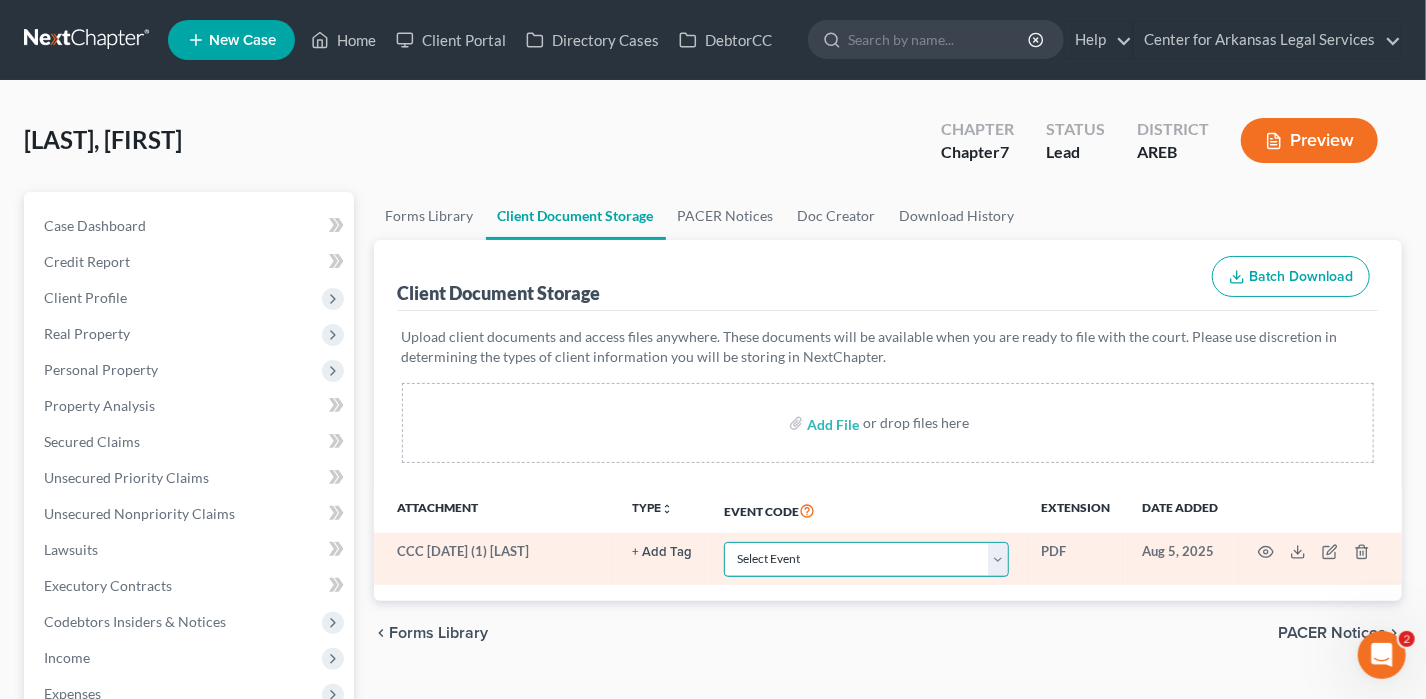 click on "Select Event Certificate of Credit Counseling - Debtor Certificate of Credit Counseling - Joint Debtor Chapter 13 Plan In Forma Pauperis/Waive Ch 7 Filing Fee Pay Filing Fee in Installments (Application / Motion)" at bounding box center (866, 559) 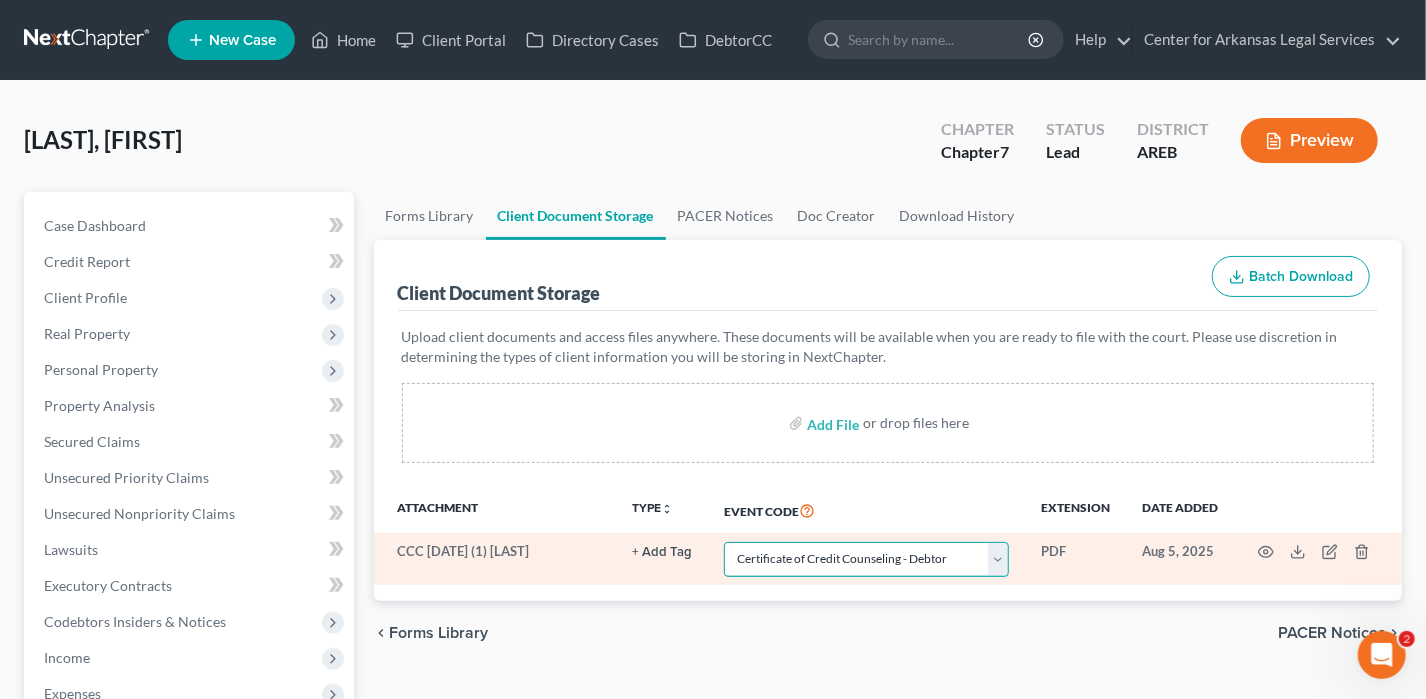 click on "Select Event Certificate of Credit Counseling - Debtor Certificate of Credit Counseling - Joint Debtor Chapter 13 Plan In Forma Pauperis/Waive Ch 7 Filing Fee Pay Filing Fee in Installments (Application / Motion)" at bounding box center (866, 559) 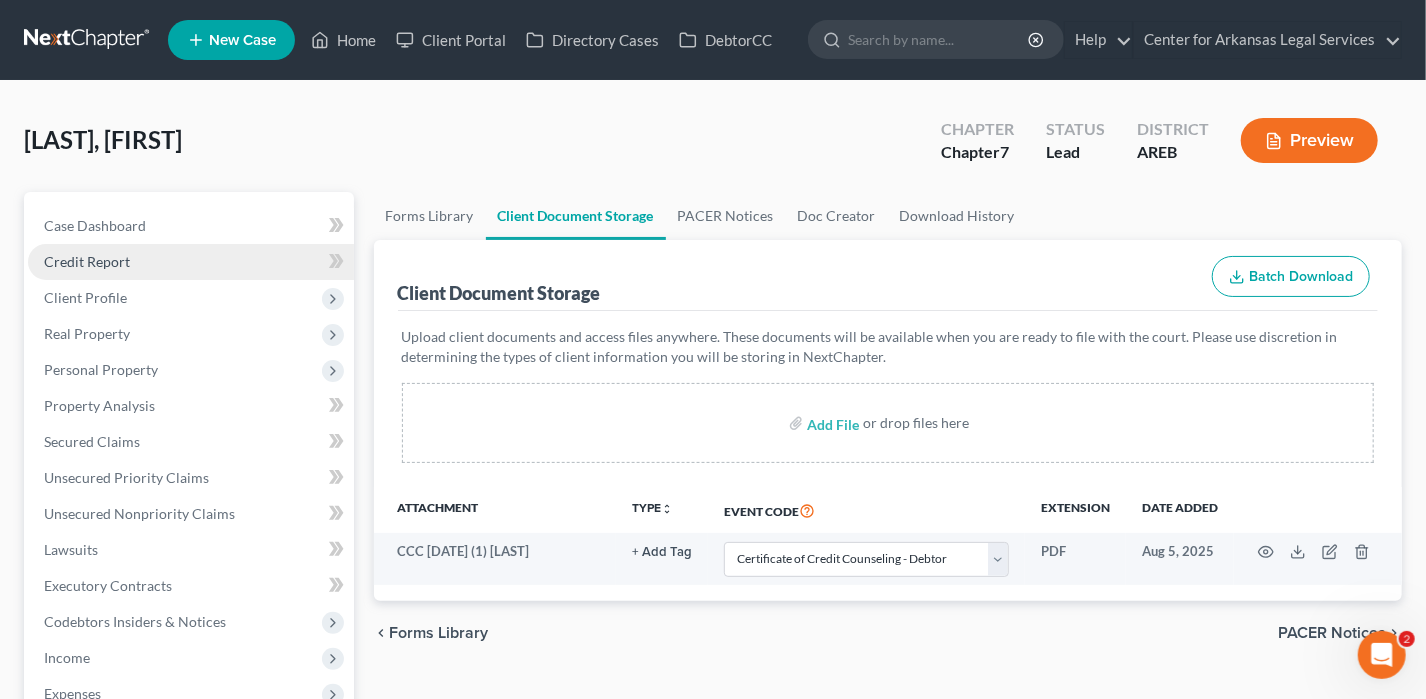 click on "Credit Report" at bounding box center (191, 262) 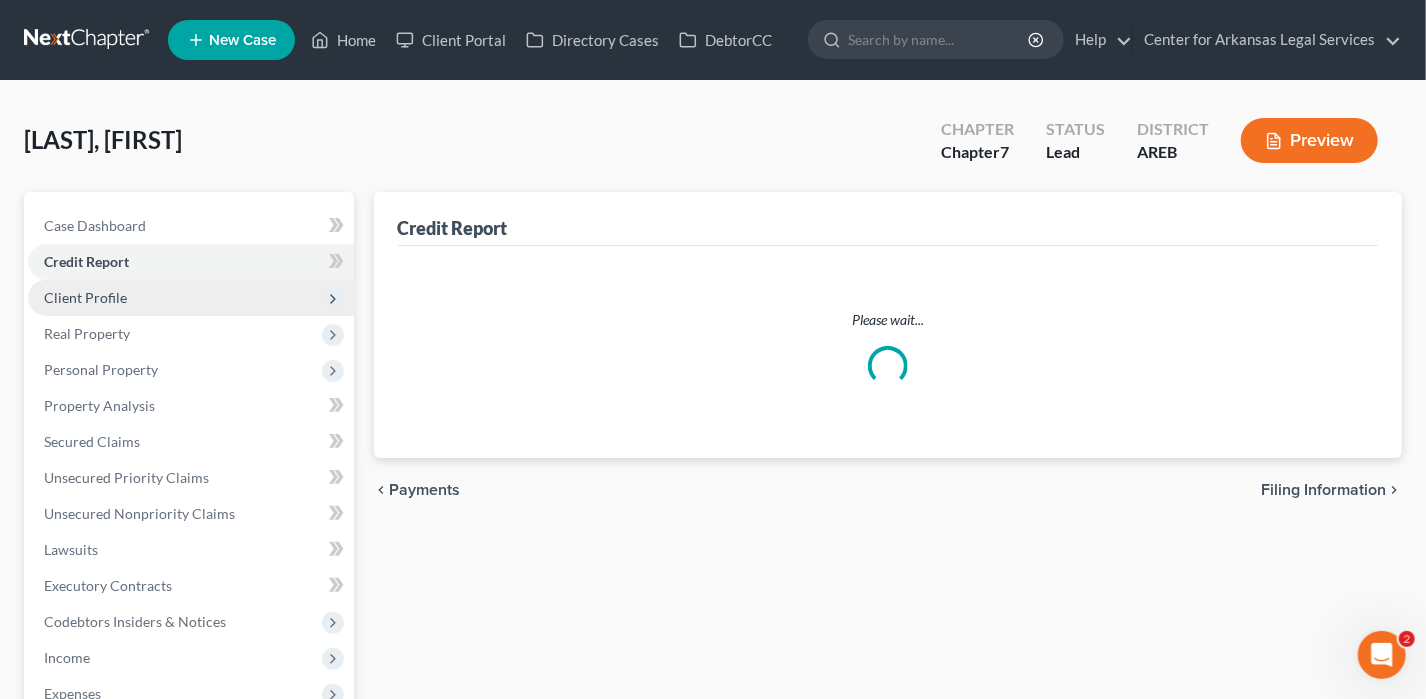 click on "Client Profile" at bounding box center (85, 297) 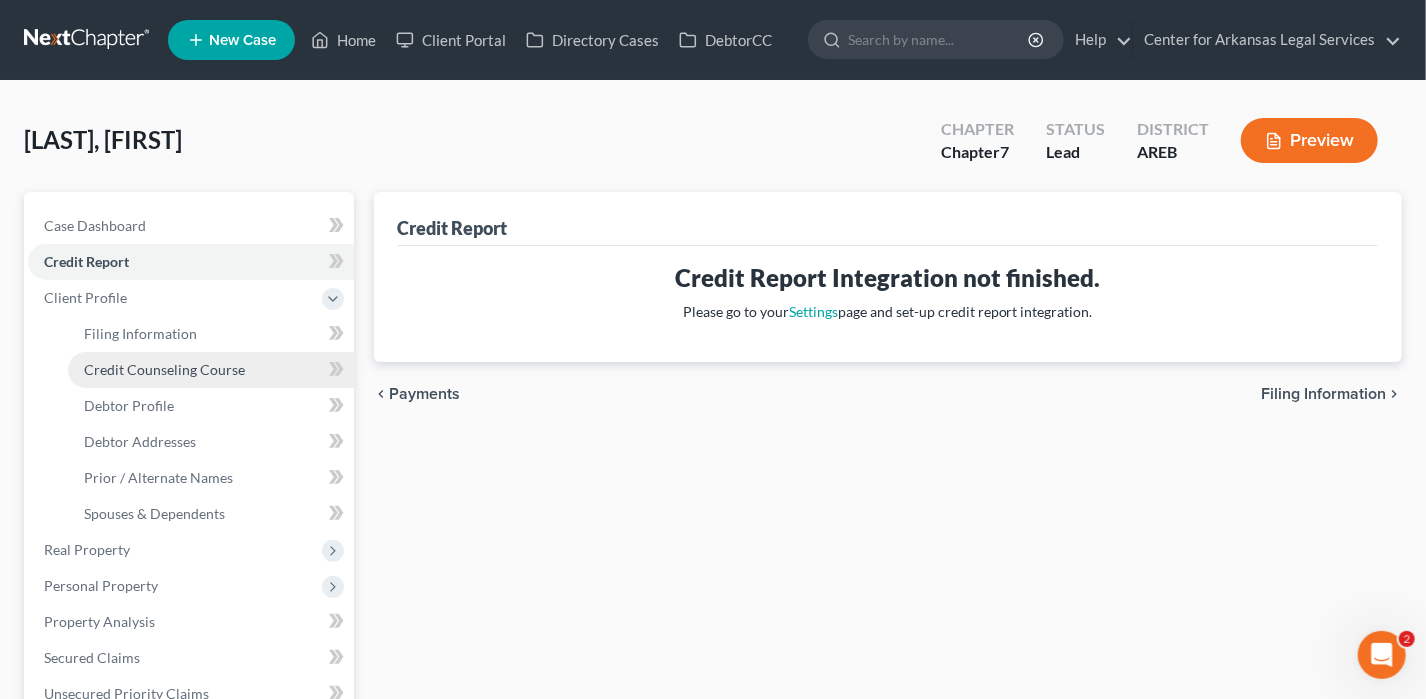 click on "Credit Counseling Course" at bounding box center [164, 369] 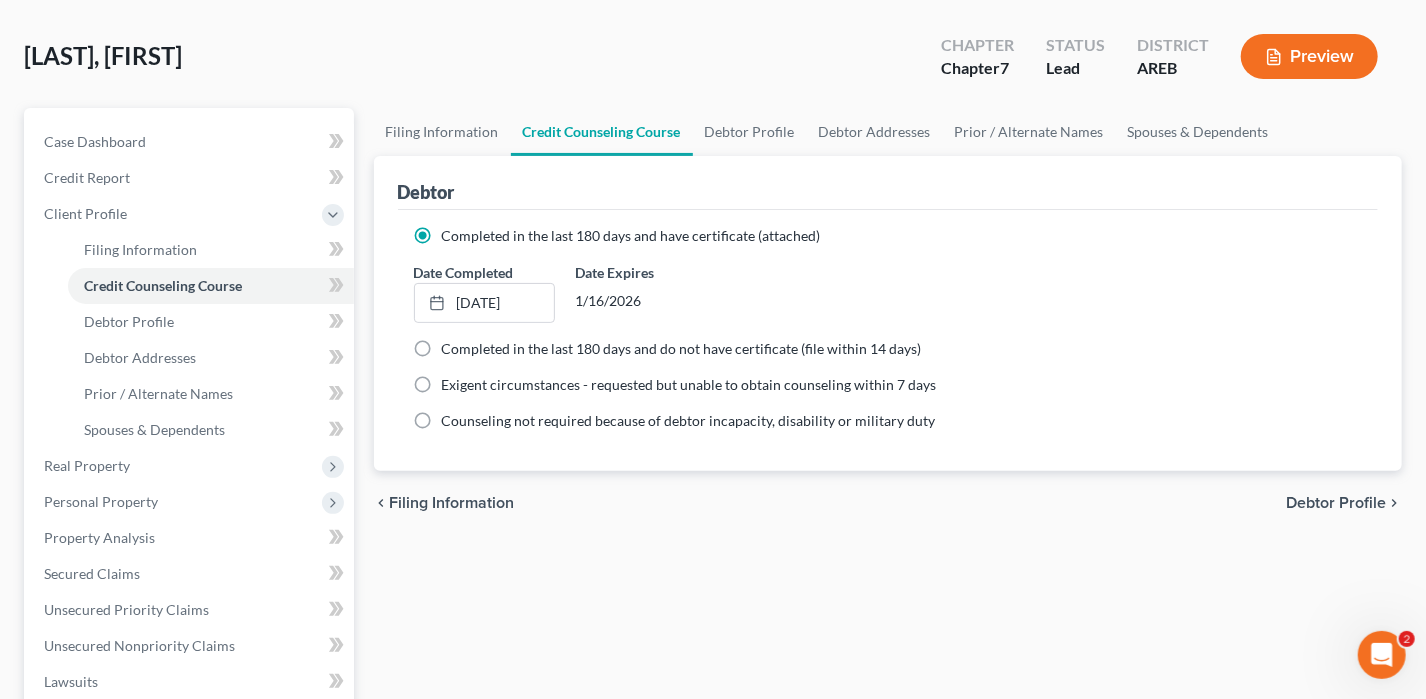 scroll, scrollTop: 200, scrollLeft: 0, axis: vertical 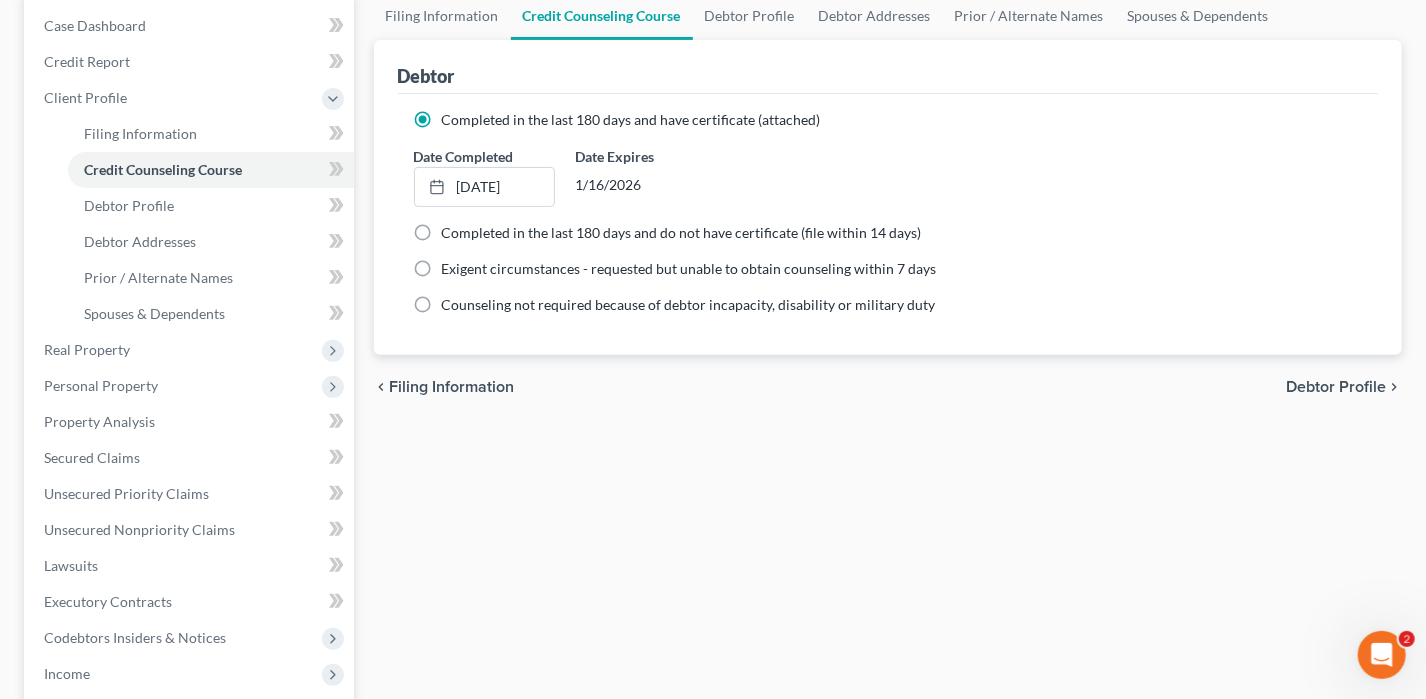 click on "Debtor Profile" at bounding box center [1336, 387] 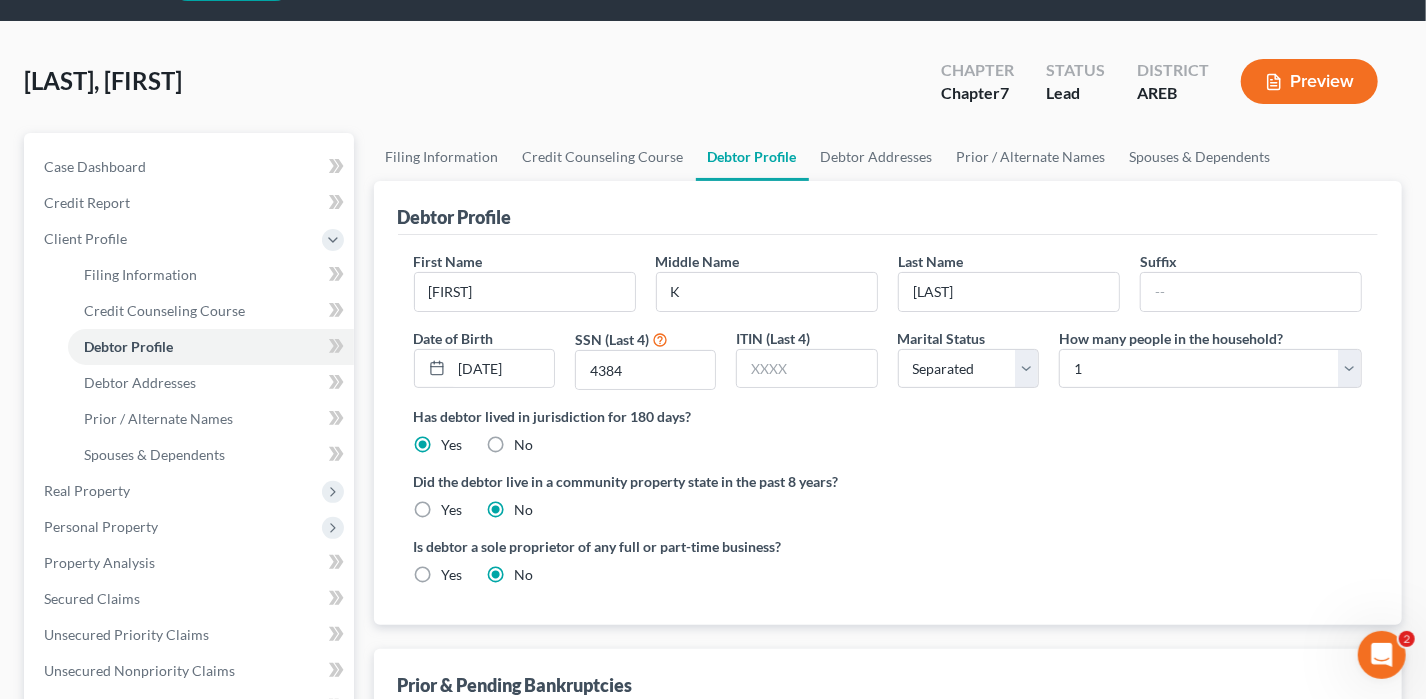 scroll, scrollTop: 0, scrollLeft: 0, axis: both 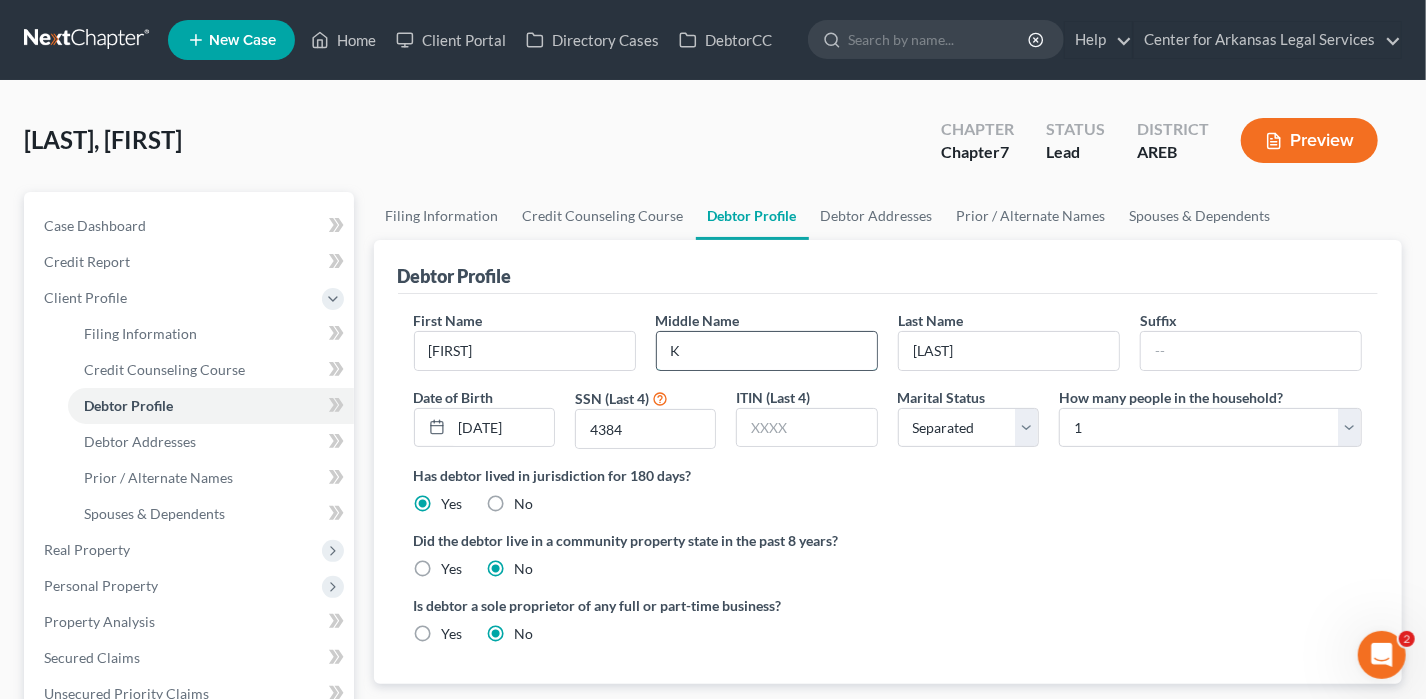 click on "K" at bounding box center (767, 351) 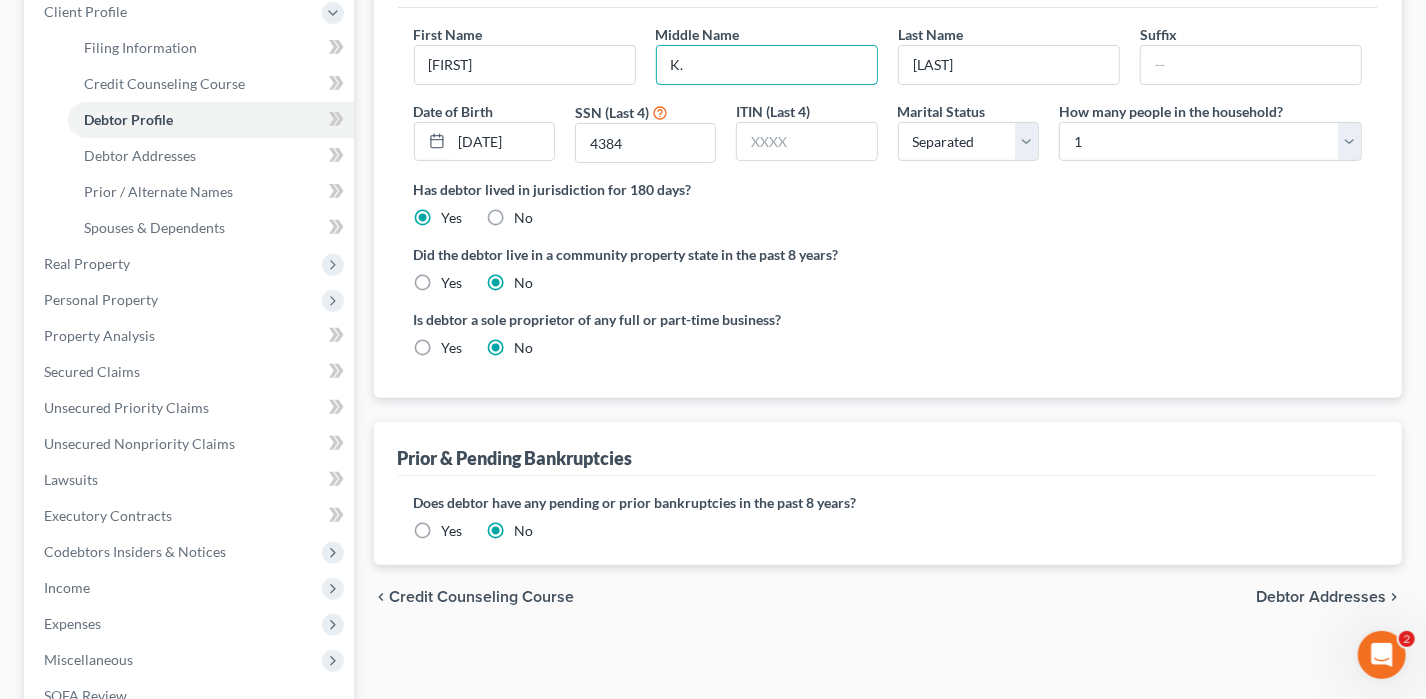scroll, scrollTop: 300, scrollLeft: 0, axis: vertical 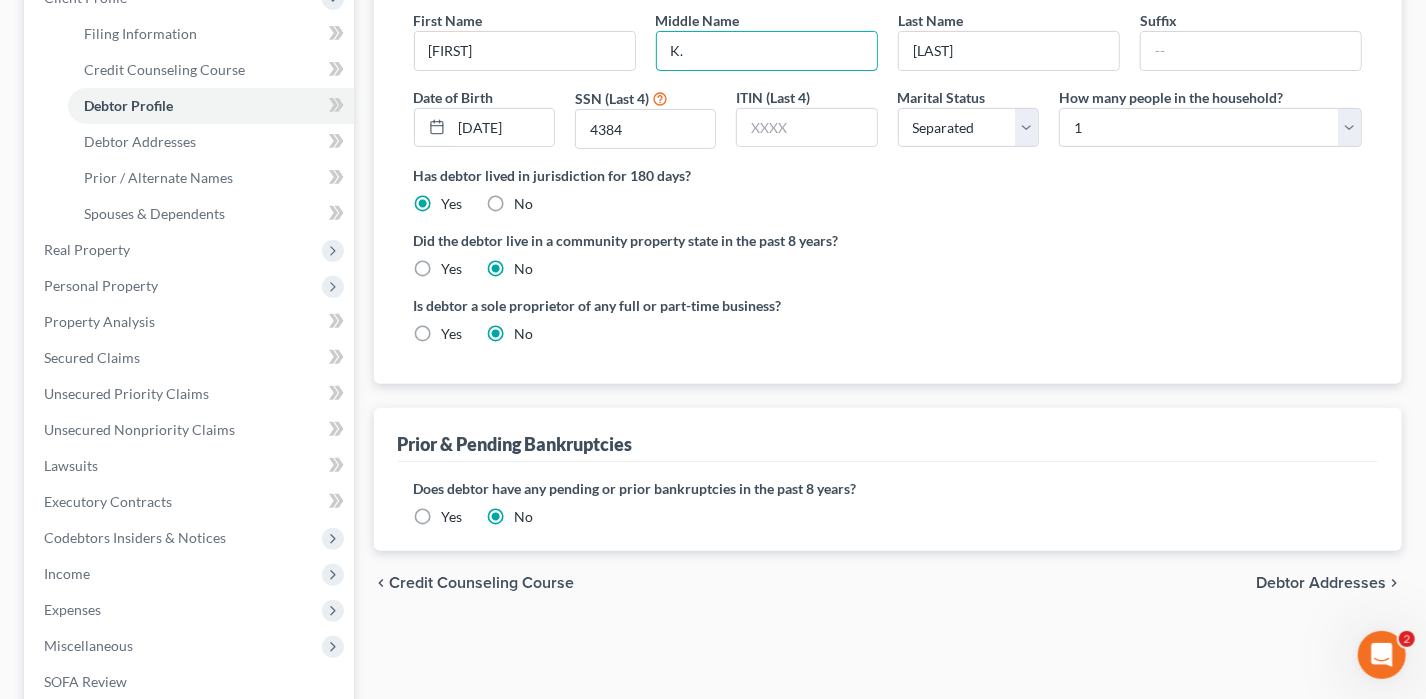 type on "K." 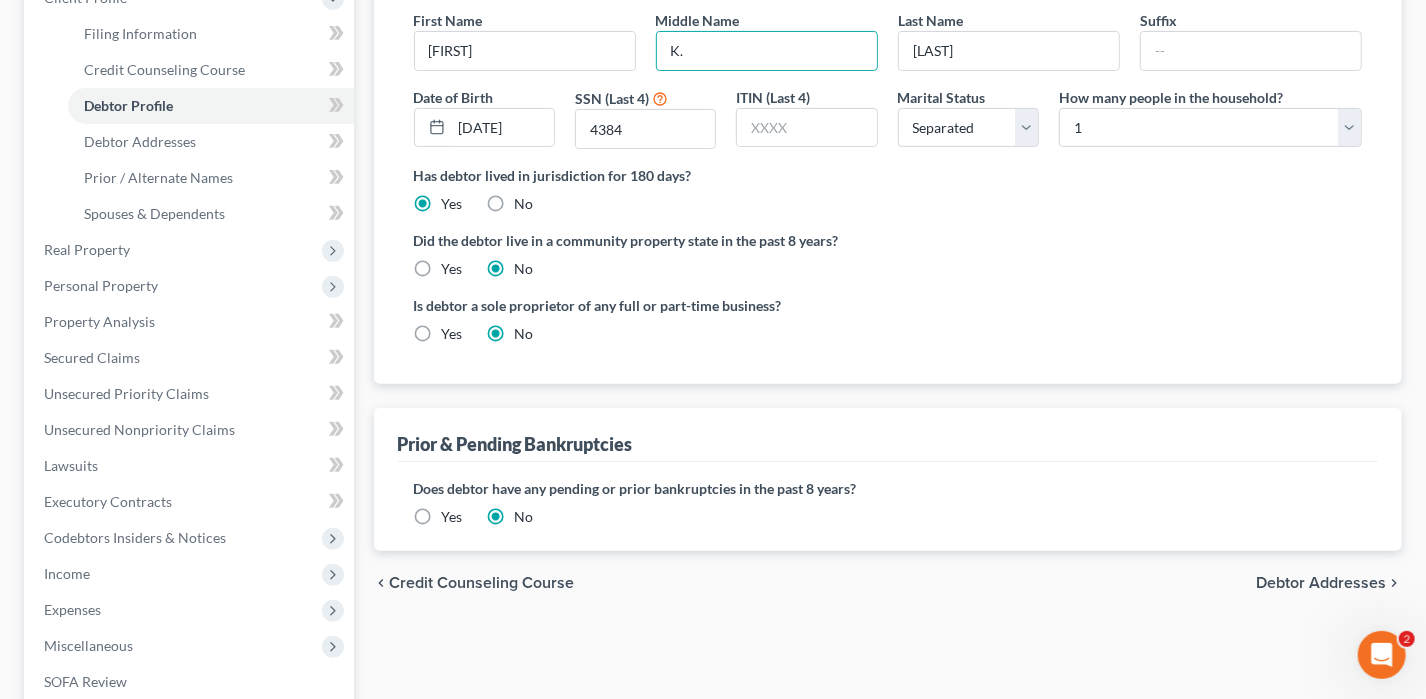 click on "Debtor Addresses" at bounding box center (1321, 583) 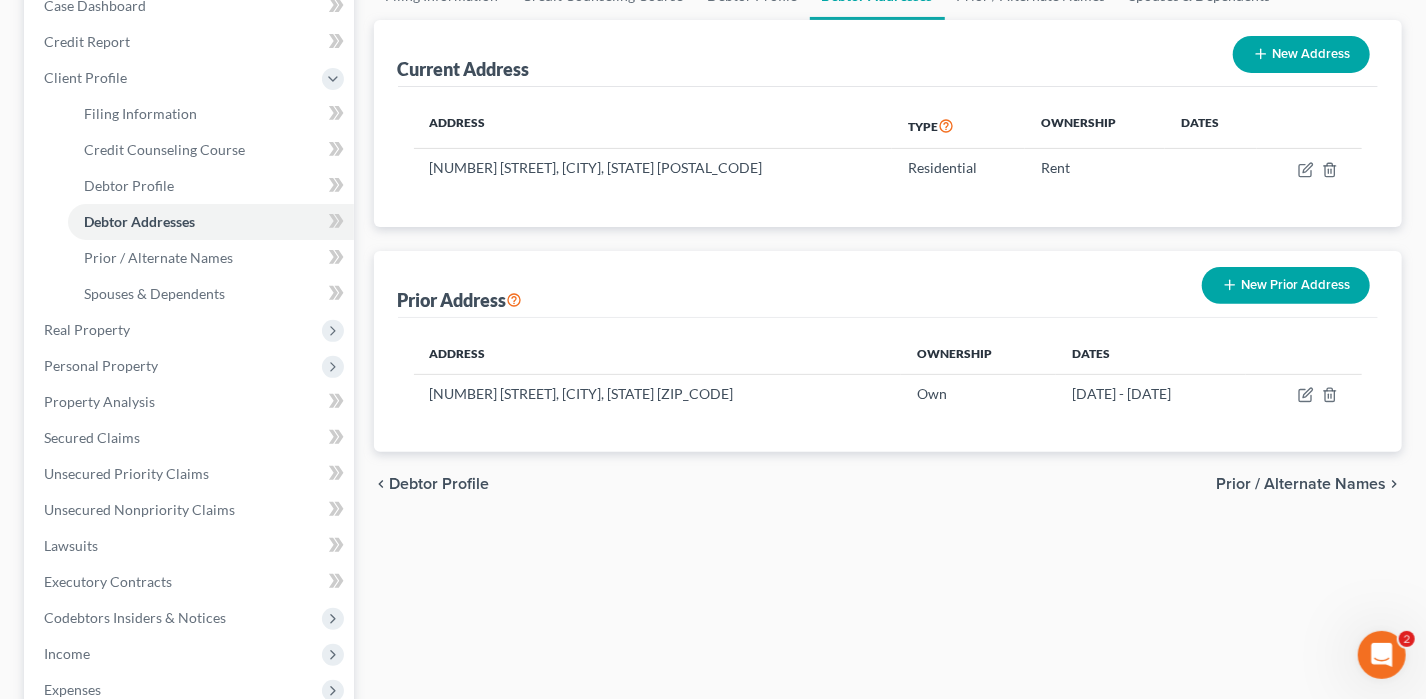 scroll, scrollTop: 0, scrollLeft: 0, axis: both 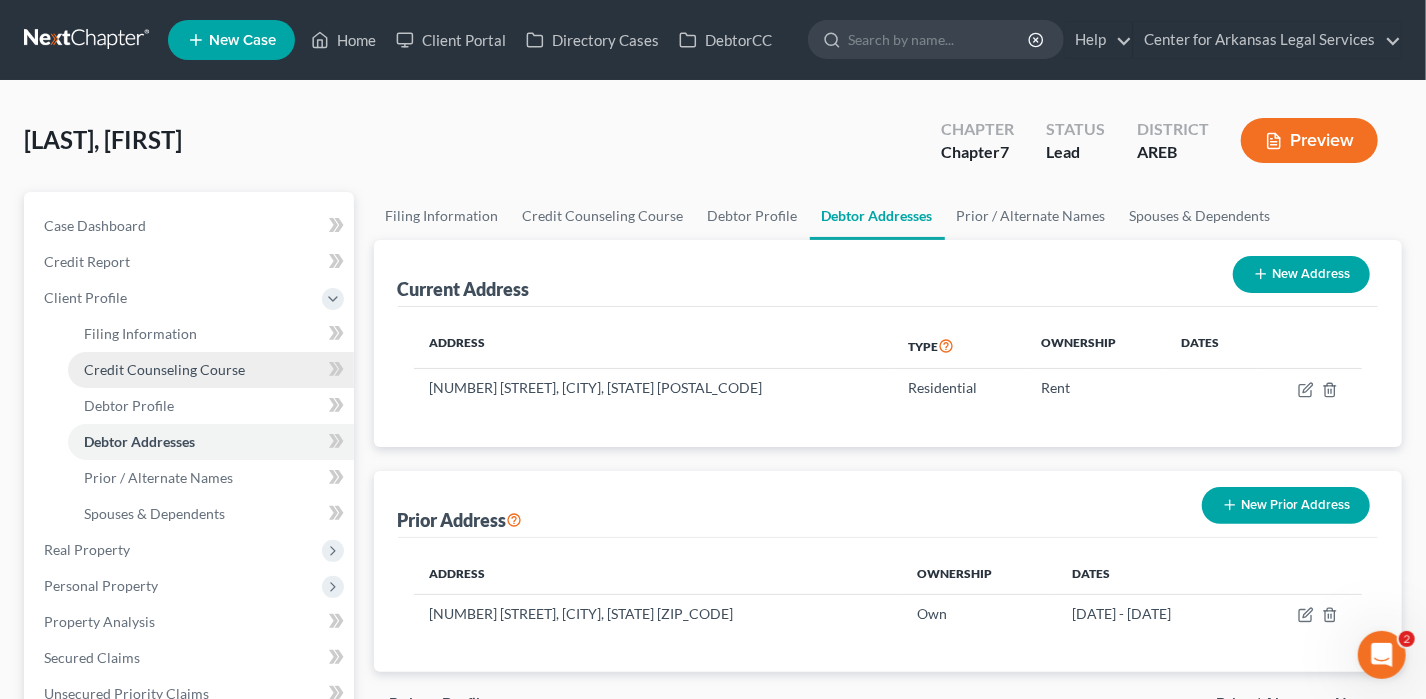 click on "Credit Counseling Course" at bounding box center [211, 370] 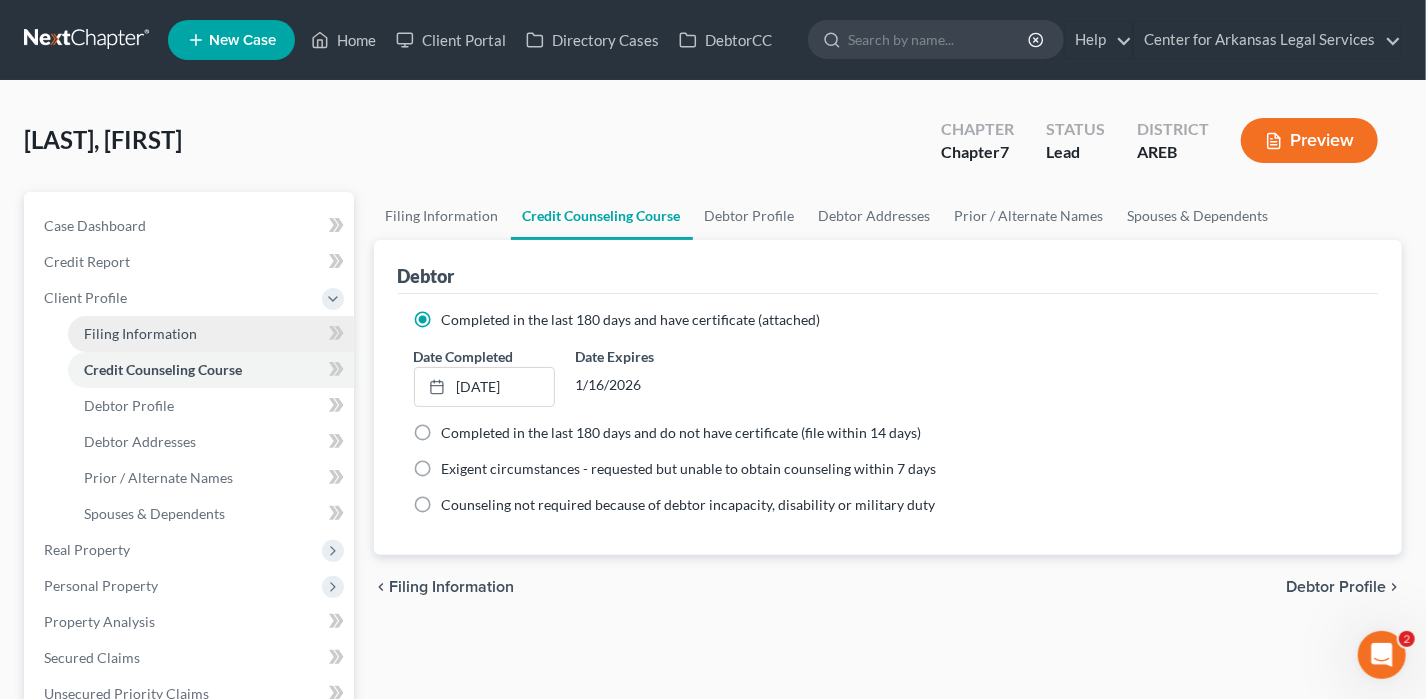 click on "Filing Information" at bounding box center (140, 333) 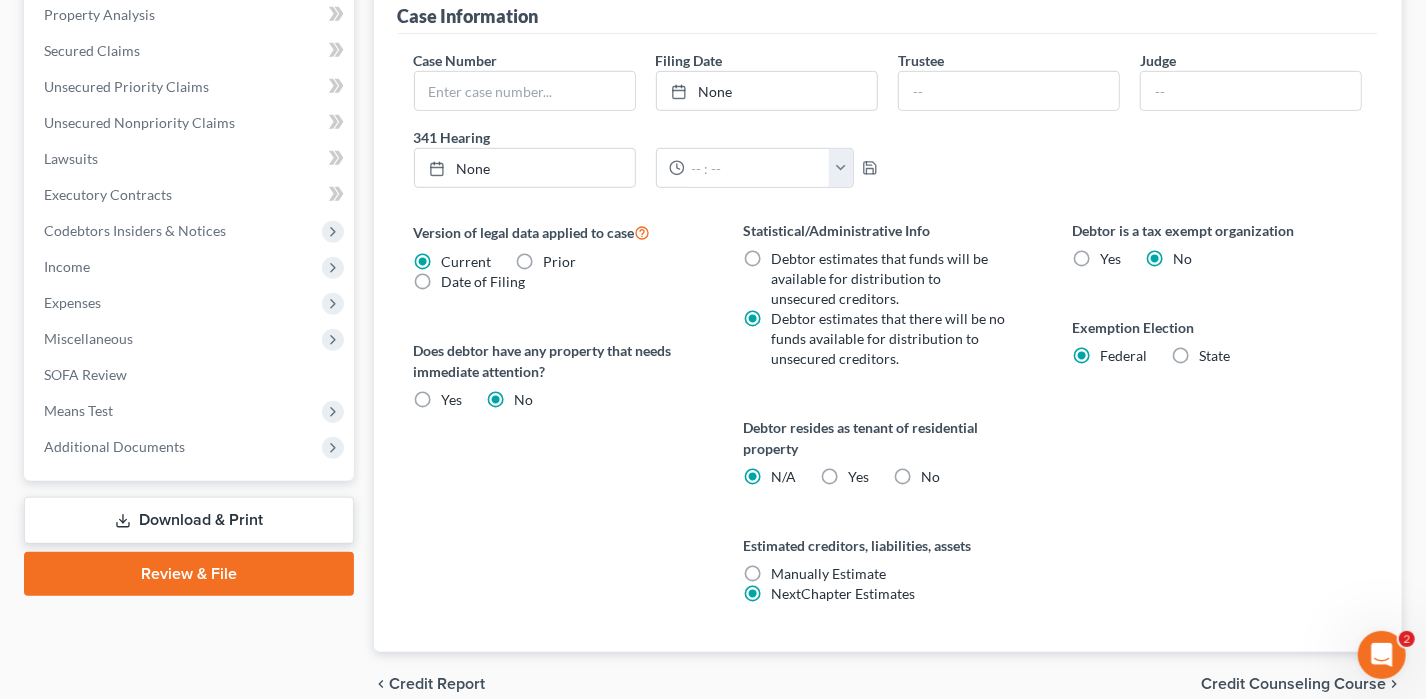 scroll, scrollTop: 696, scrollLeft: 0, axis: vertical 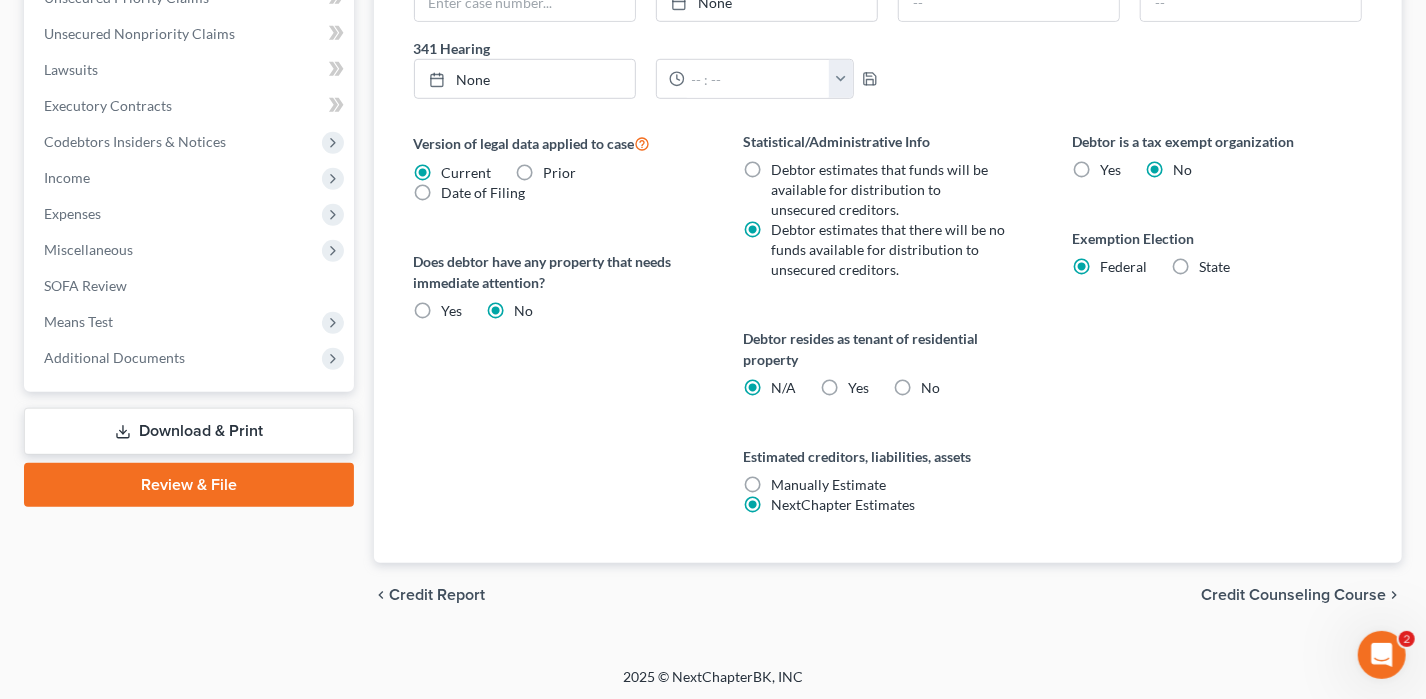 click on "Yes Yes" at bounding box center (858, 388) 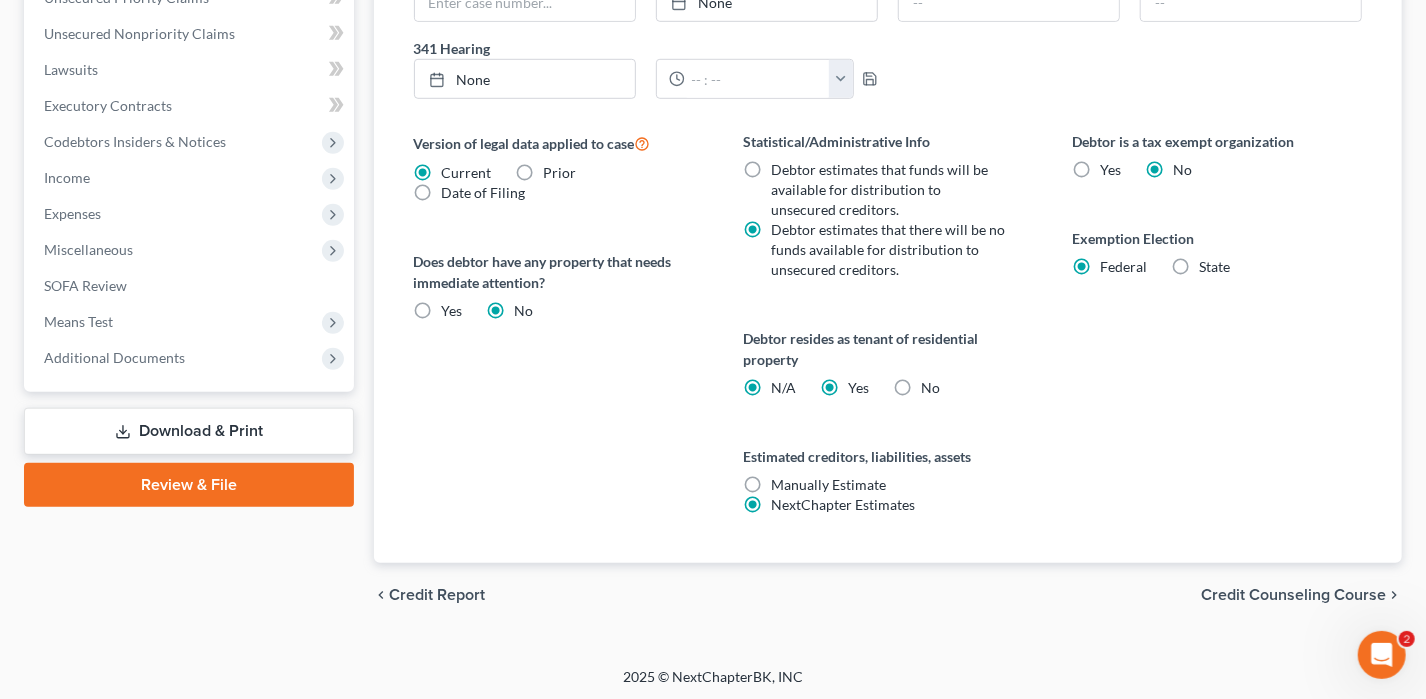 radio on "false" 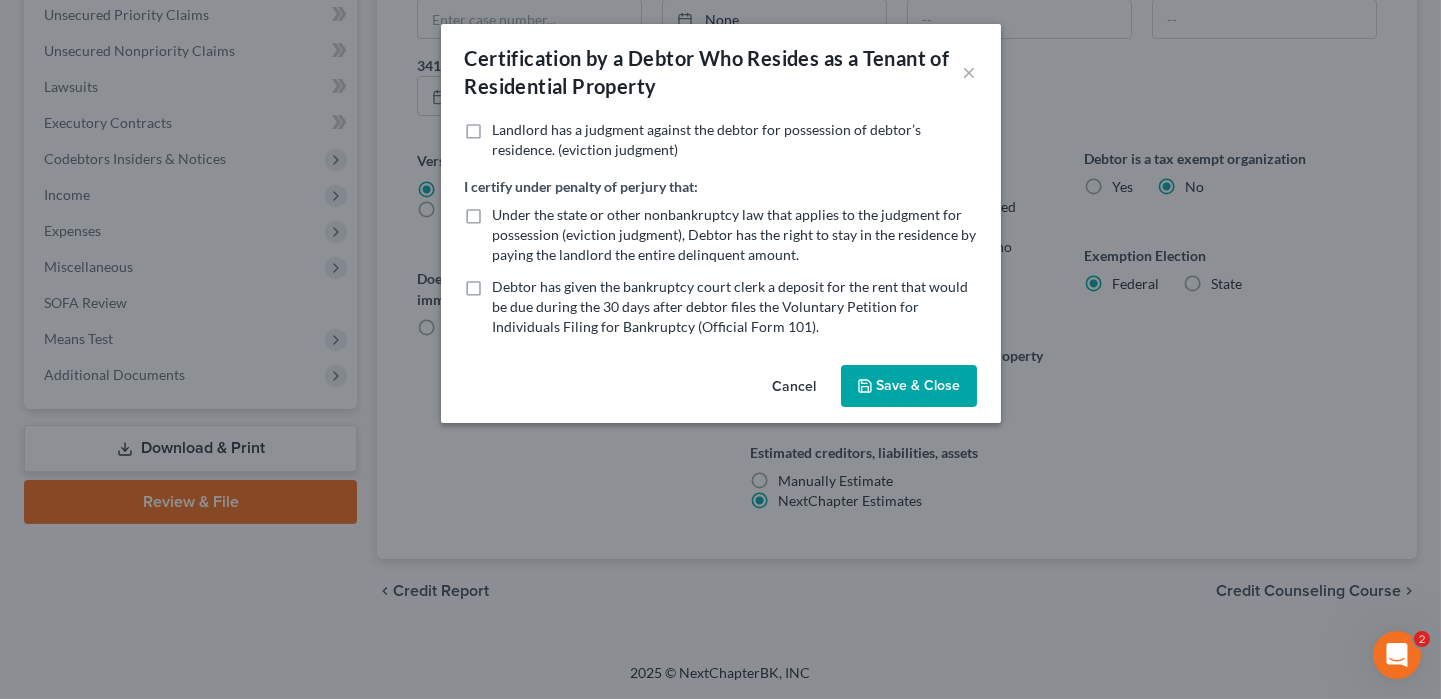 click on "Save & Close" at bounding box center [909, 386] 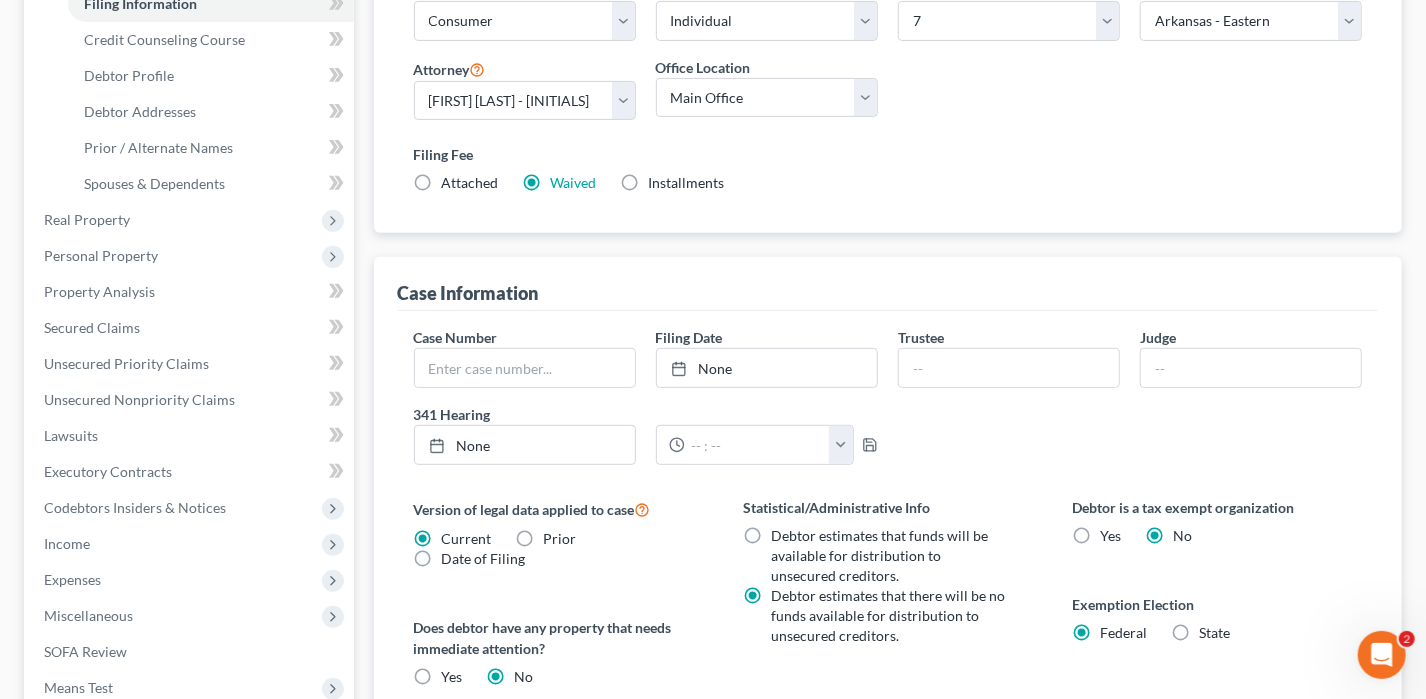 scroll, scrollTop: 196, scrollLeft: 0, axis: vertical 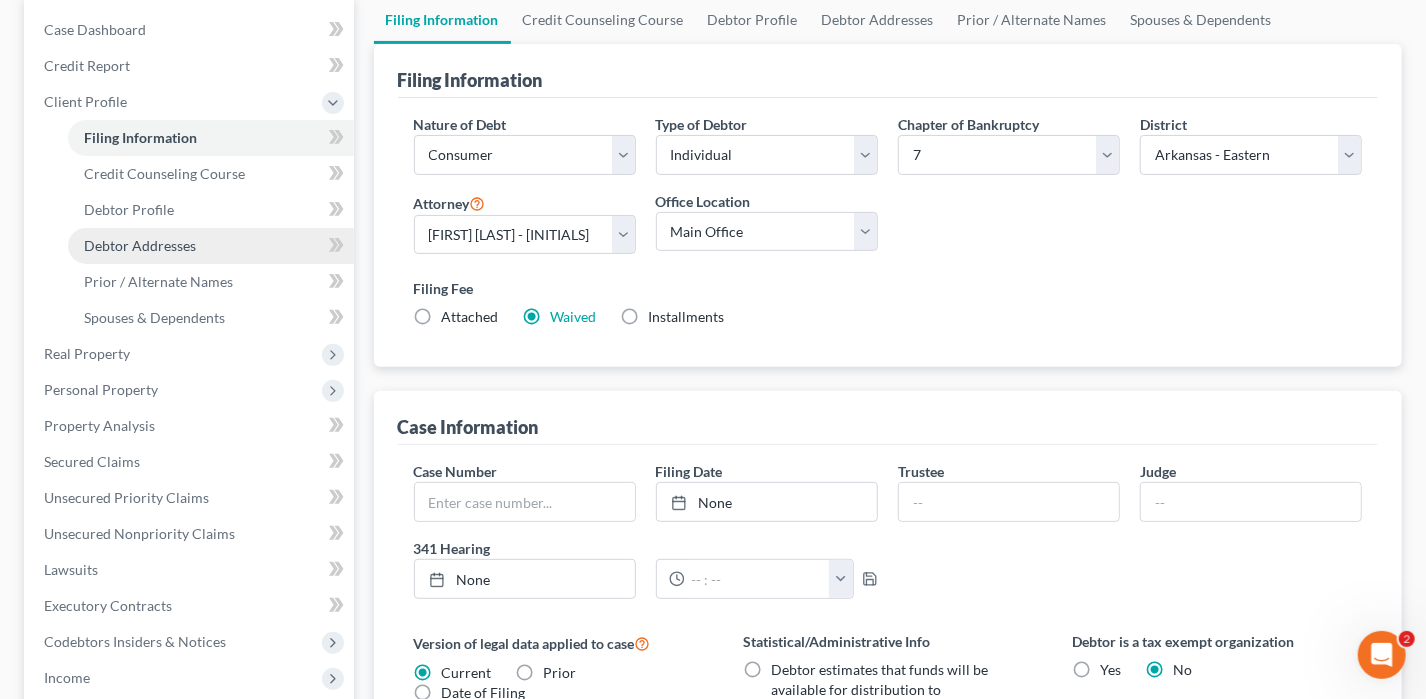 click on "Debtor Addresses" at bounding box center (140, 245) 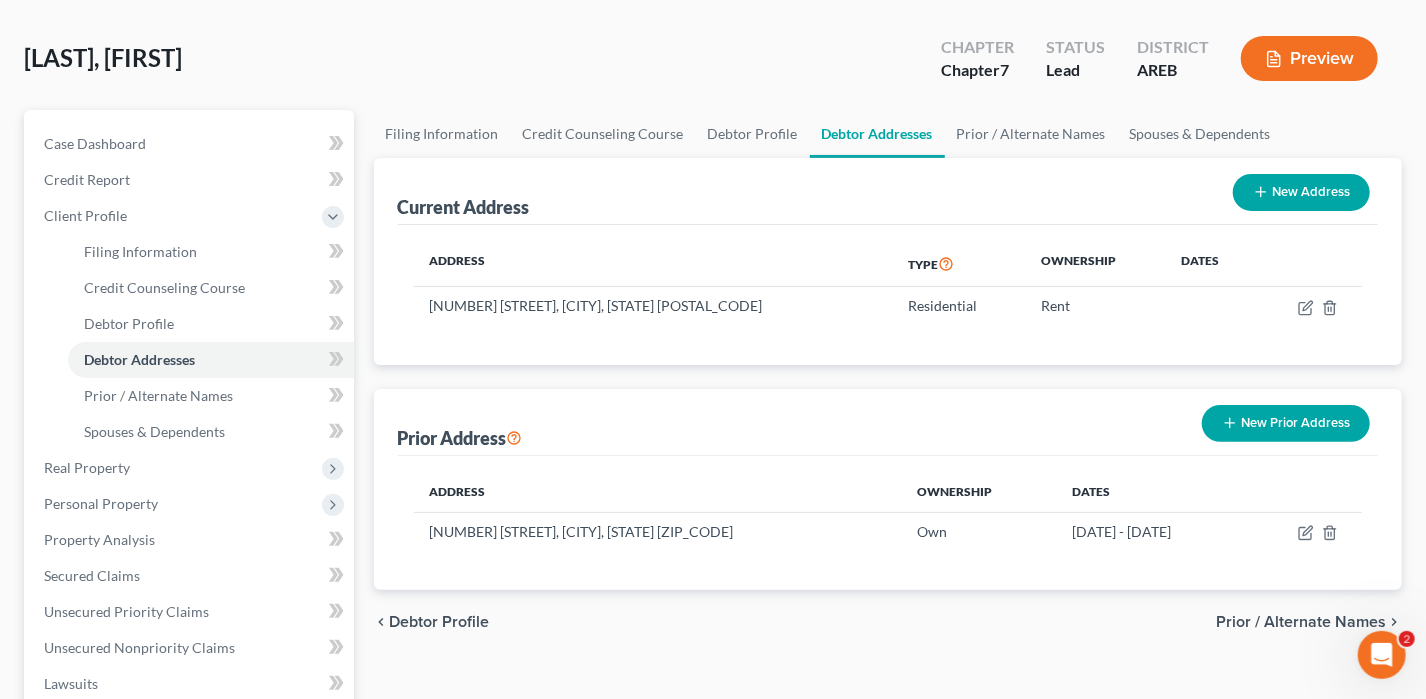 scroll, scrollTop: 200, scrollLeft: 0, axis: vertical 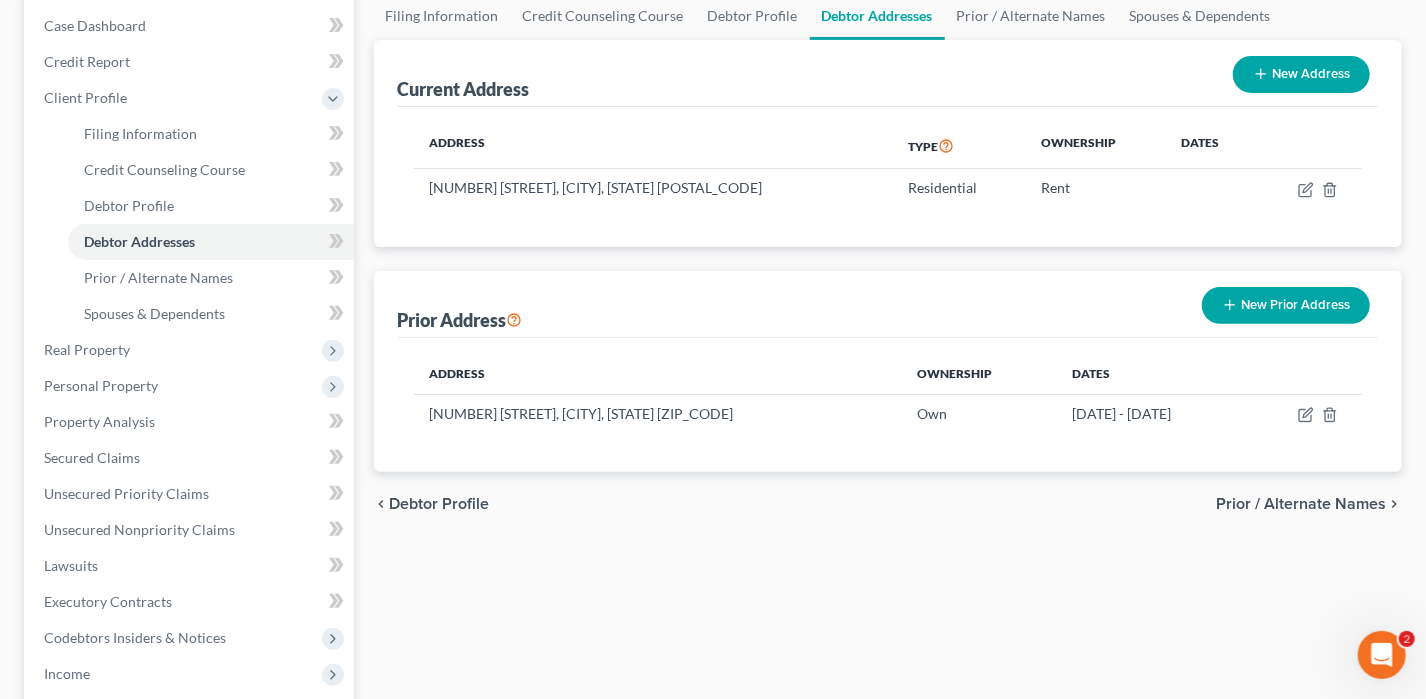 click on "Prior / Alternate Names" at bounding box center [1301, 504] 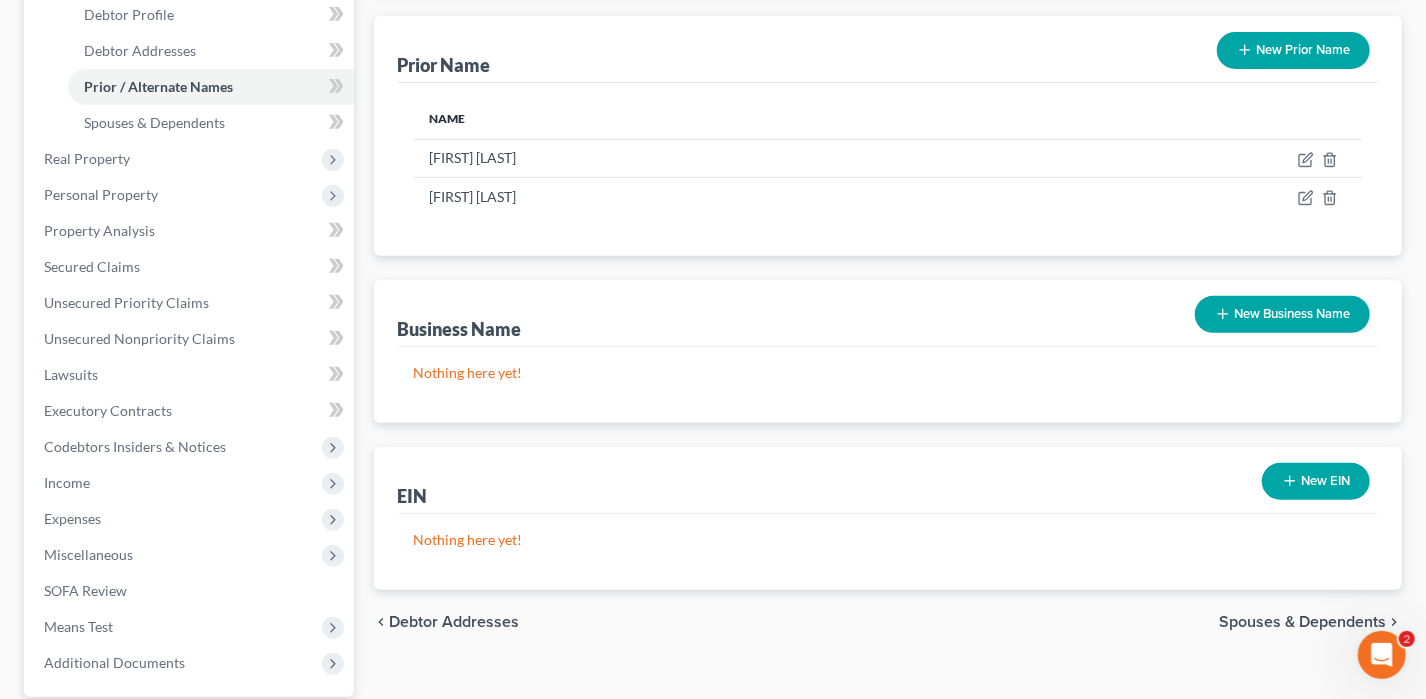 scroll, scrollTop: 400, scrollLeft: 0, axis: vertical 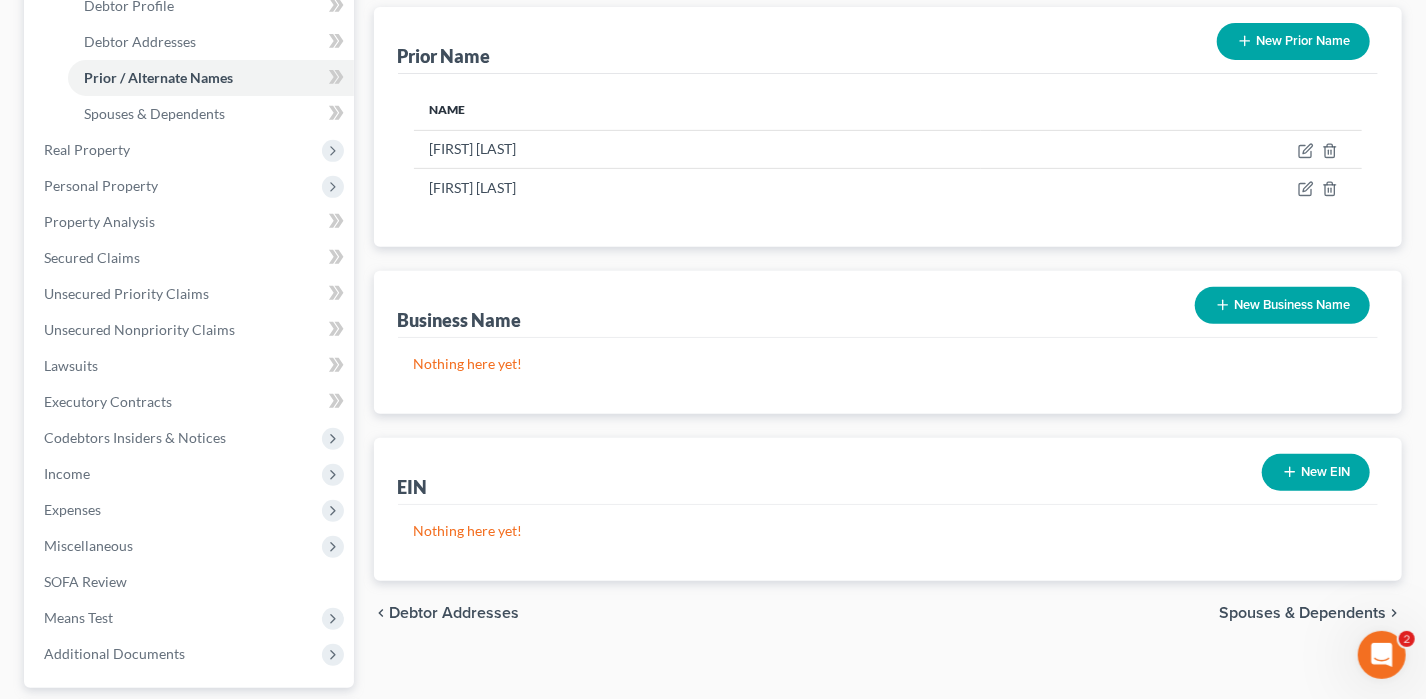 click on "Spouses & Dependents" at bounding box center (1302, 613) 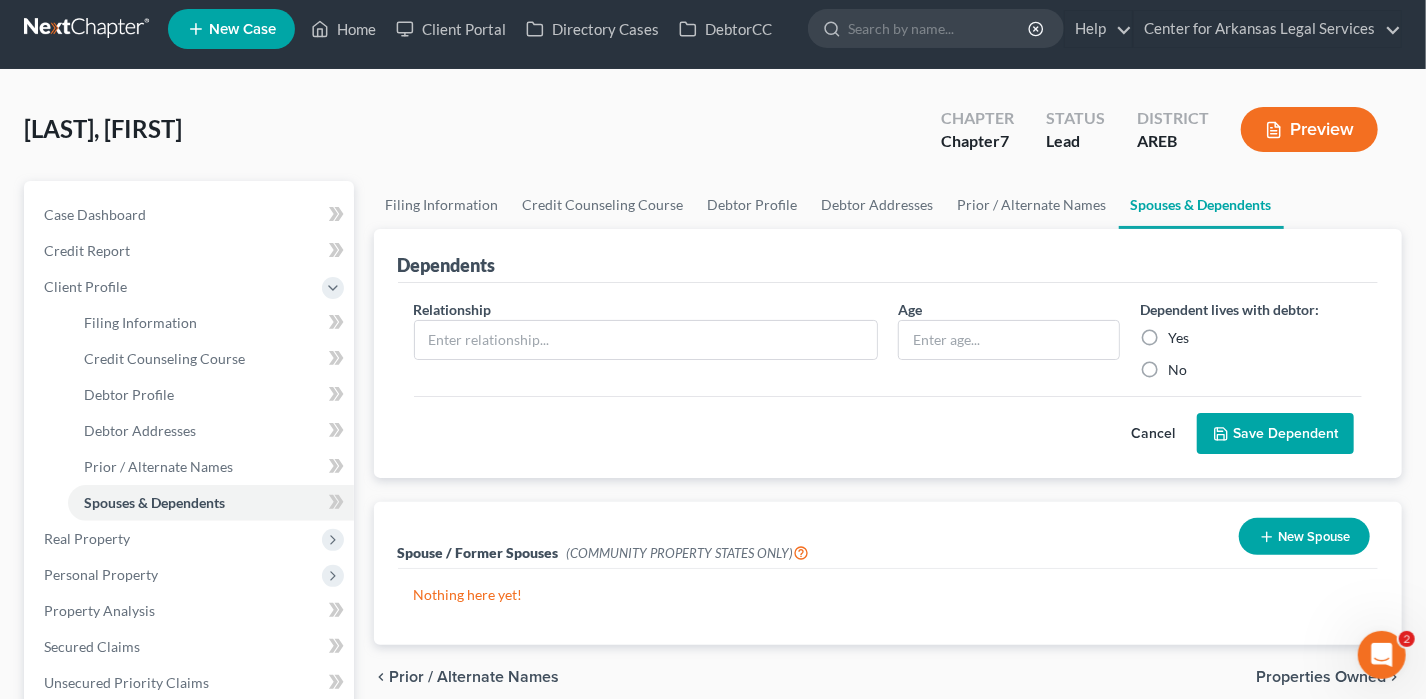 scroll, scrollTop: 0, scrollLeft: 0, axis: both 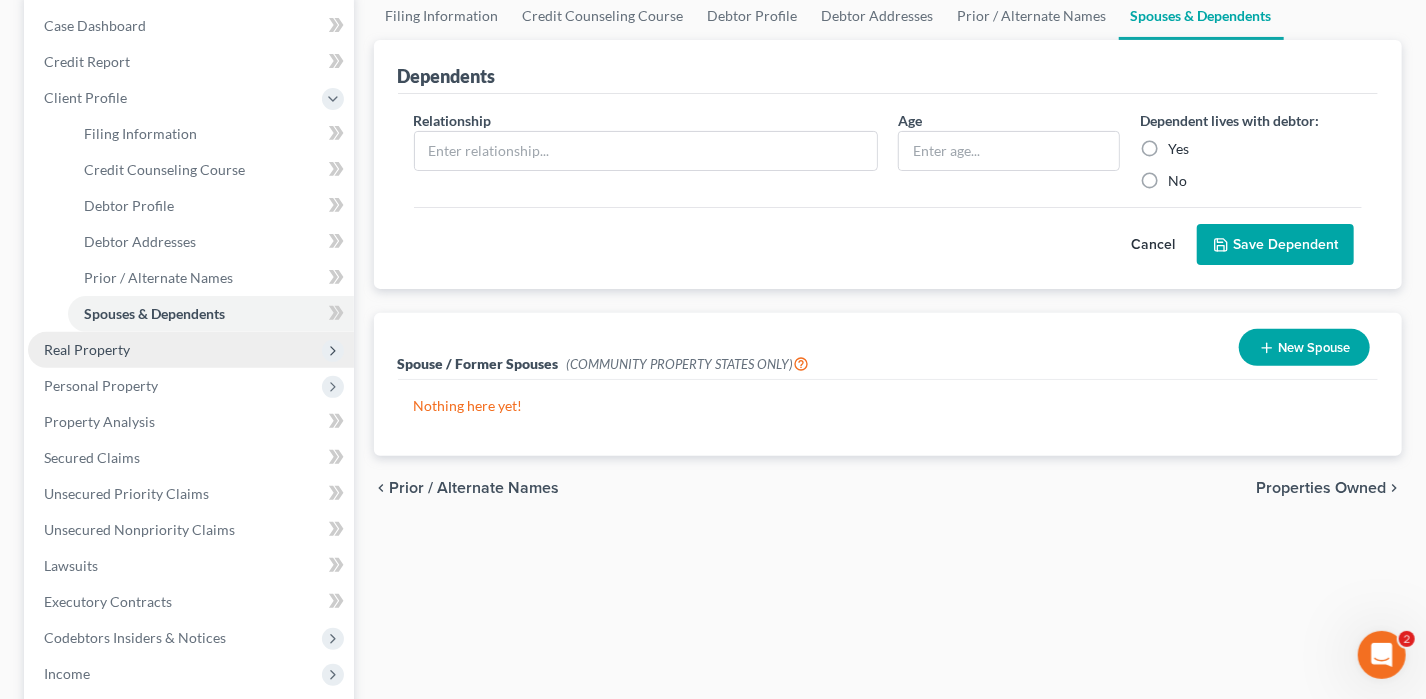 click on "Real Property" at bounding box center [191, 350] 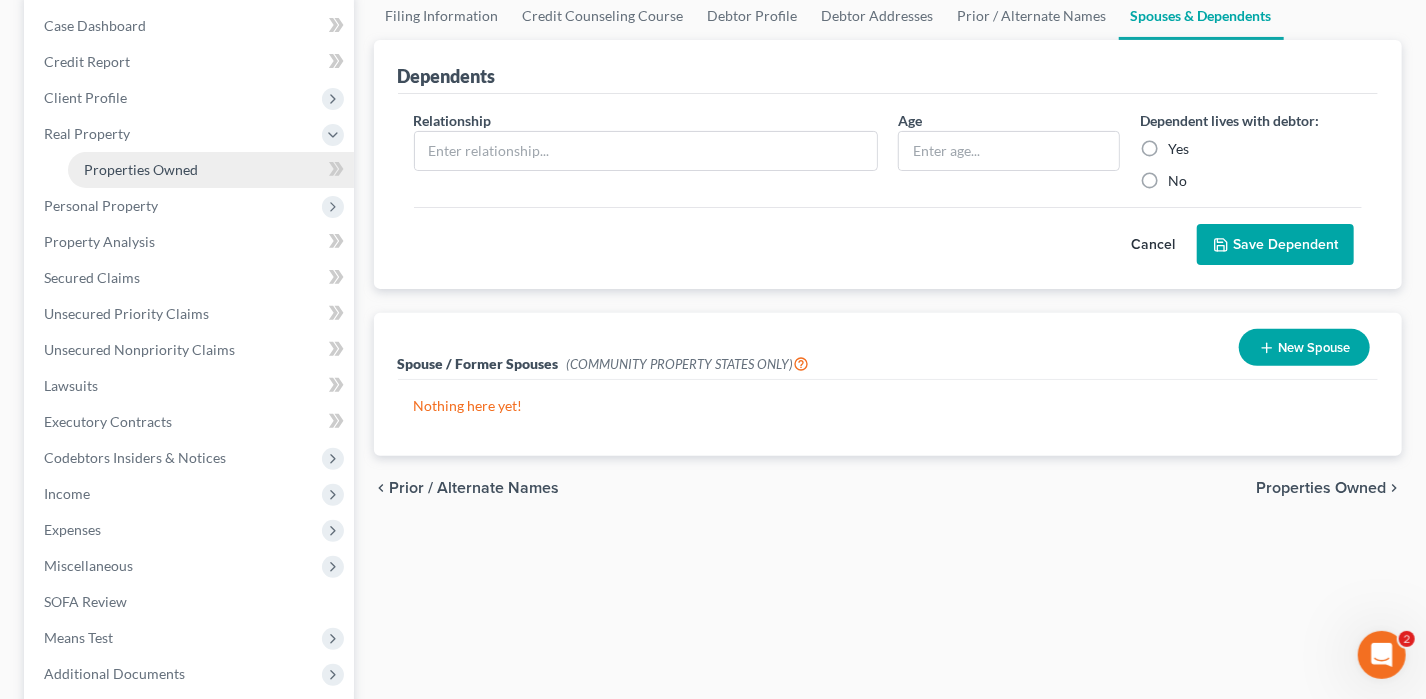 click on "Properties Owned" at bounding box center (141, 169) 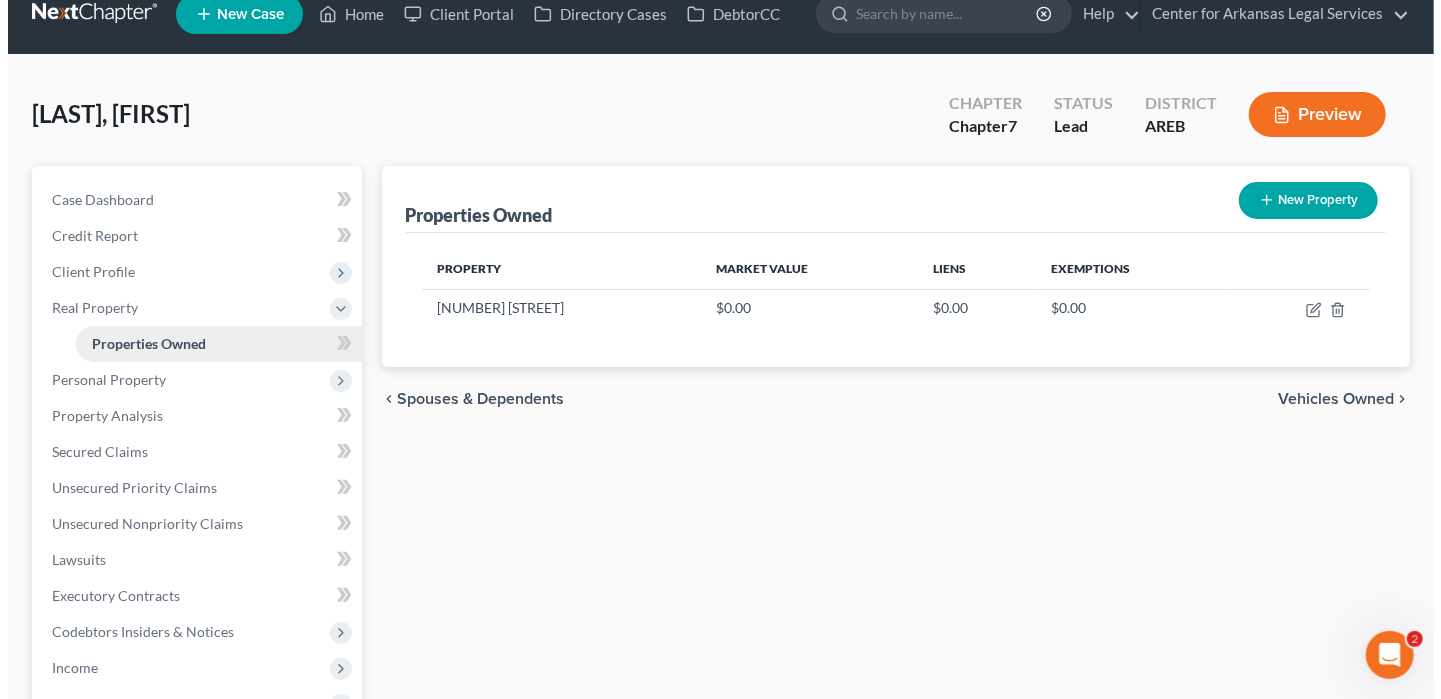 scroll, scrollTop: 0, scrollLeft: 0, axis: both 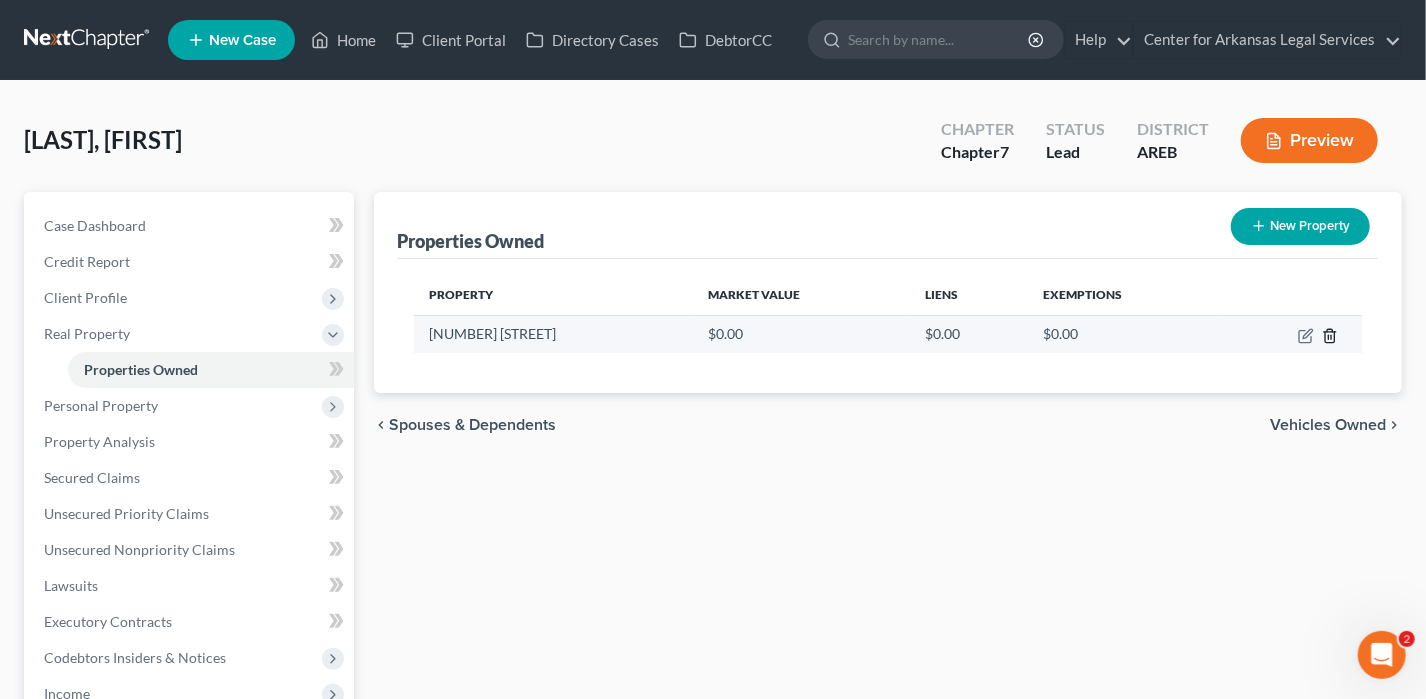 click 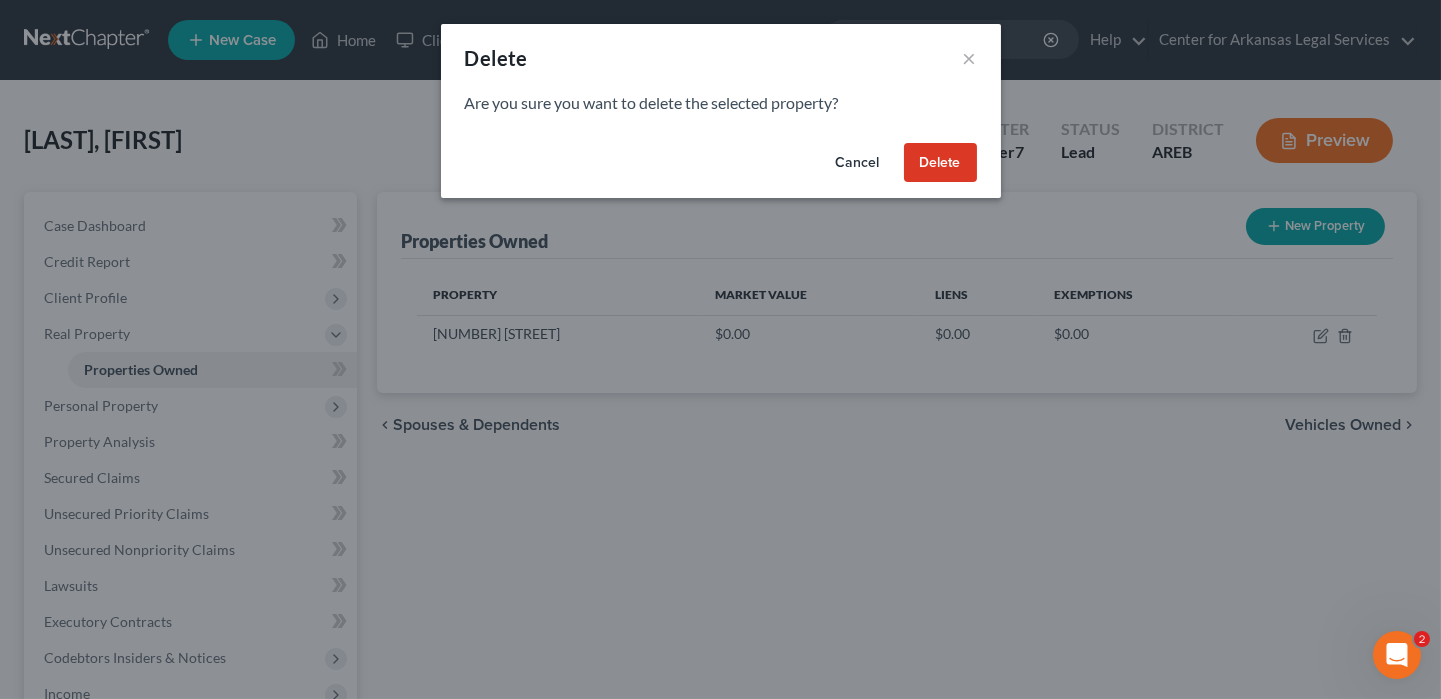 click on "Delete" at bounding box center [940, 163] 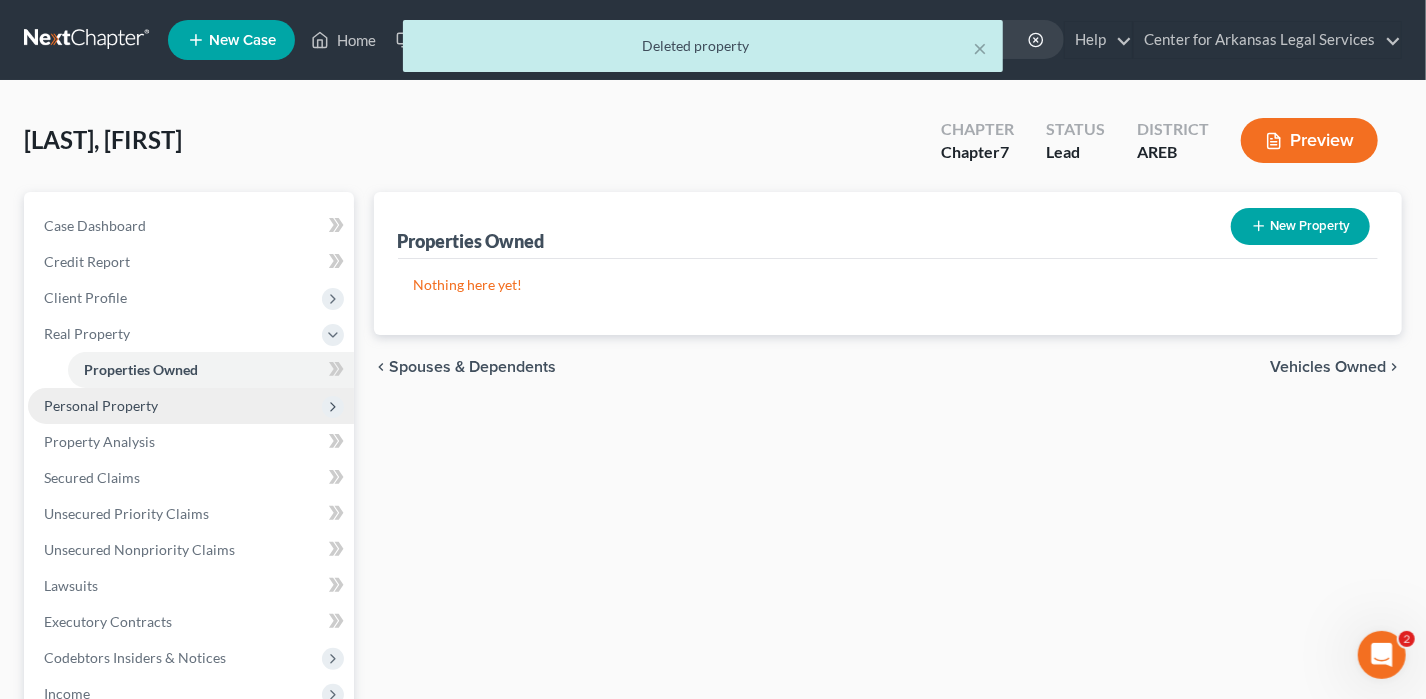 click on "Personal Property" at bounding box center (191, 406) 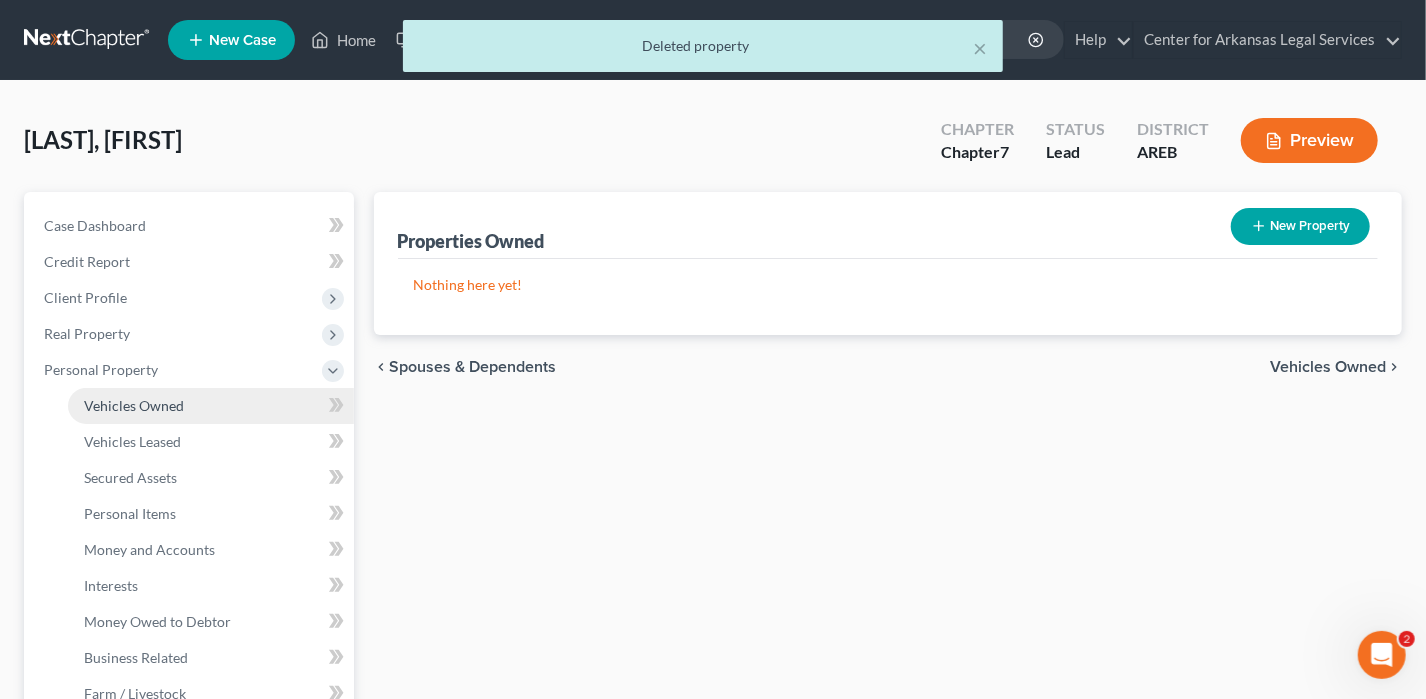click on "Vehicles Owned" at bounding box center (134, 405) 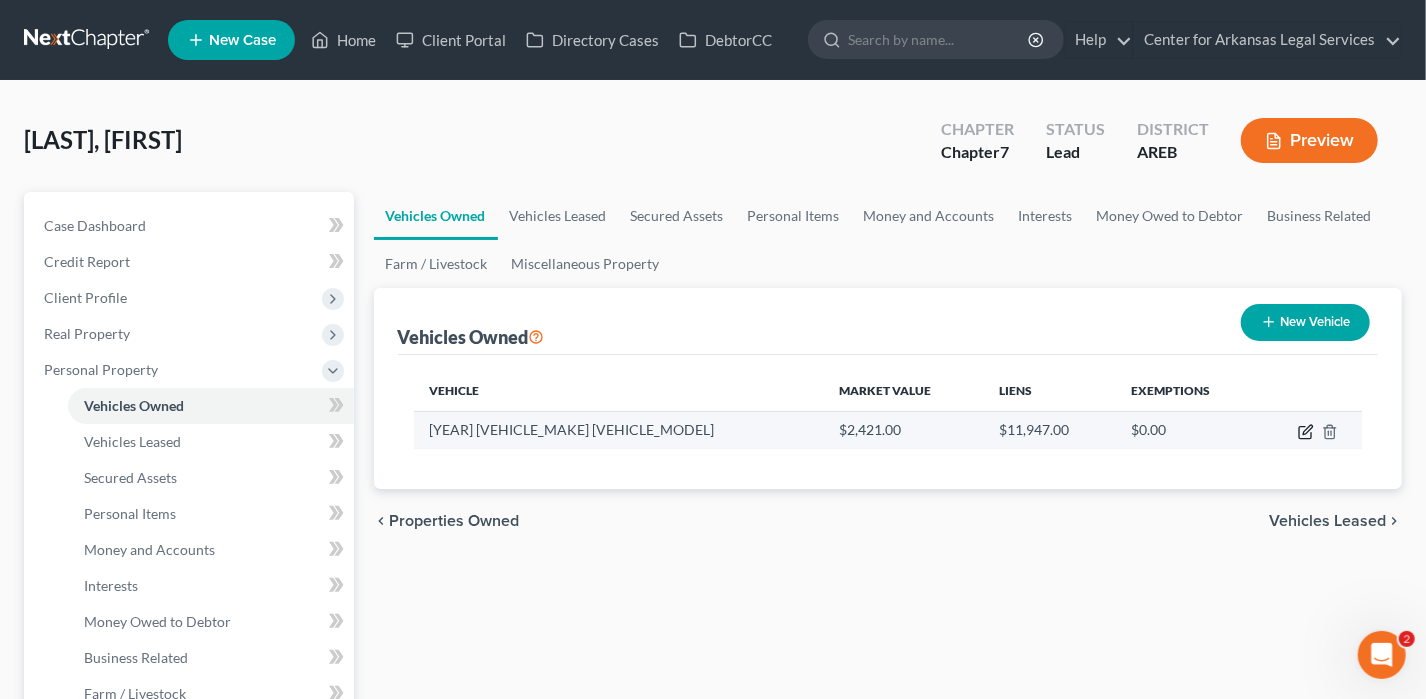 click 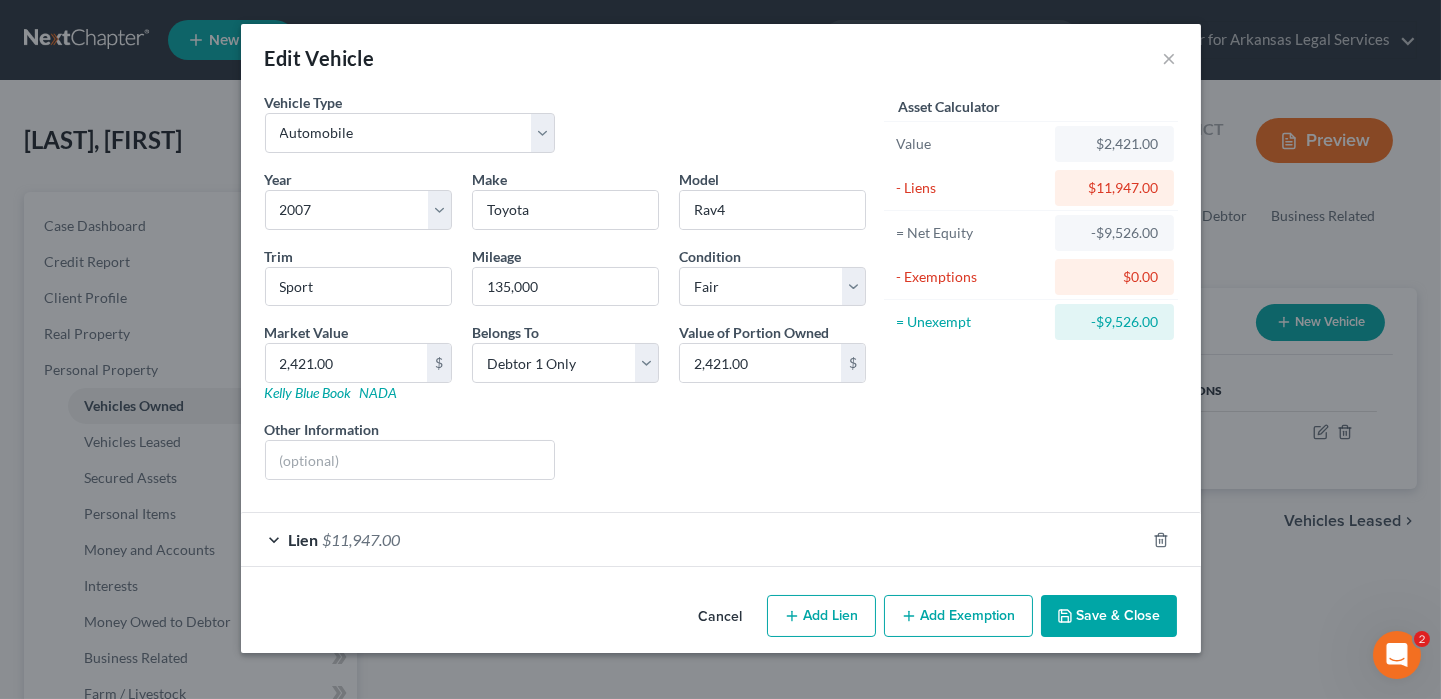 click on "$11,947.00" at bounding box center [362, 539] 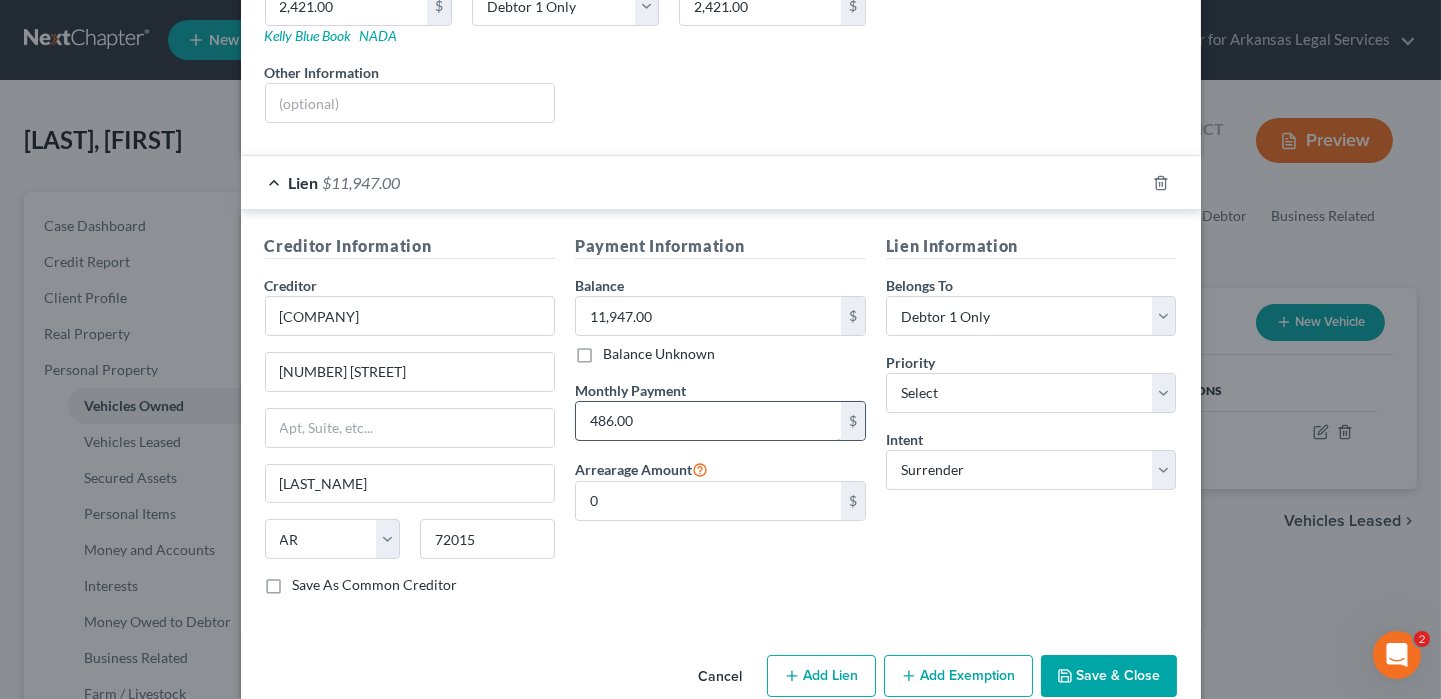 scroll, scrollTop: 389, scrollLeft: 0, axis: vertical 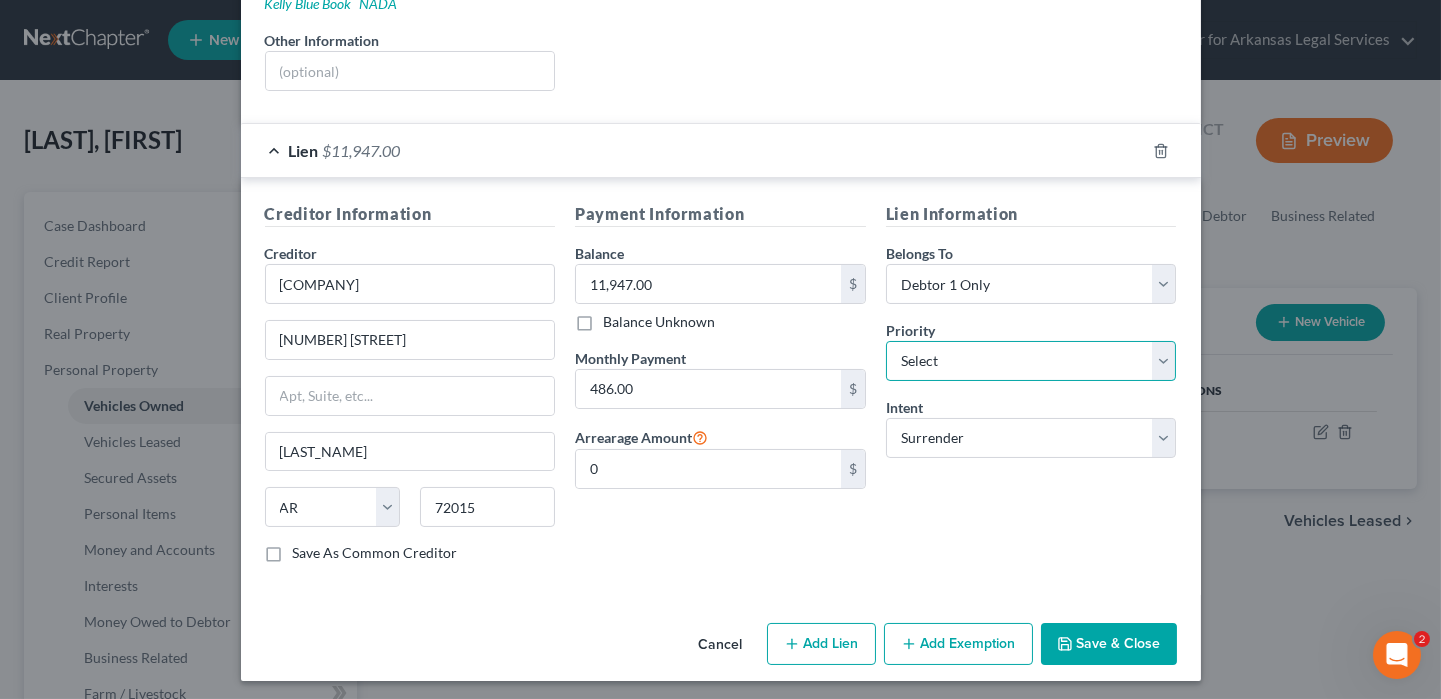 click on "Select 1st 2nd 3rd 4th 5th 6th 7th 8th 9th 10th 11th 12th 13th 14th 15th 16th 17th 18th 19th 20th 21th 22th 23th 24th 25th 26th 27th 28th 29th 30th" at bounding box center (1031, 361) 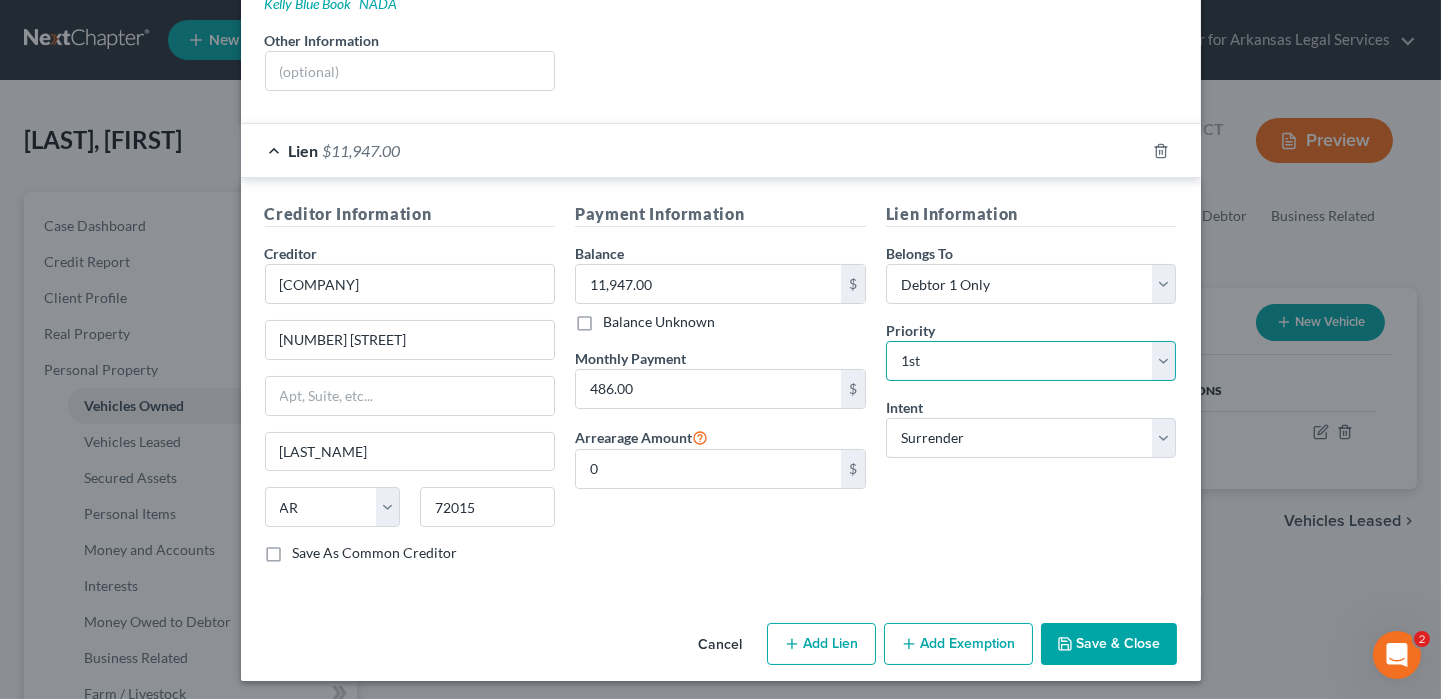 click on "Select 1st 2nd 3rd 4th 5th 6th 7th 8th 9th 10th 11th 12th 13th 14th 15th 16th 17th 18th 19th 20th 21th 22th 23th 24th 25th 26th 27th 28th 29th 30th" at bounding box center (1031, 361) 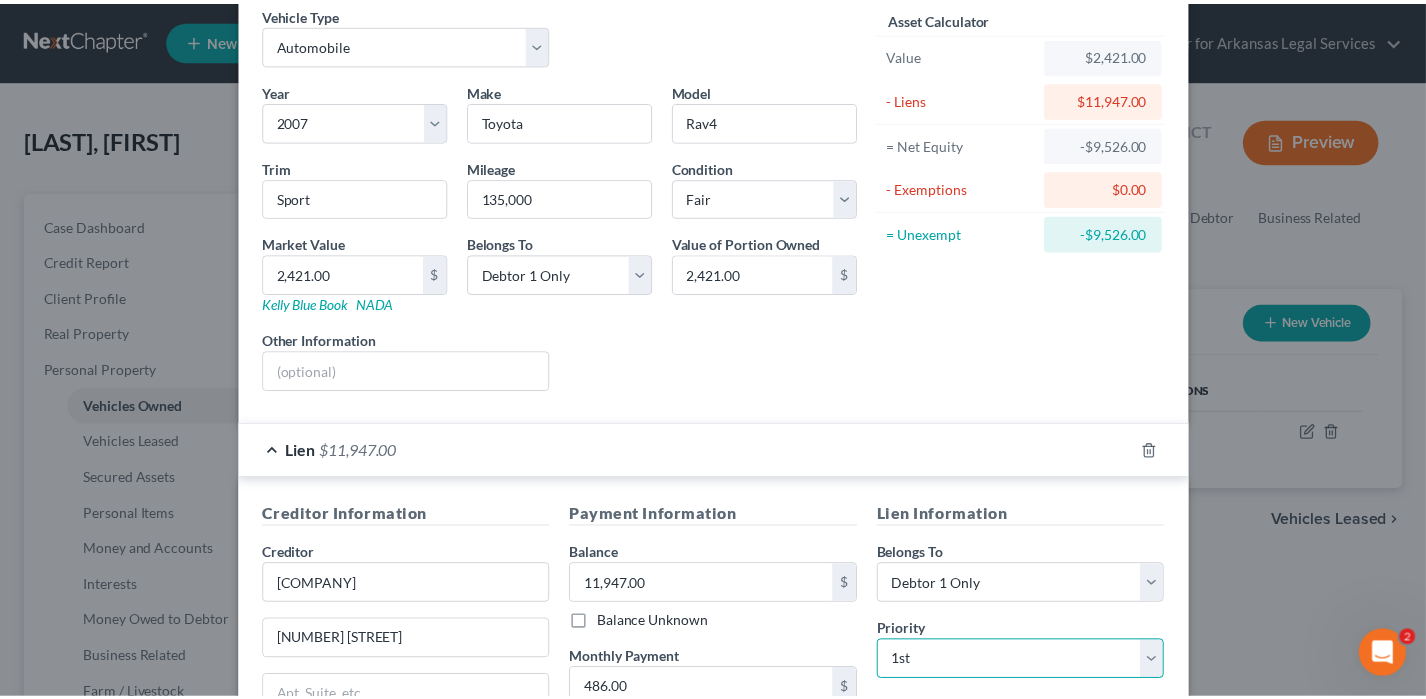 scroll, scrollTop: 389, scrollLeft: 0, axis: vertical 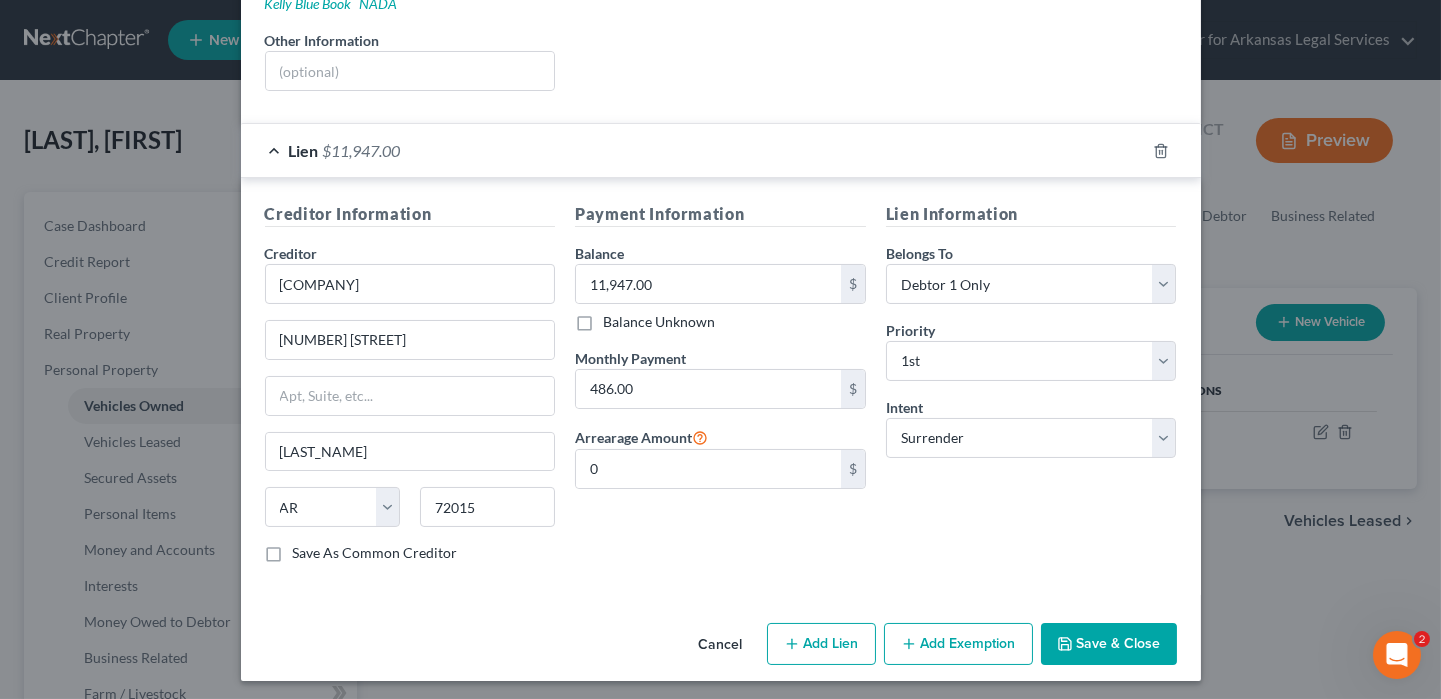 click on "Save & Close" at bounding box center (1109, 644) 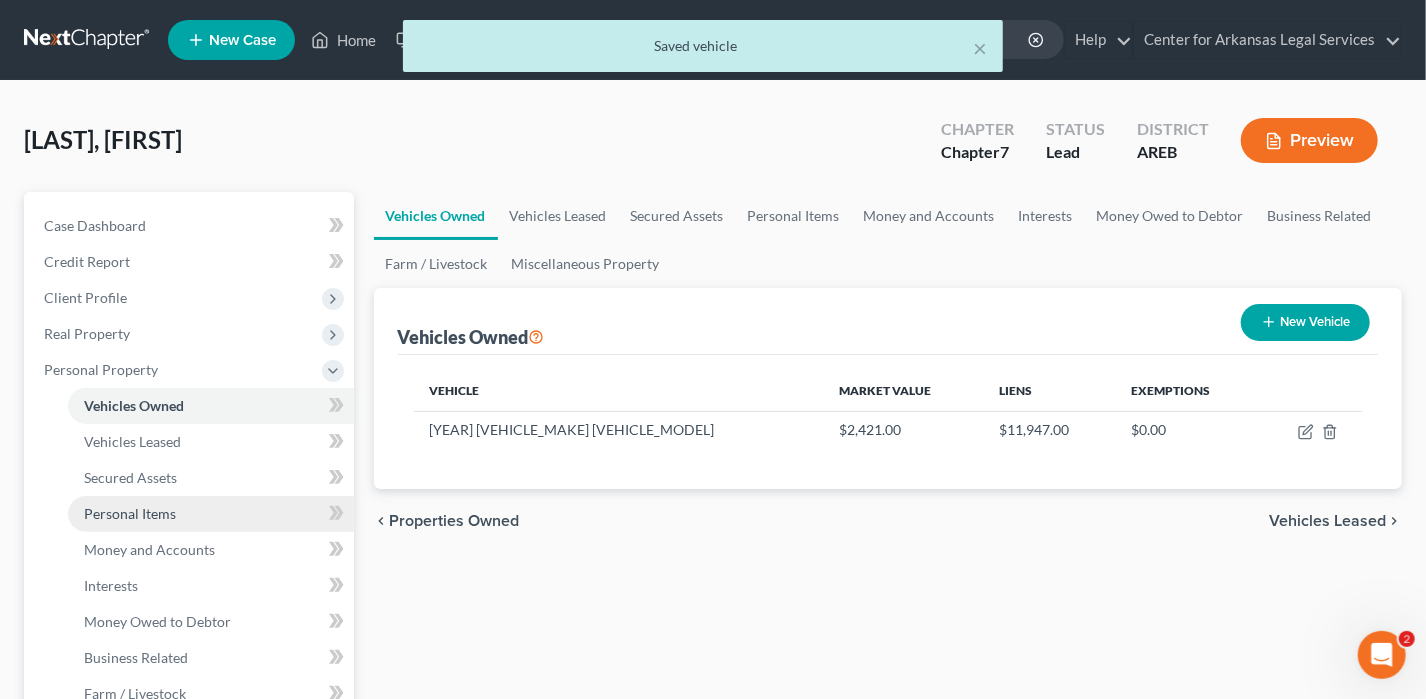 click on "Personal Items" at bounding box center [130, 513] 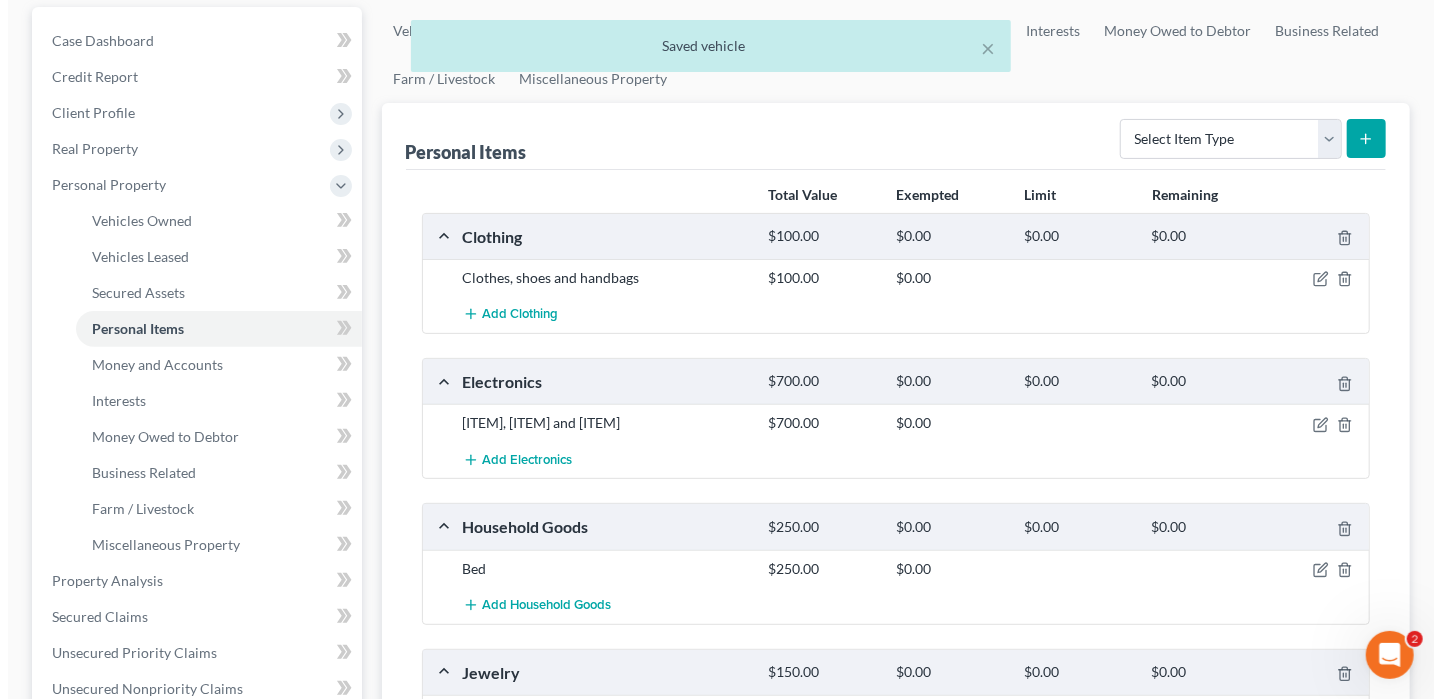 scroll, scrollTop: 200, scrollLeft: 0, axis: vertical 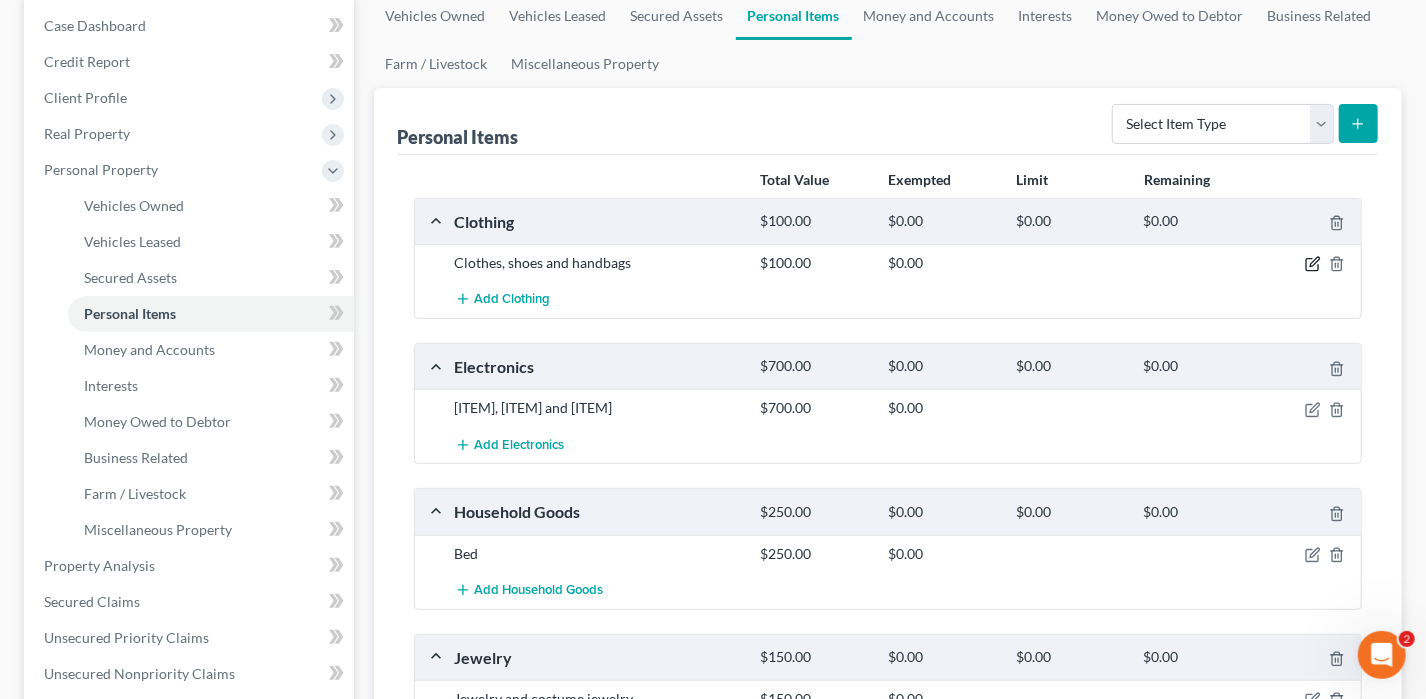 click 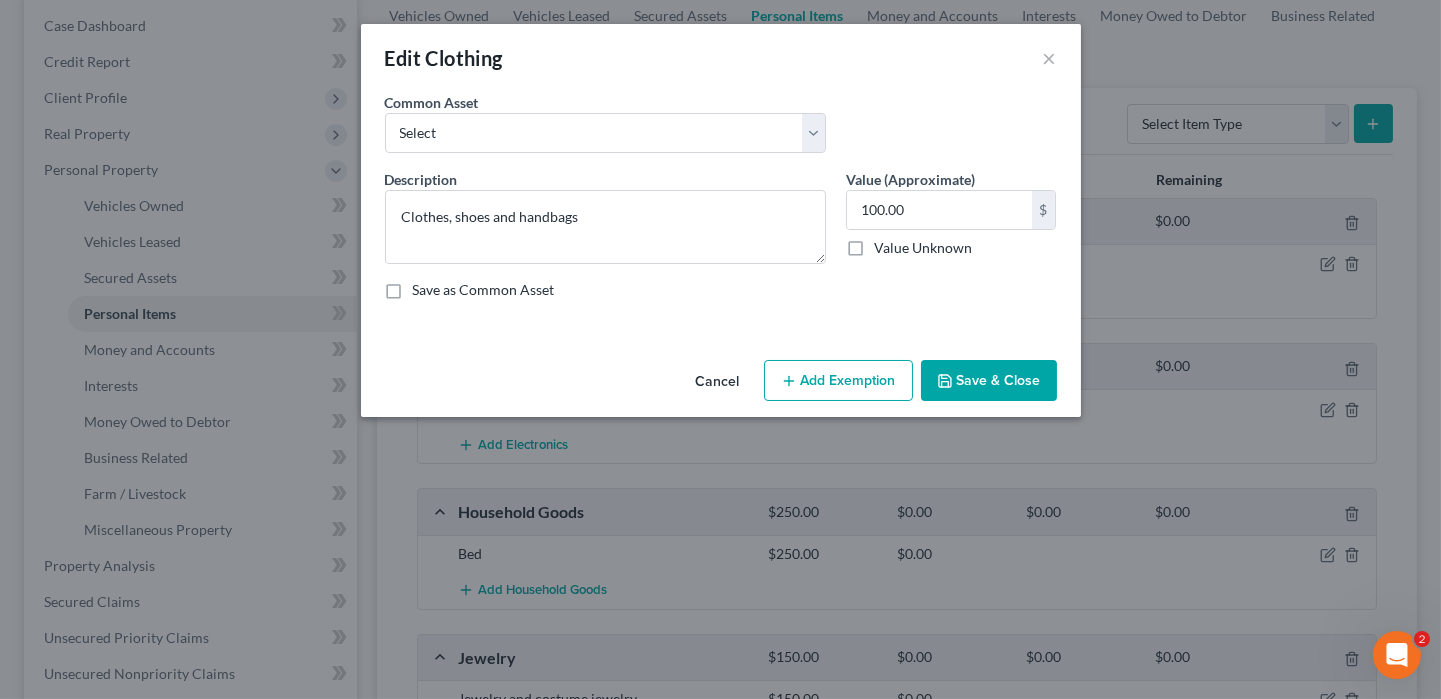 click 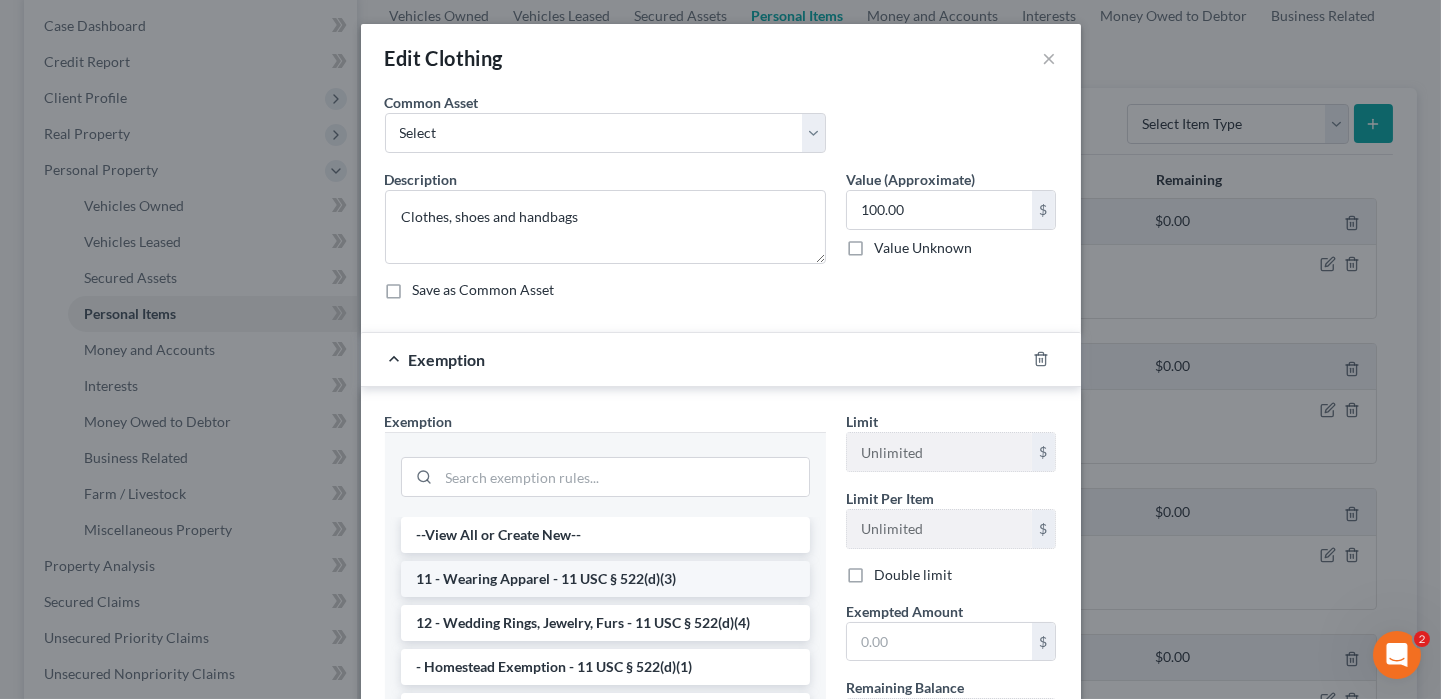 click on "11 - Wearing Apparel - 11 USC § 522(d)(3)" at bounding box center (605, 579) 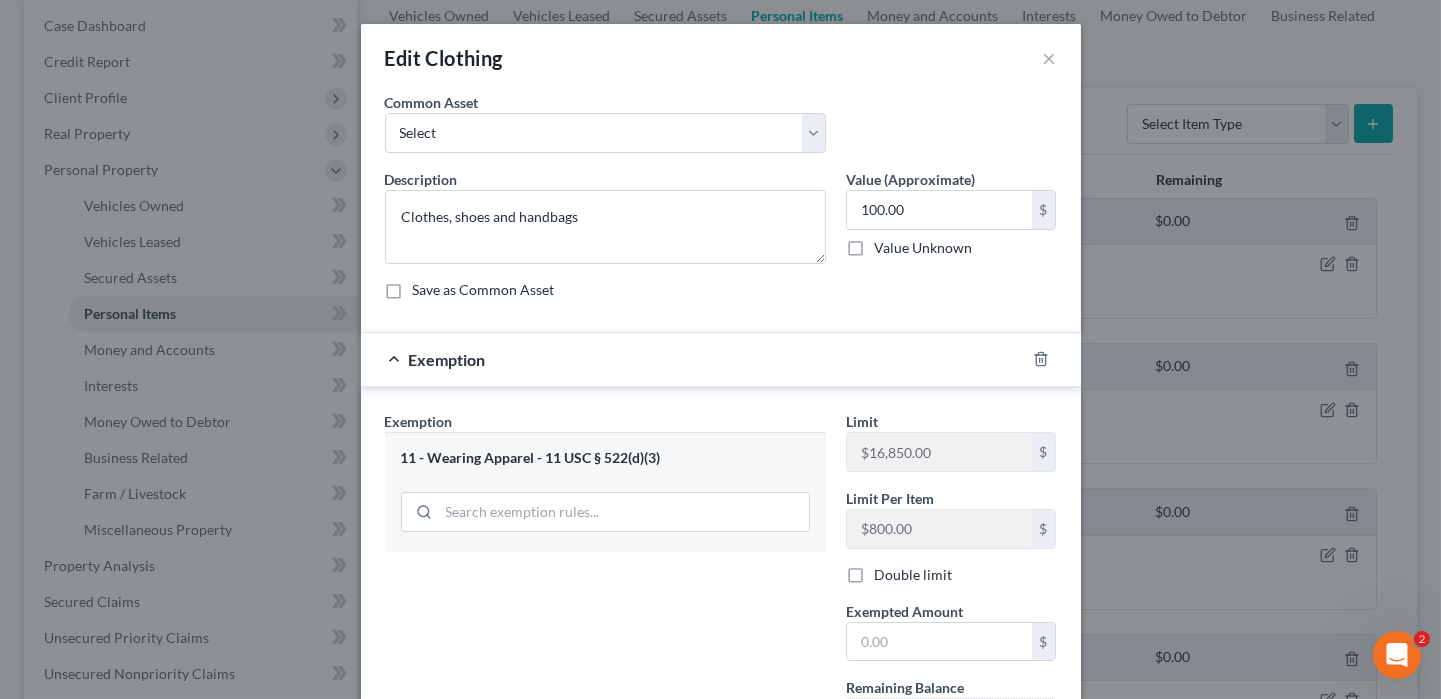 scroll, scrollTop: 178, scrollLeft: 0, axis: vertical 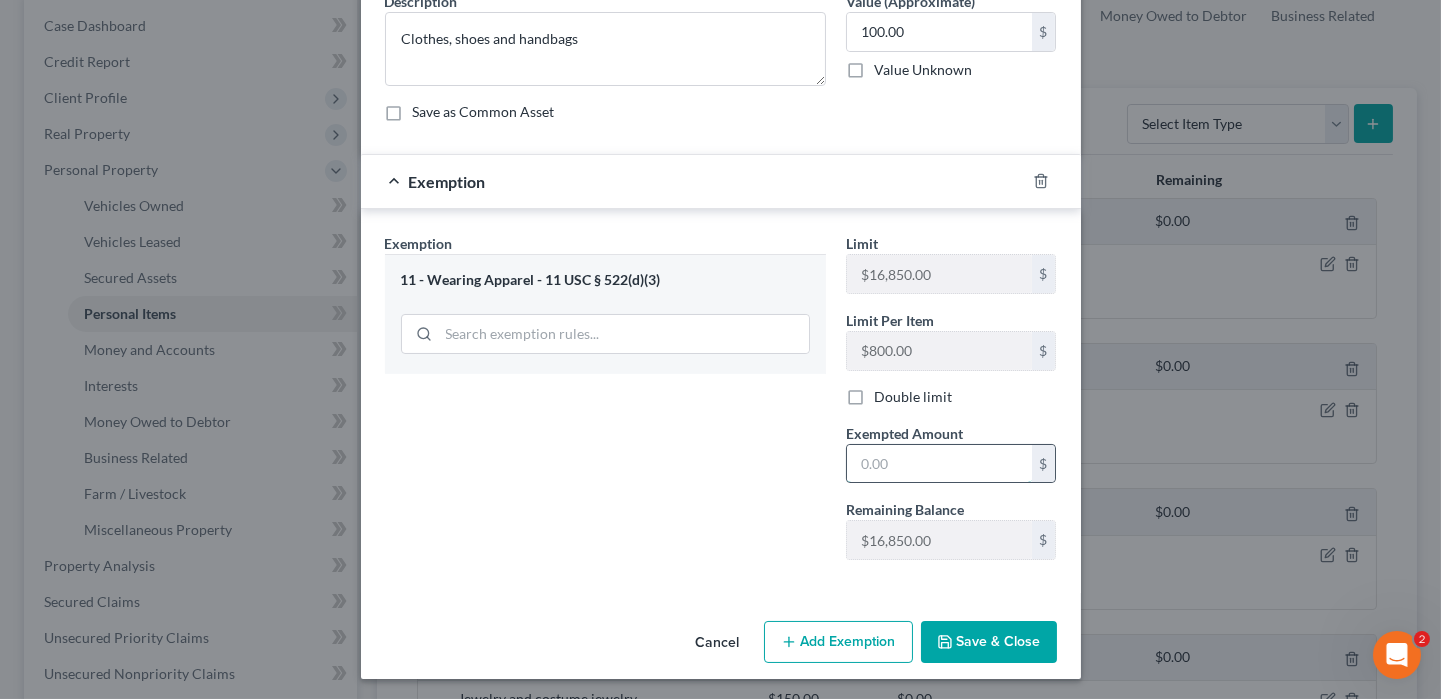 click at bounding box center [939, 464] 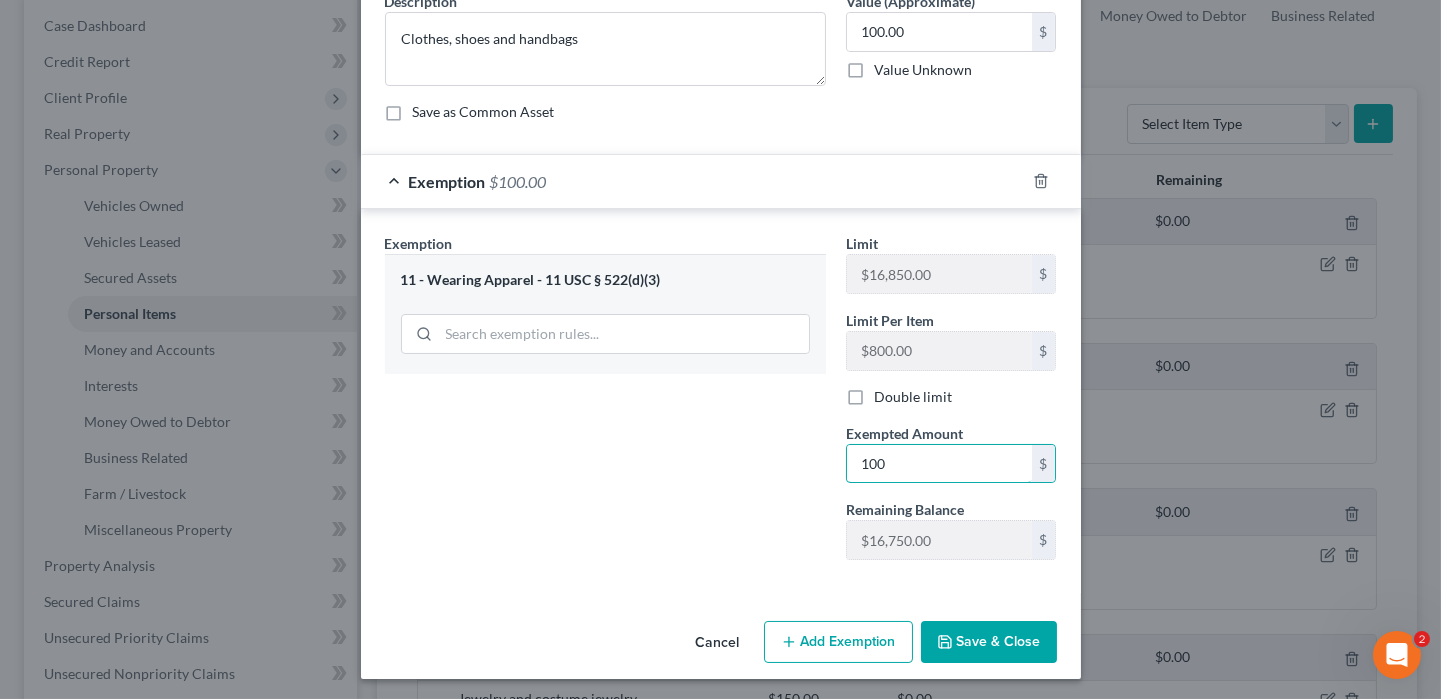 type on "100" 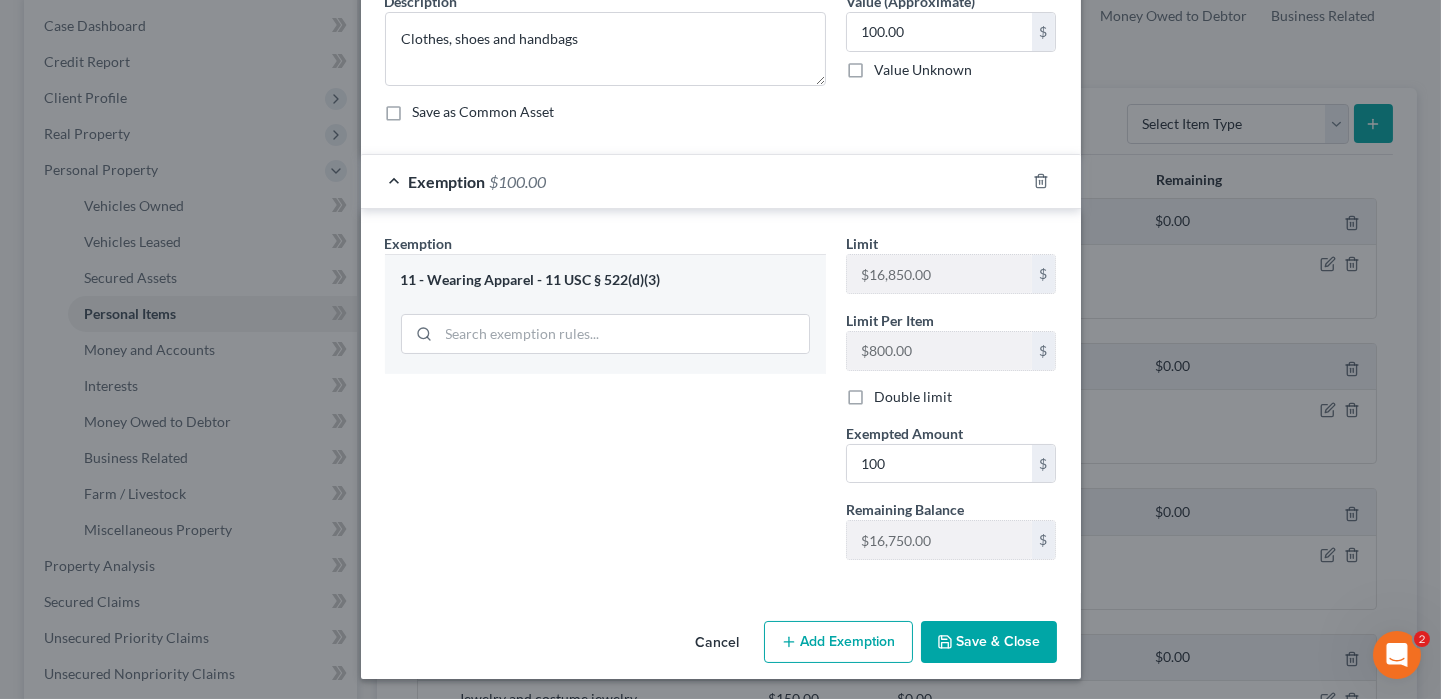 click on "Save & Close" at bounding box center [989, 642] 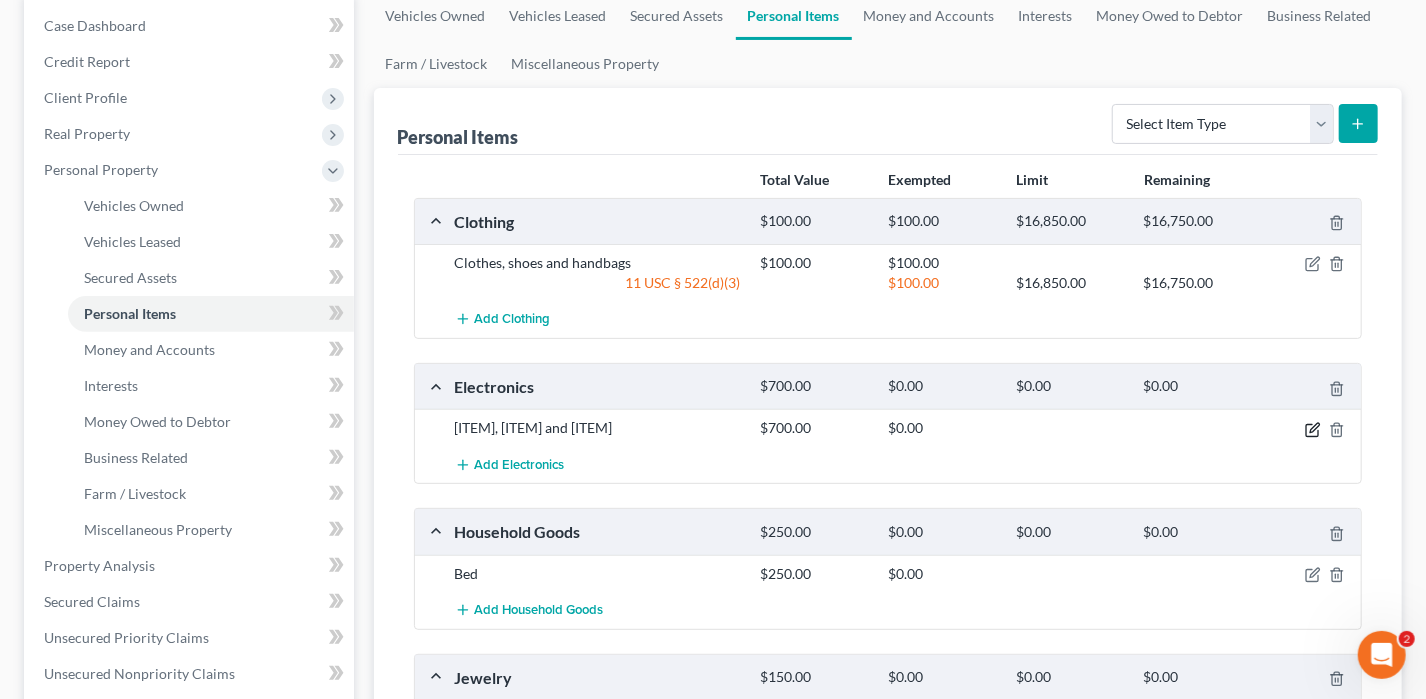 click 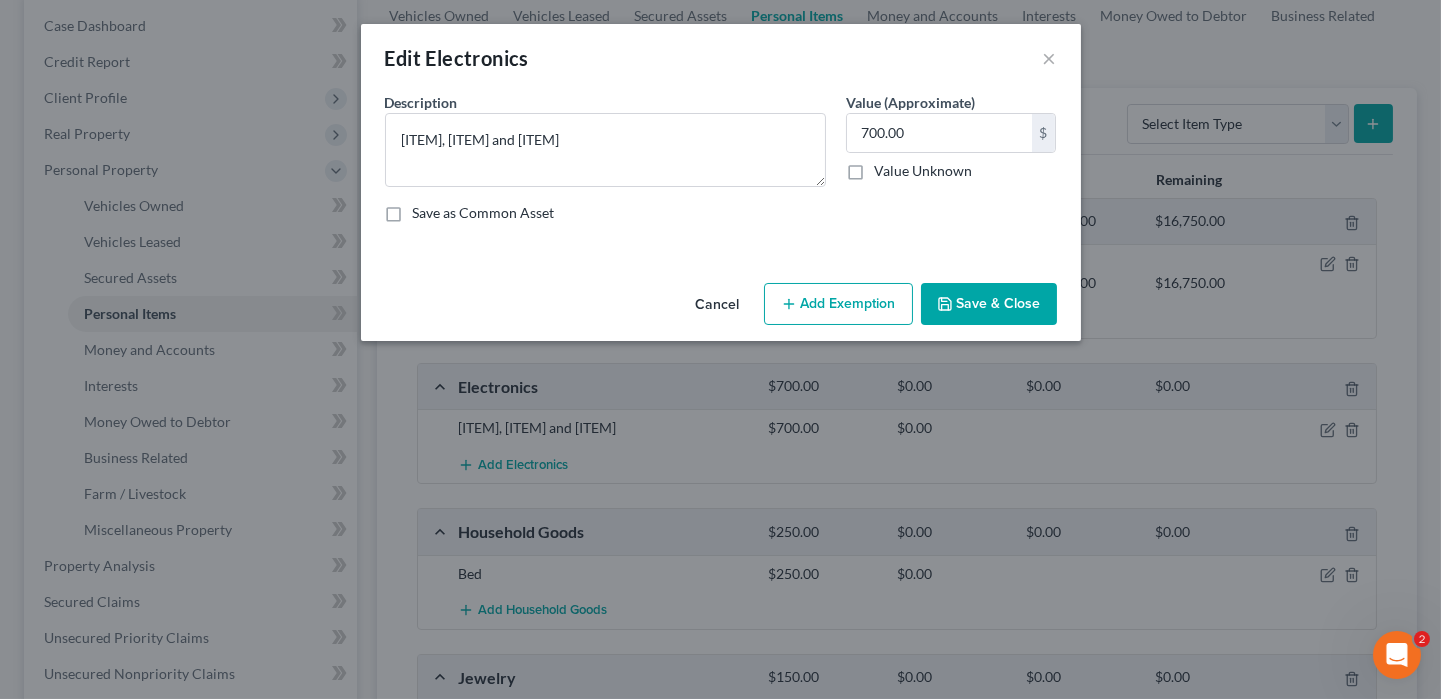 click on "Add Exemption" at bounding box center [838, 304] 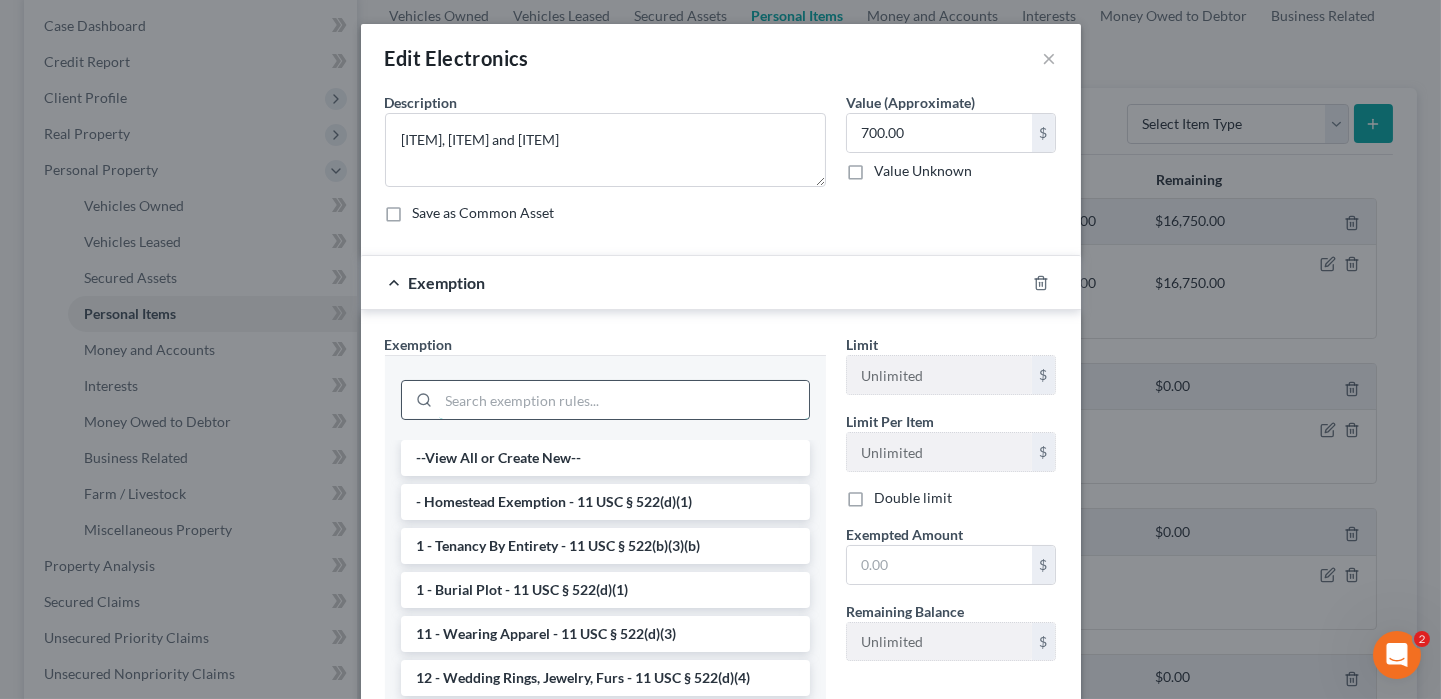 click at bounding box center (624, 400) 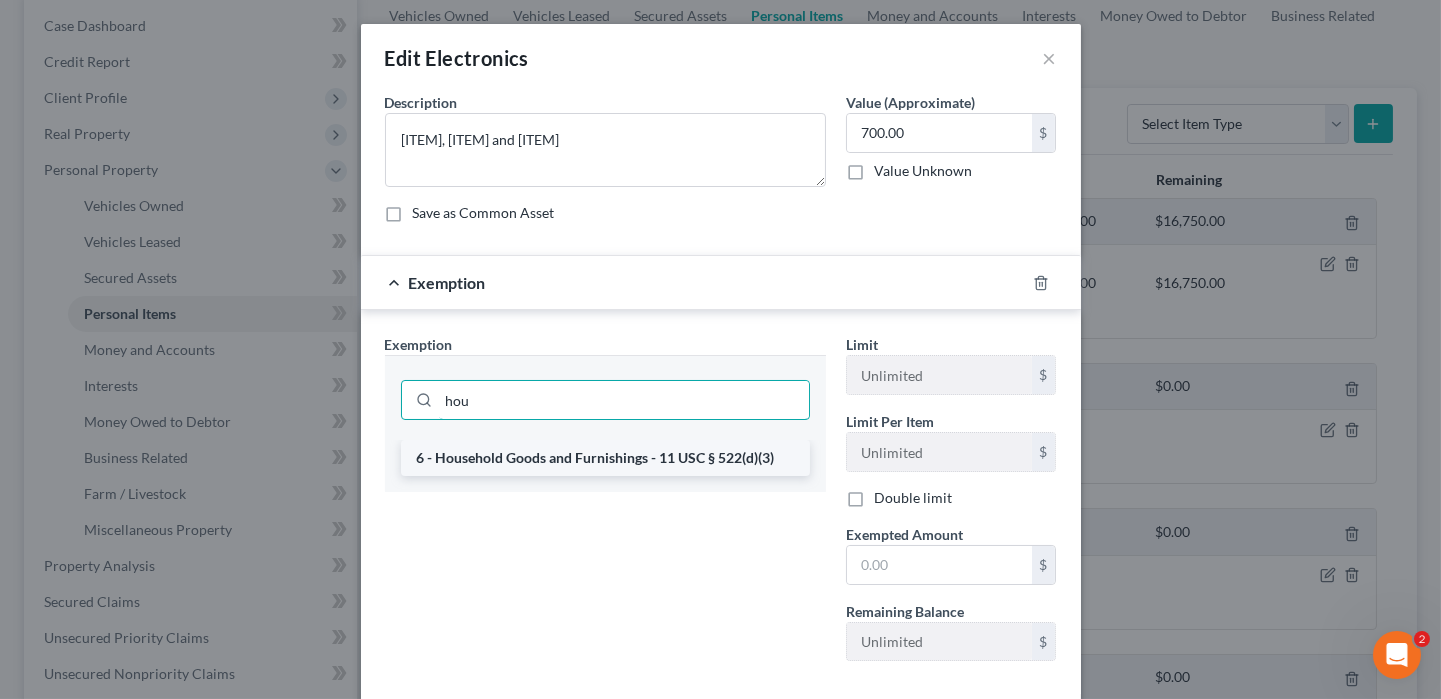 type on "hou" 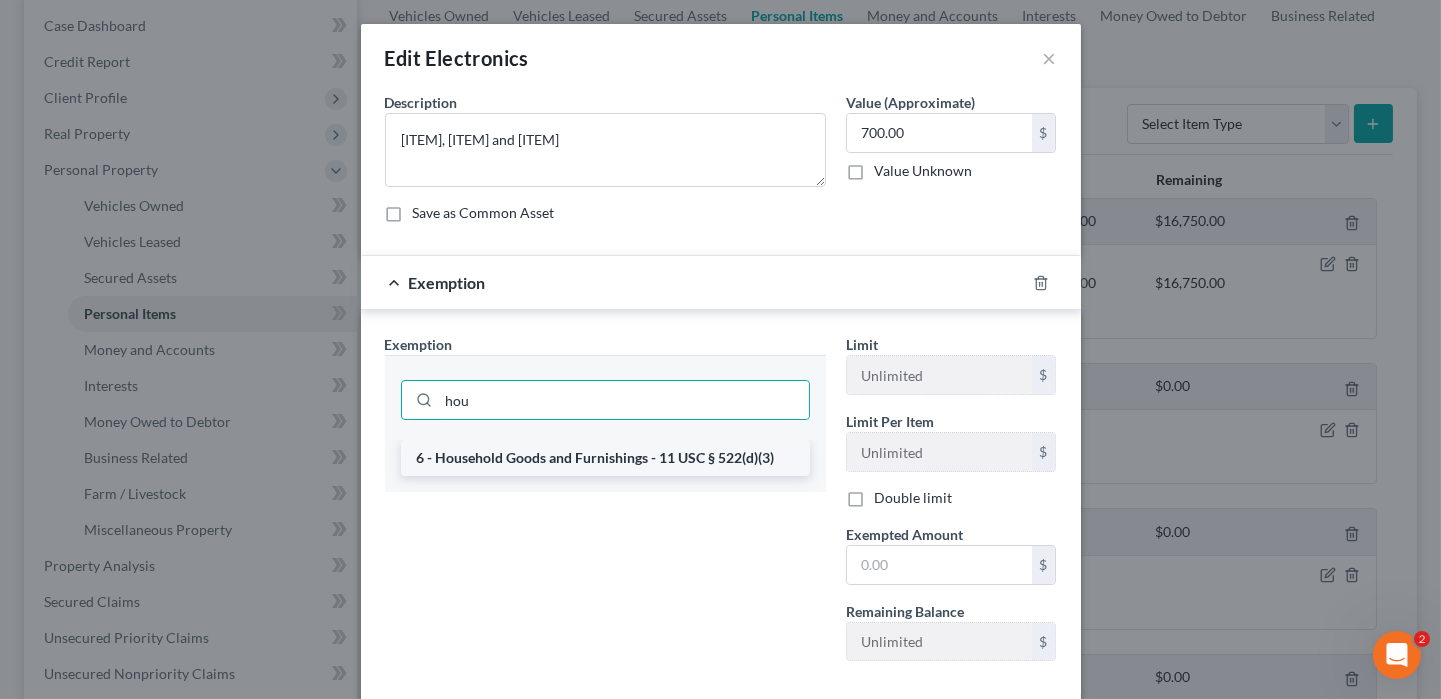 click on "6 - Household Goods and Furnishings - 11 USC § 522(d)(3)" at bounding box center (605, 458) 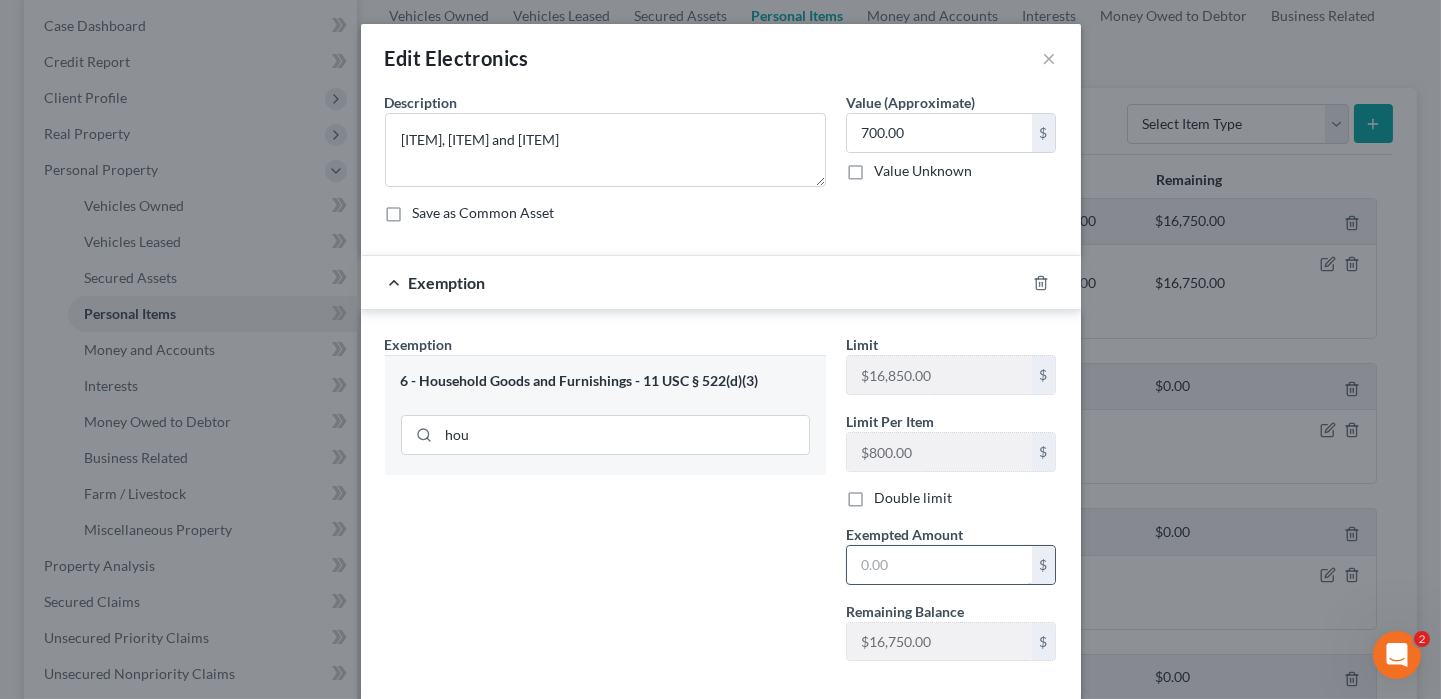 click at bounding box center (939, 565) 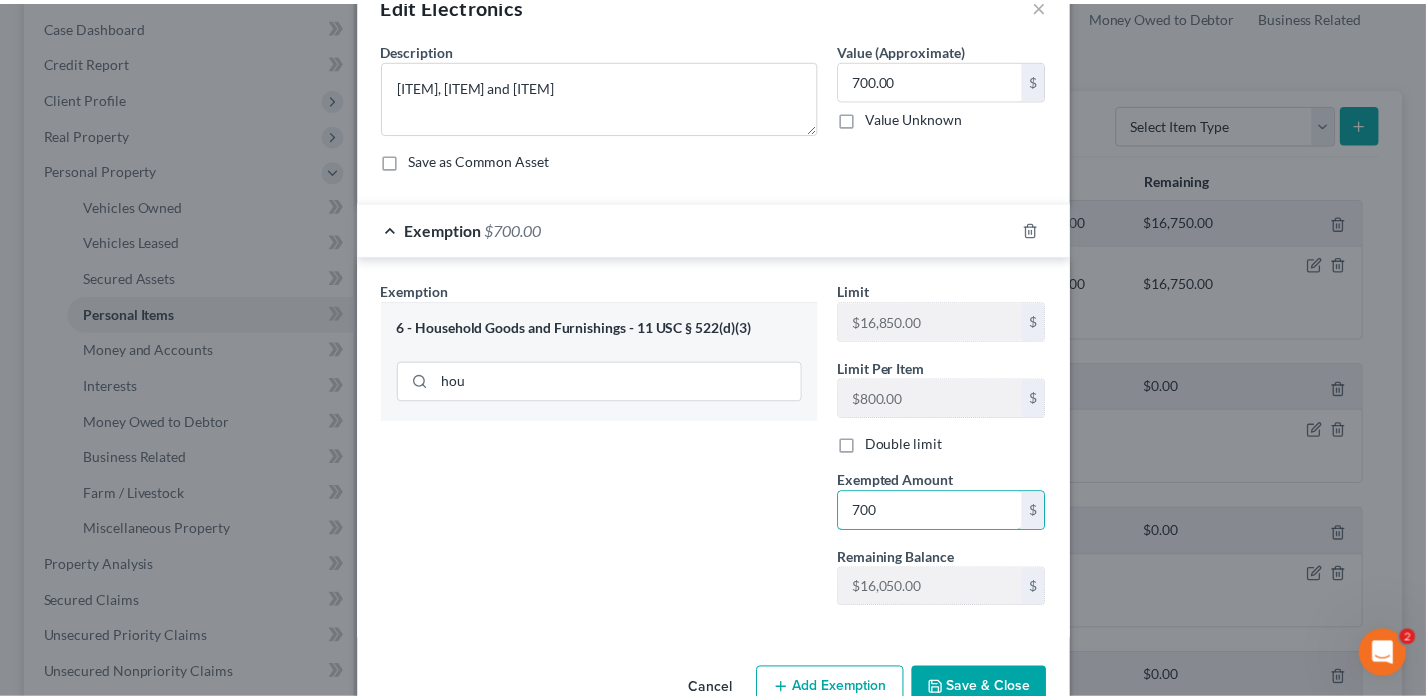 scroll, scrollTop: 101, scrollLeft: 0, axis: vertical 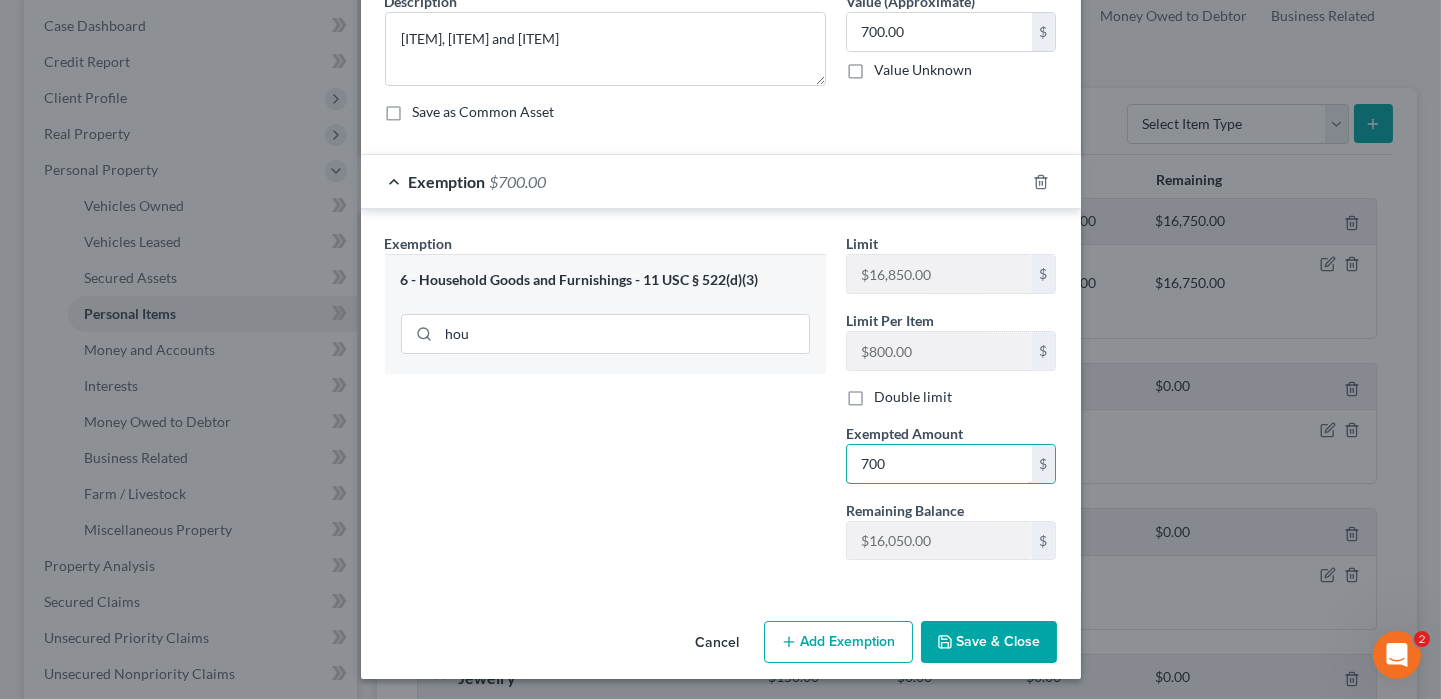 type on "700" 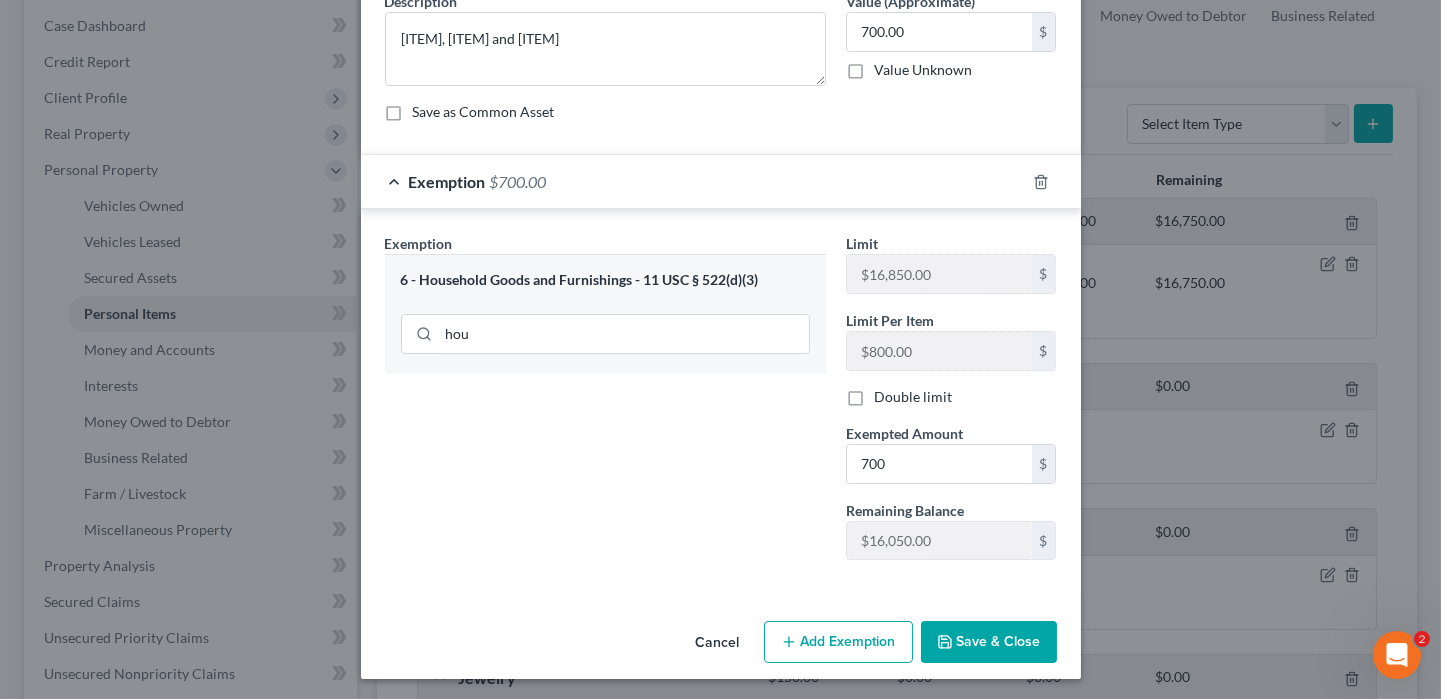 click on "Save & Close" at bounding box center (989, 642) 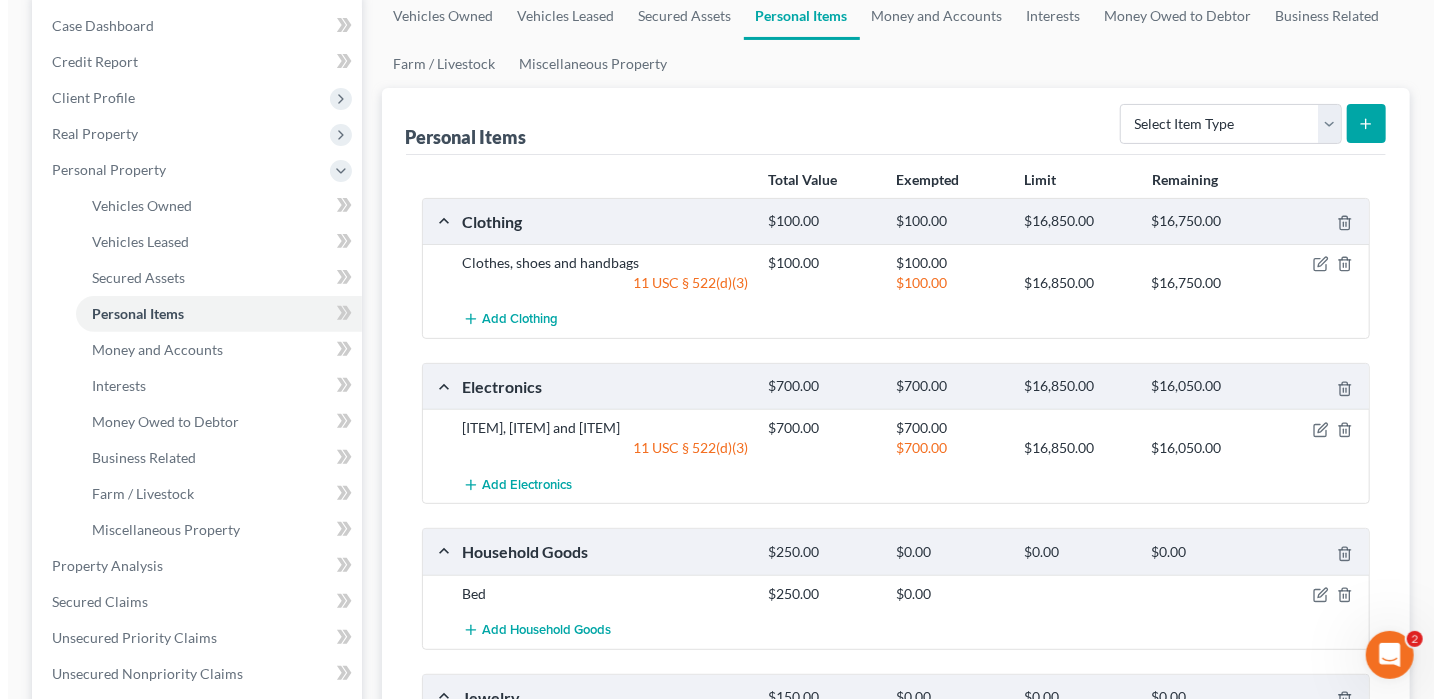 scroll, scrollTop: 400, scrollLeft: 0, axis: vertical 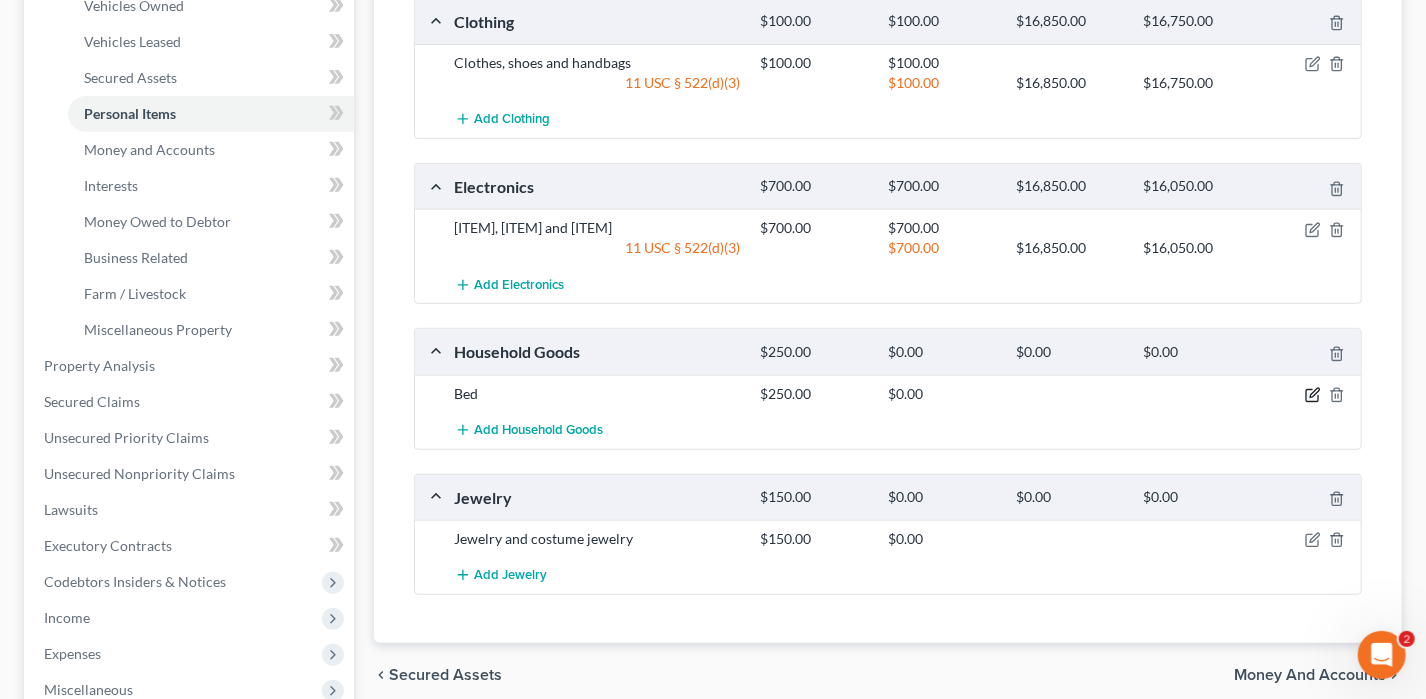 click 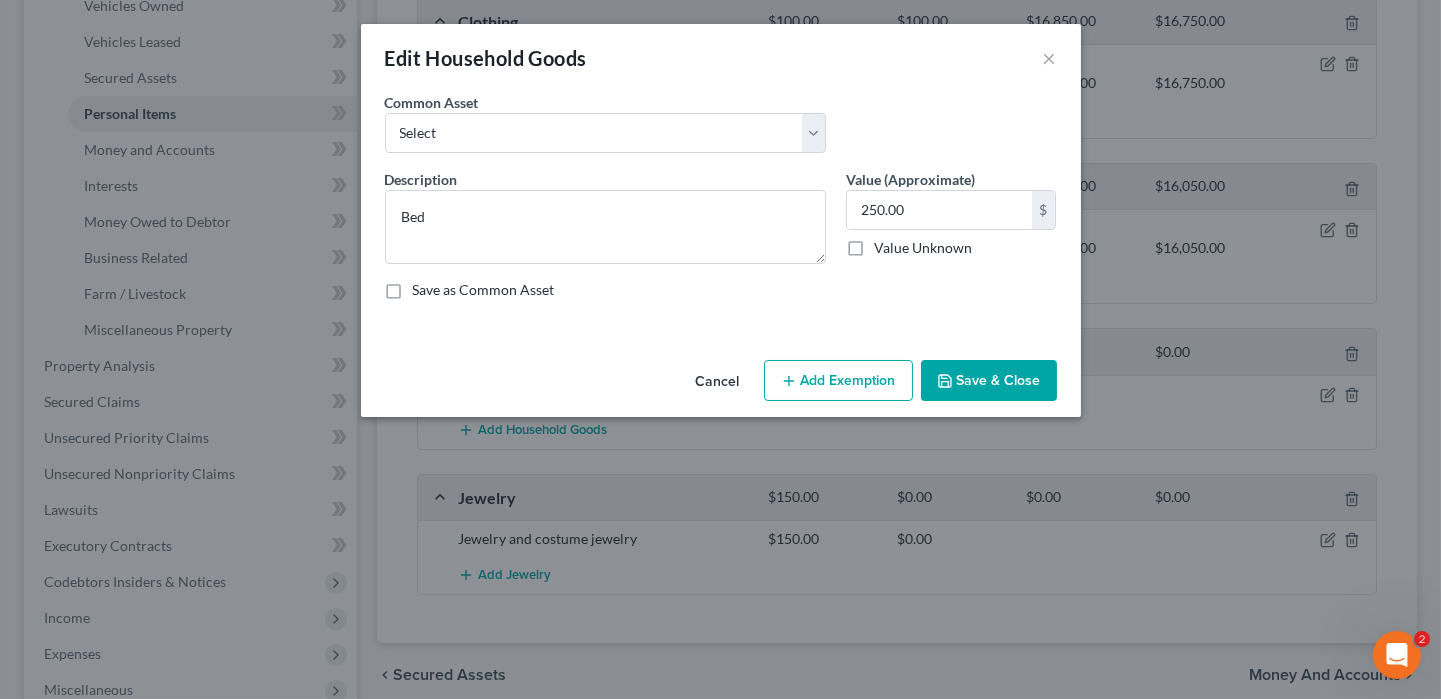 click on "Add Exemption" at bounding box center [838, 381] 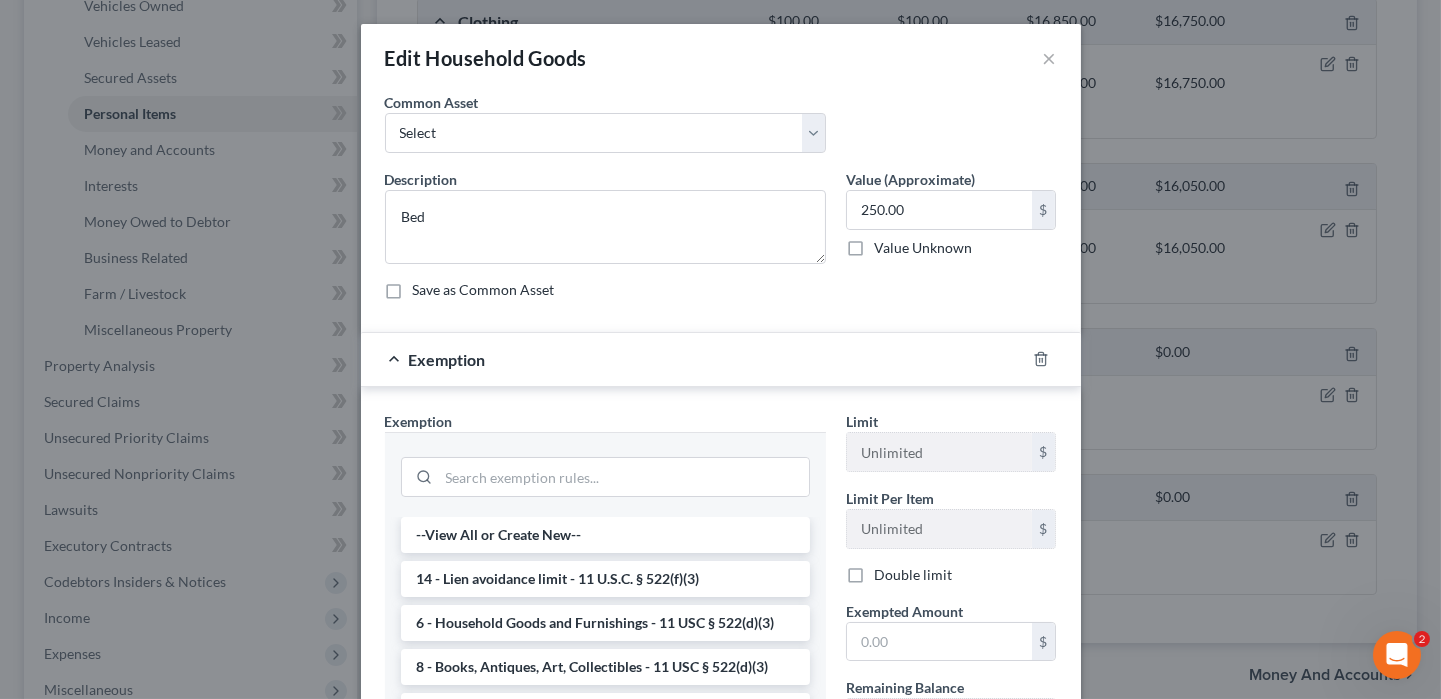 drag, startPoint x: 527, startPoint y: 619, endPoint x: 537, endPoint y: 613, distance: 11.661903 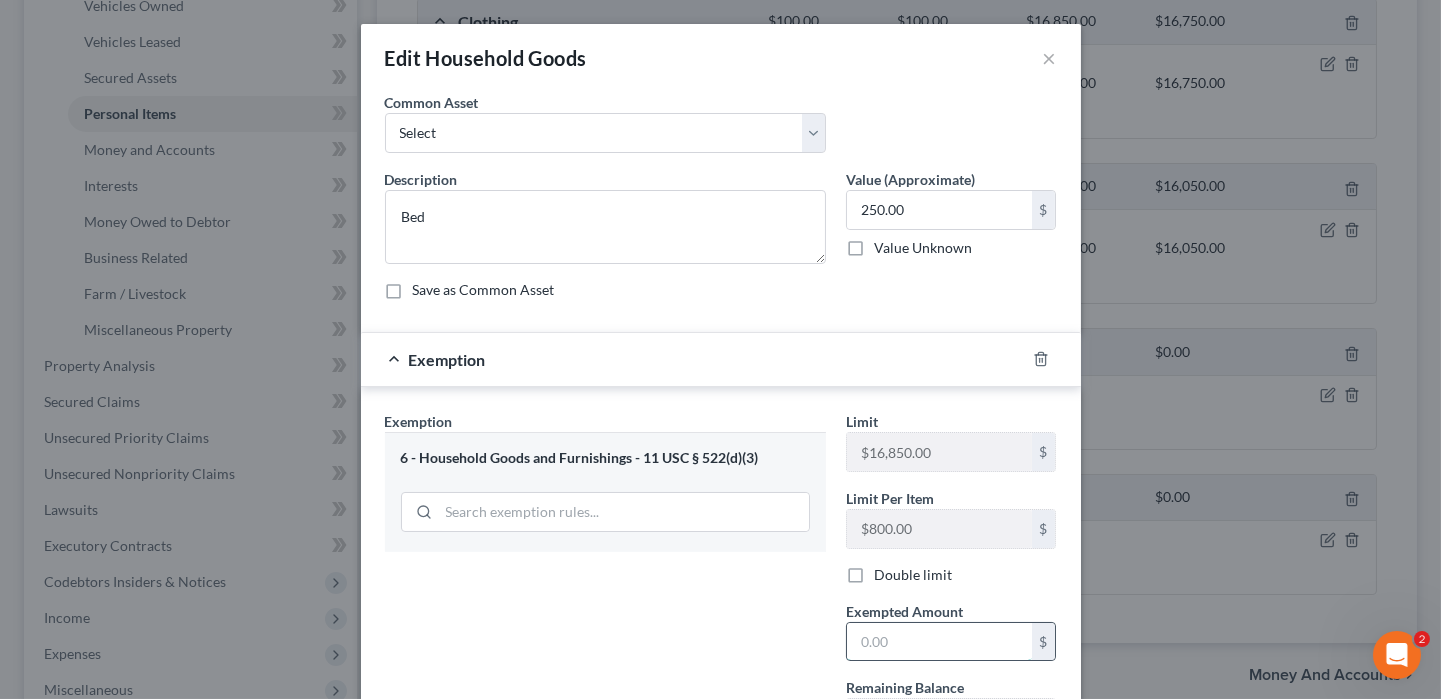 click at bounding box center [939, 642] 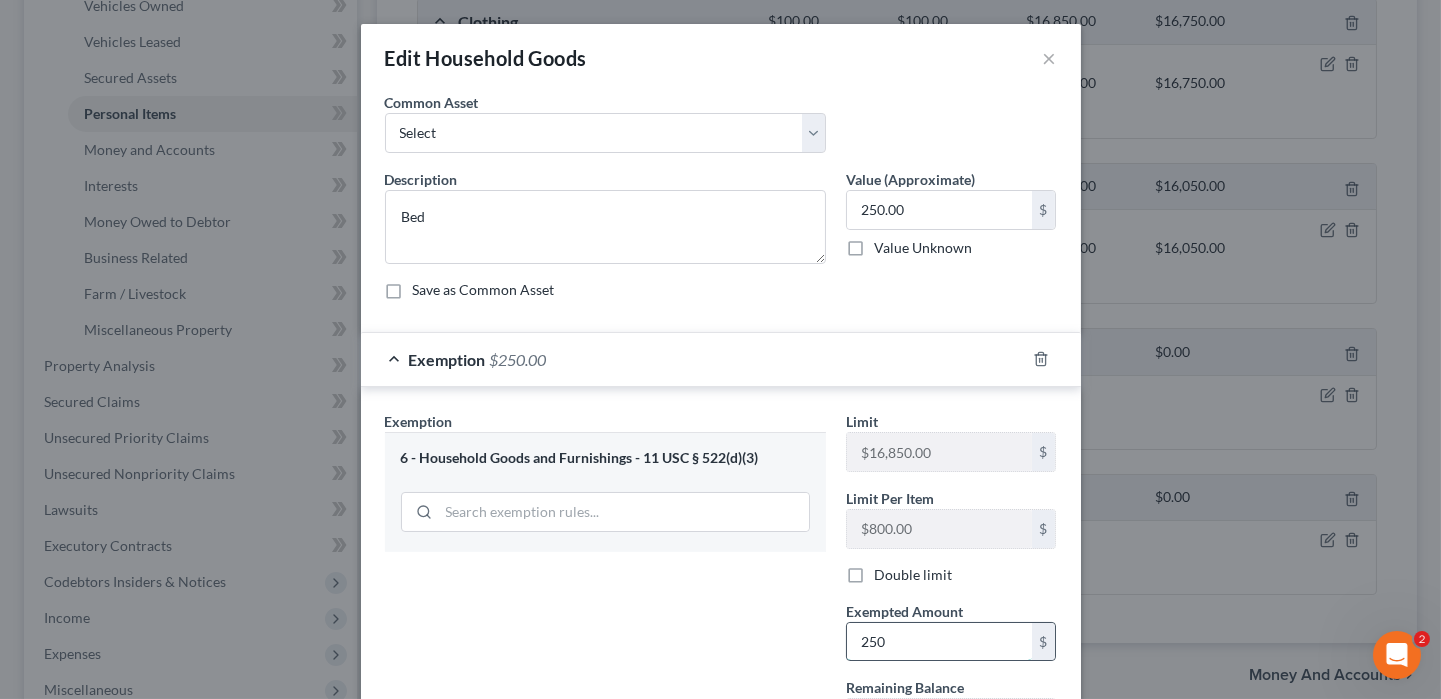type on "250" 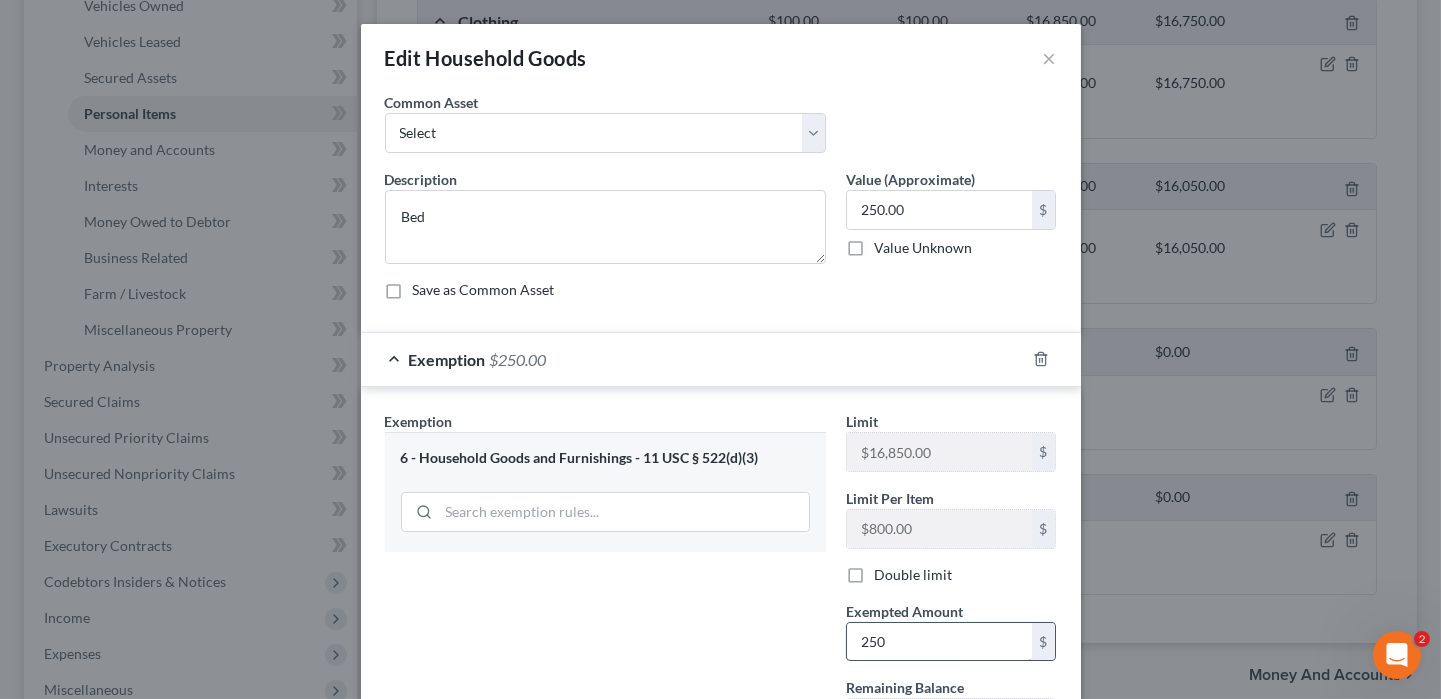 type 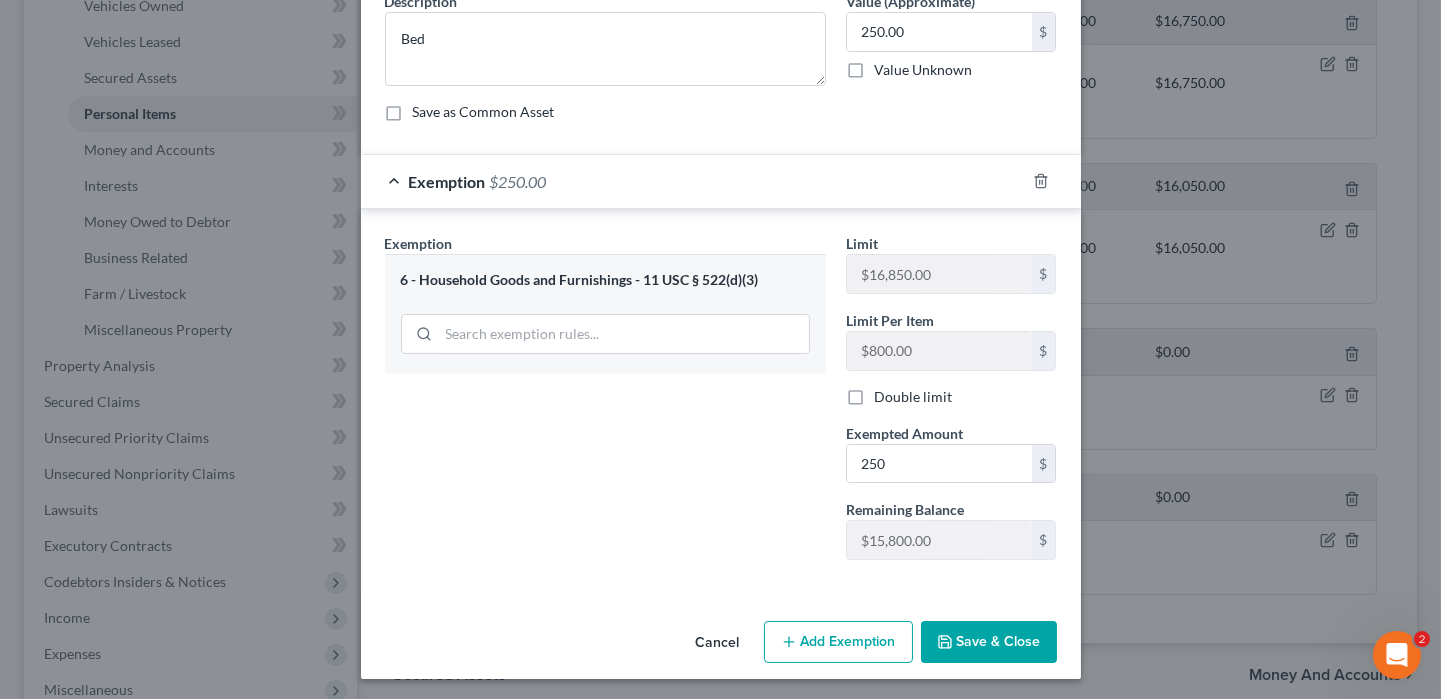 click on "Save & Close" at bounding box center [989, 642] 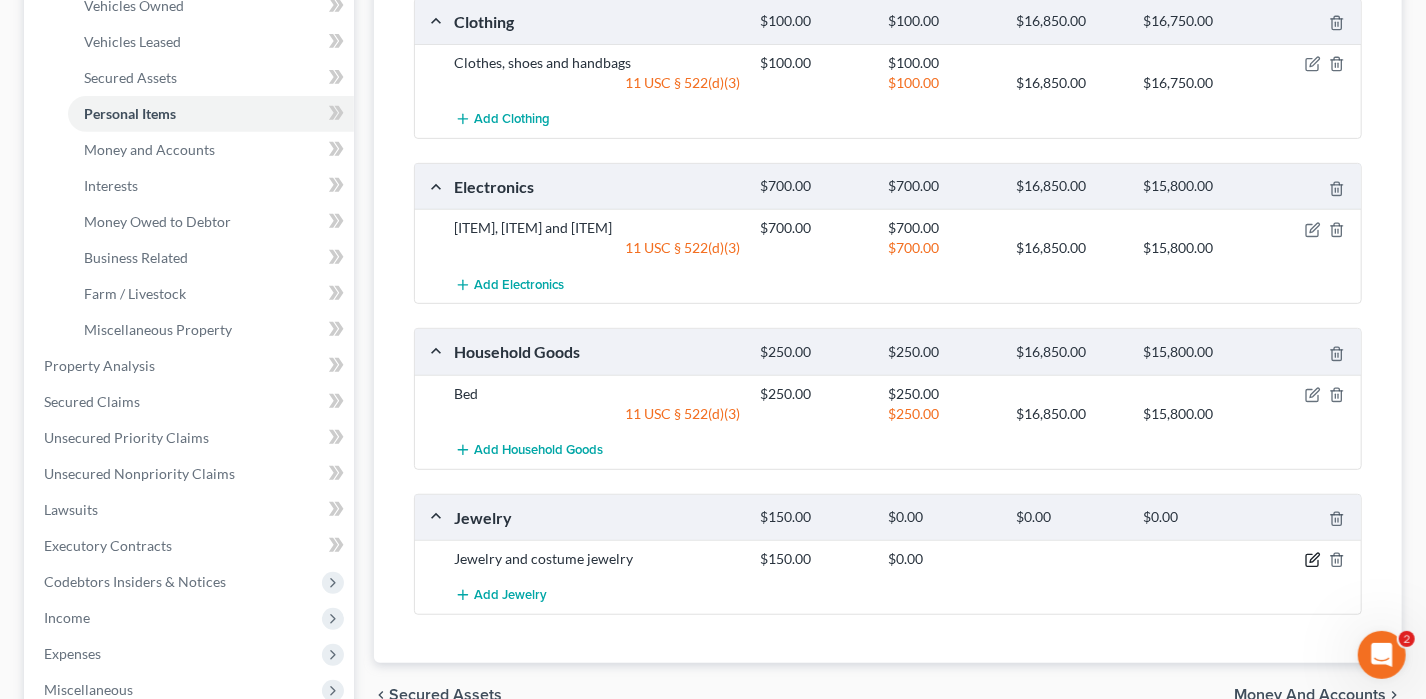 click 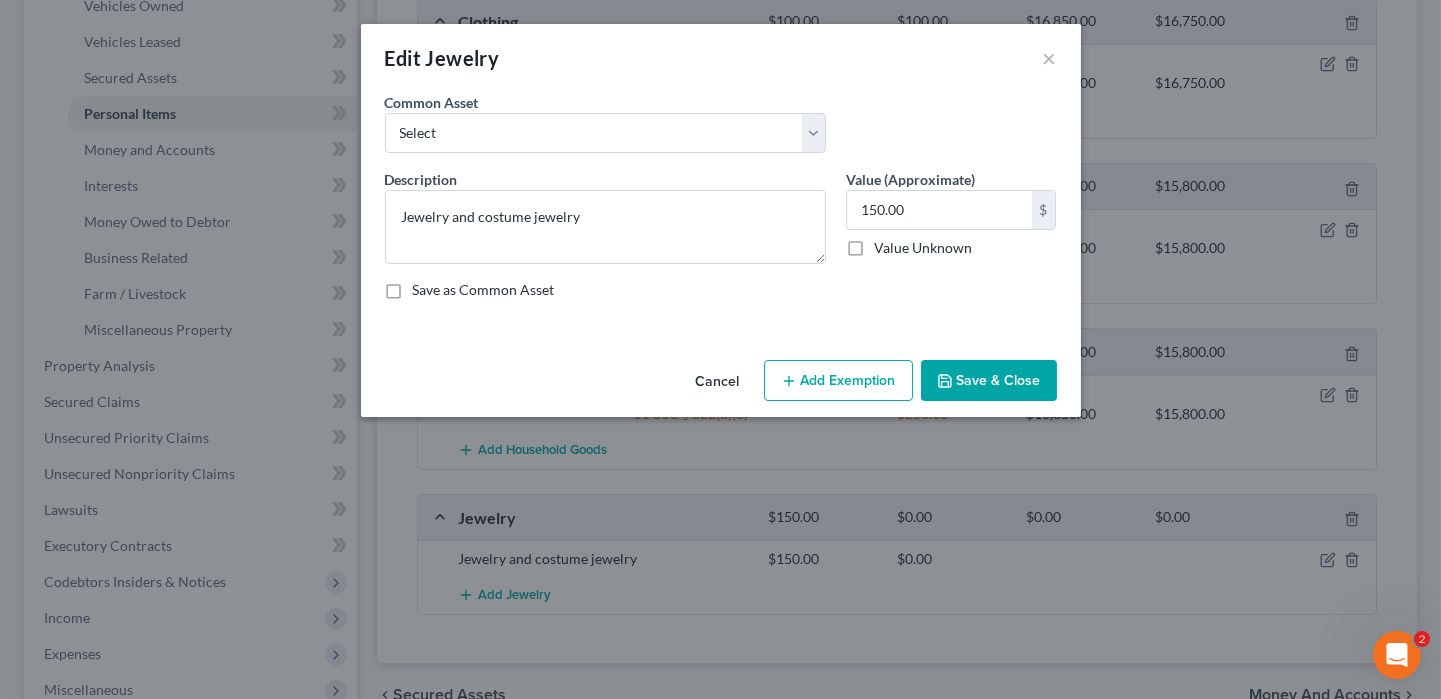 click on "Add Exemption" at bounding box center [838, 381] 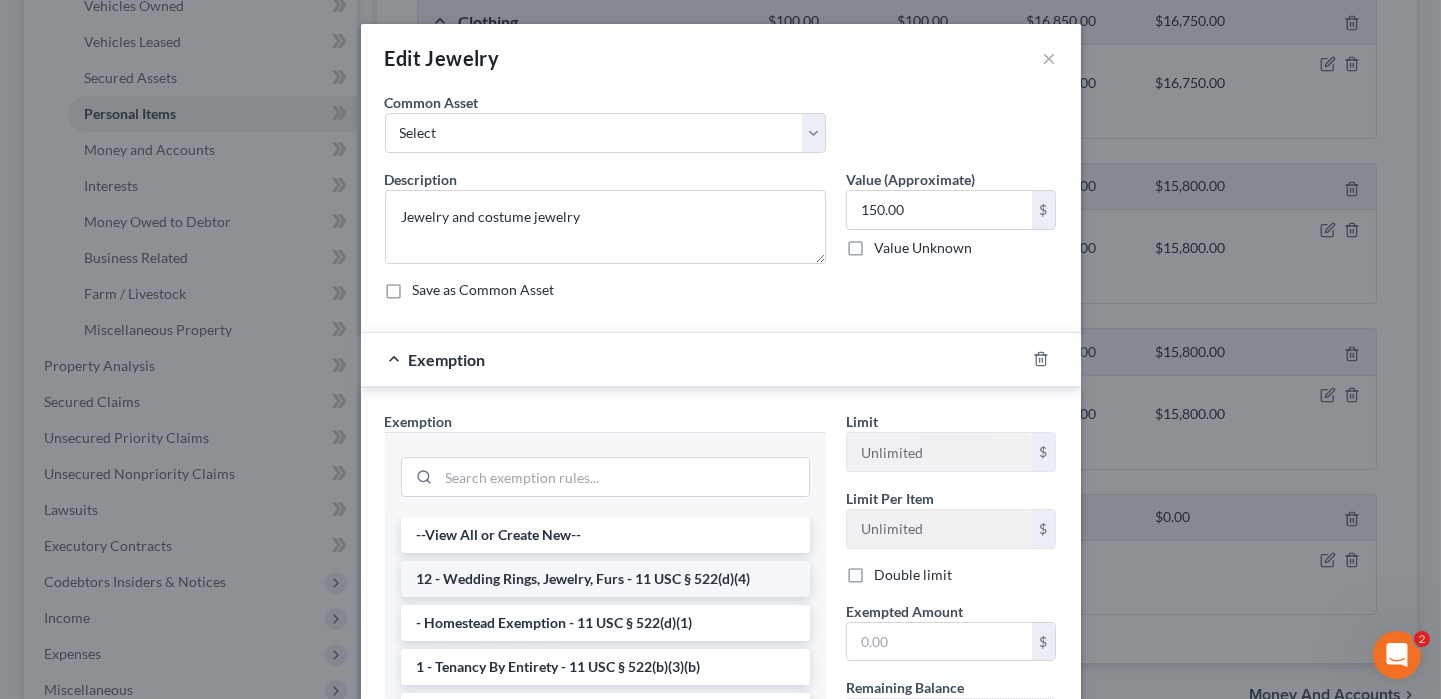 click on "12 - Wedding Rings, Jewelry, Furs - 11 USC § 522(d)(4)" at bounding box center (605, 579) 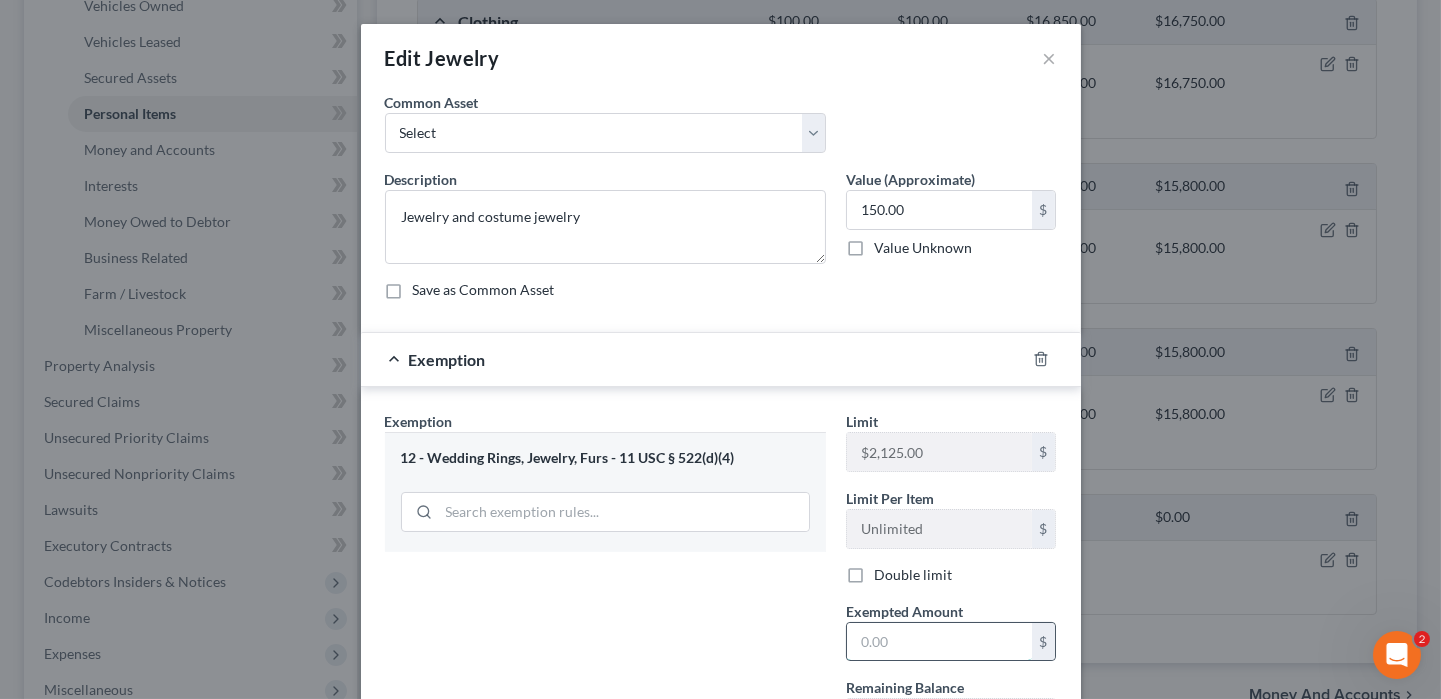 click at bounding box center (939, 642) 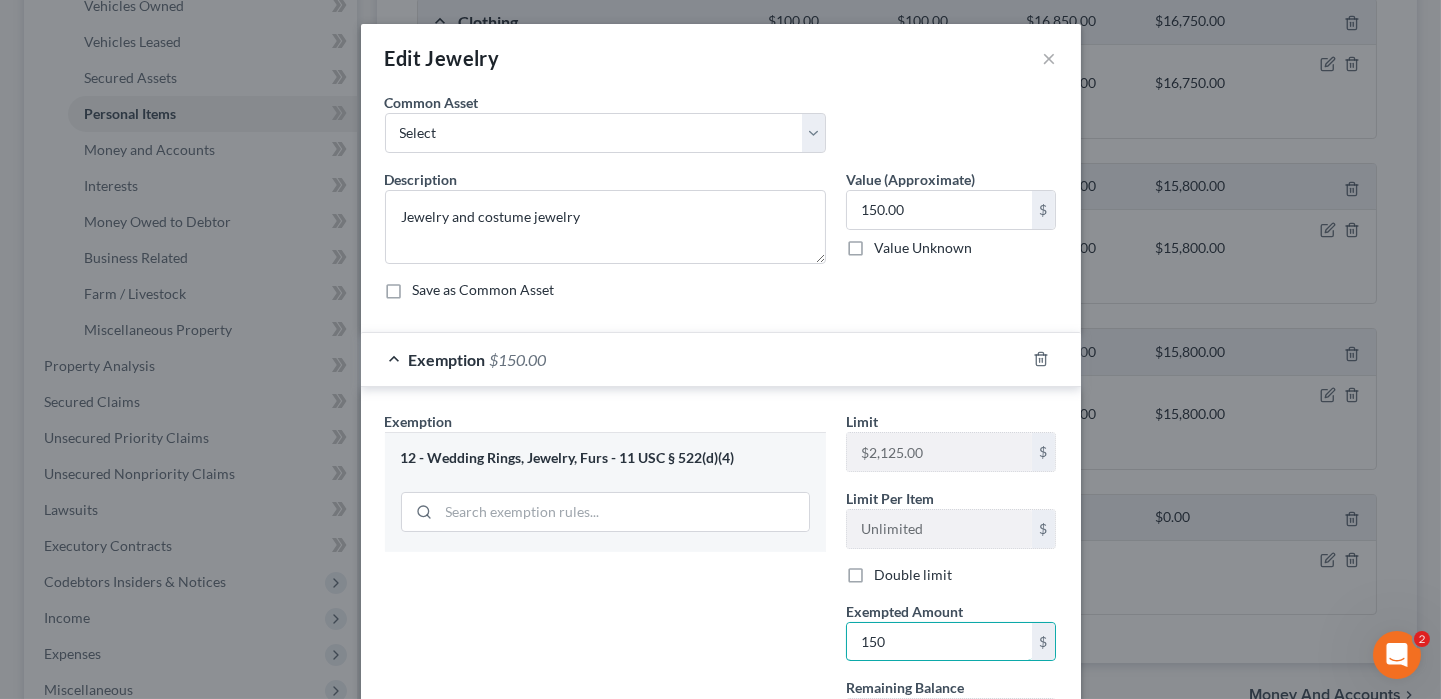 type on "150" 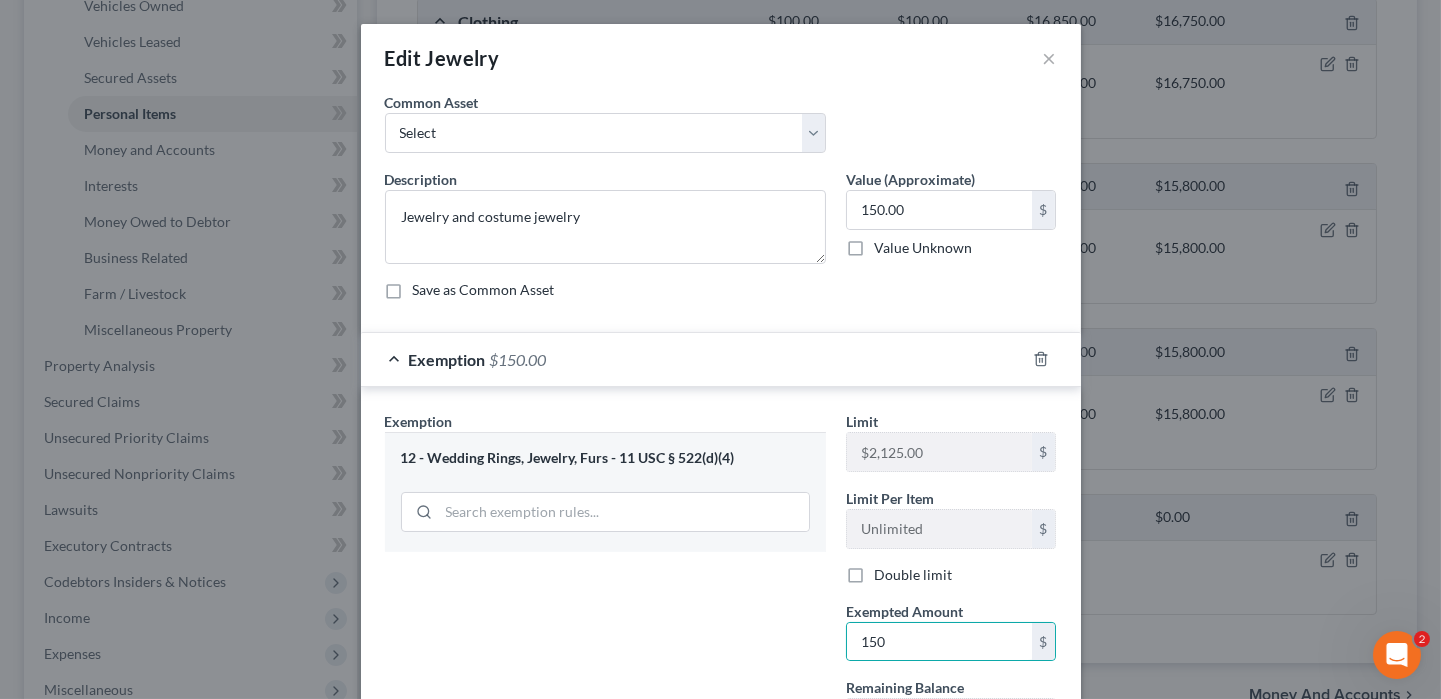 drag, startPoint x: 627, startPoint y: 605, endPoint x: 638, endPoint y: 589, distance: 19.416489 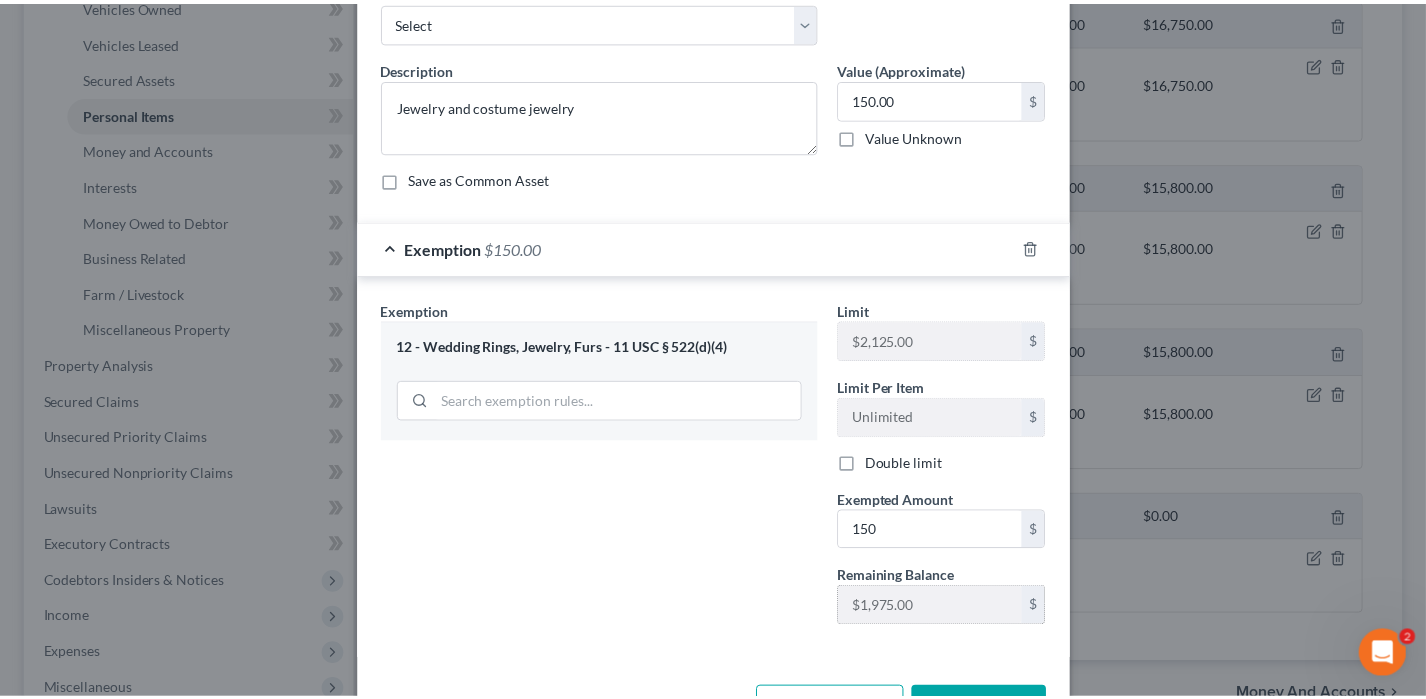 scroll, scrollTop: 178, scrollLeft: 0, axis: vertical 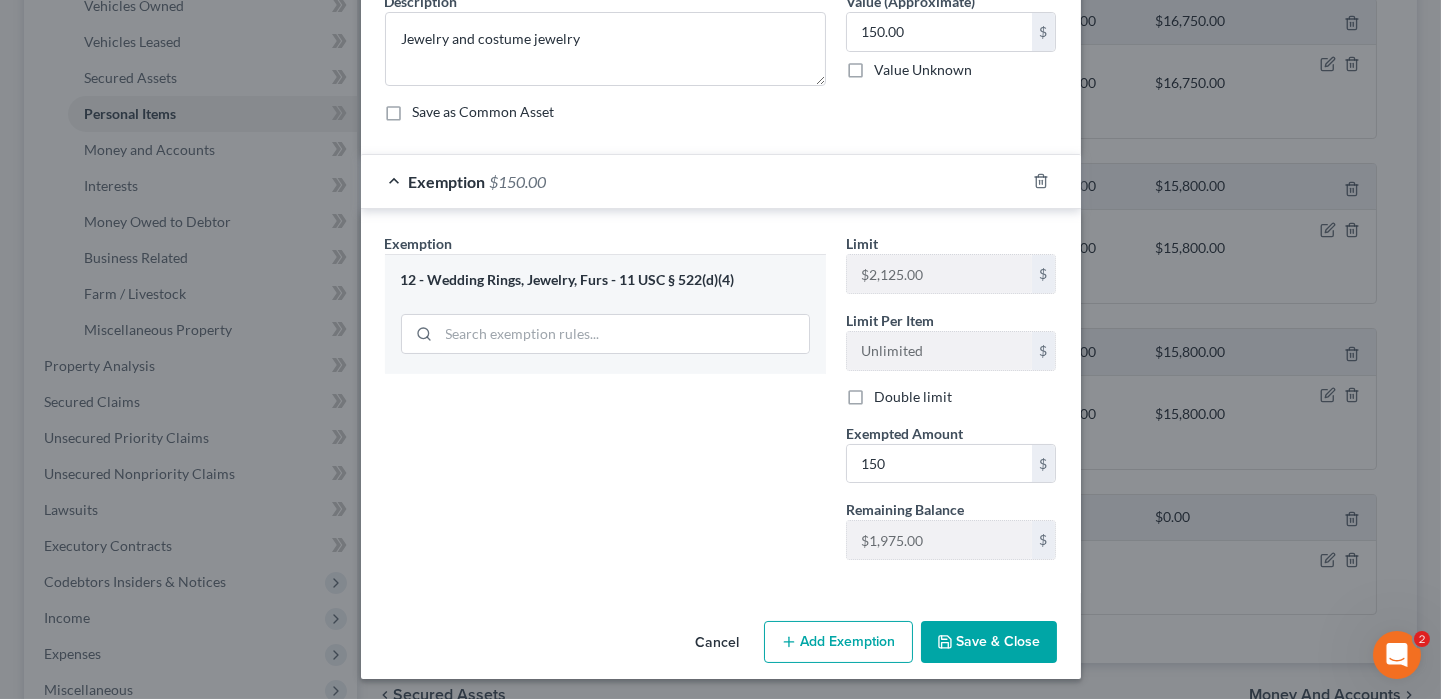 click on "Save & Close" at bounding box center [989, 642] 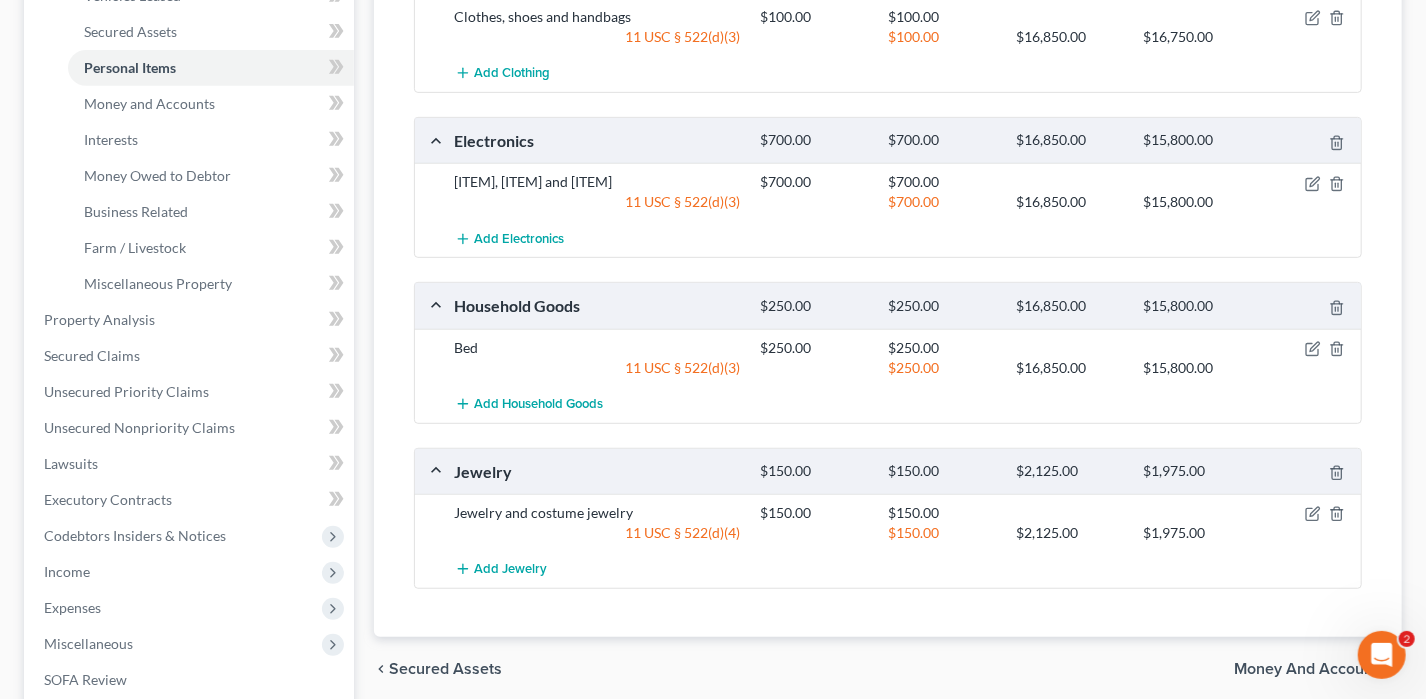 scroll, scrollTop: 320, scrollLeft: 0, axis: vertical 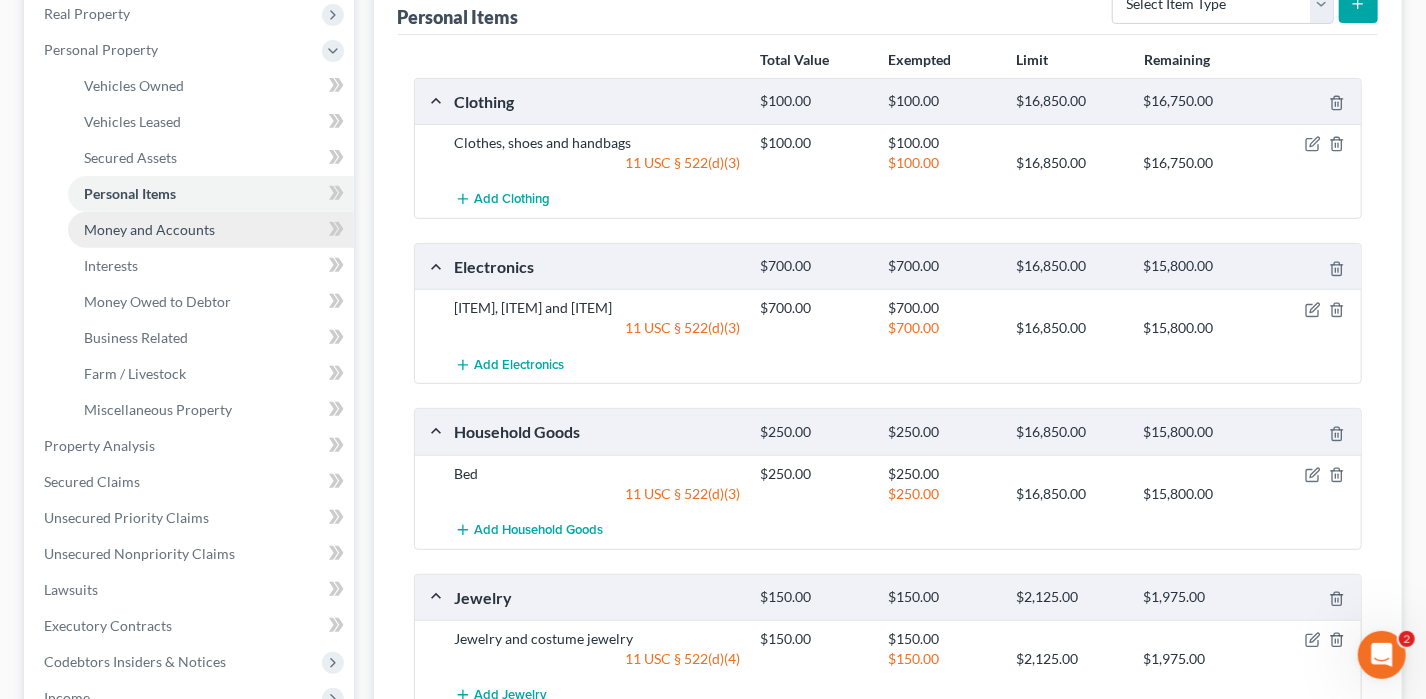 click on "Money and Accounts" at bounding box center (149, 229) 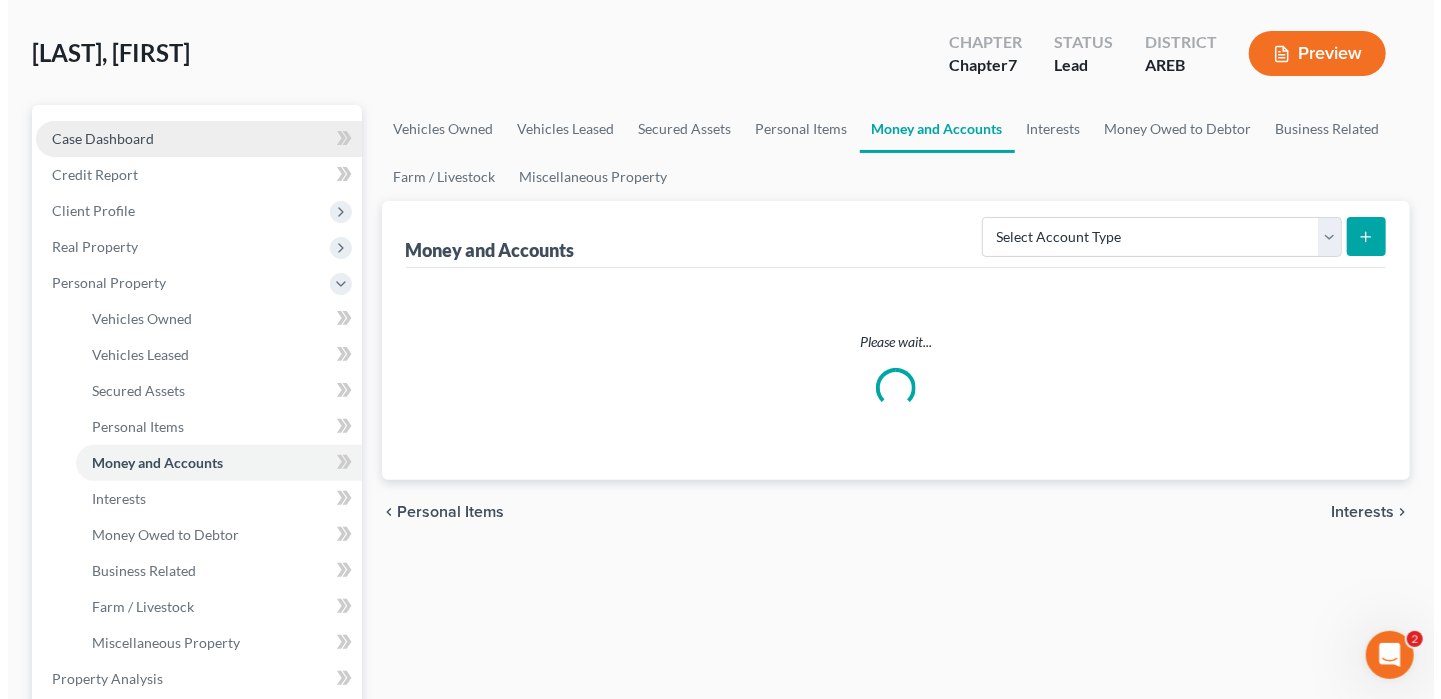 scroll, scrollTop: 0, scrollLeft: 0, axis: both 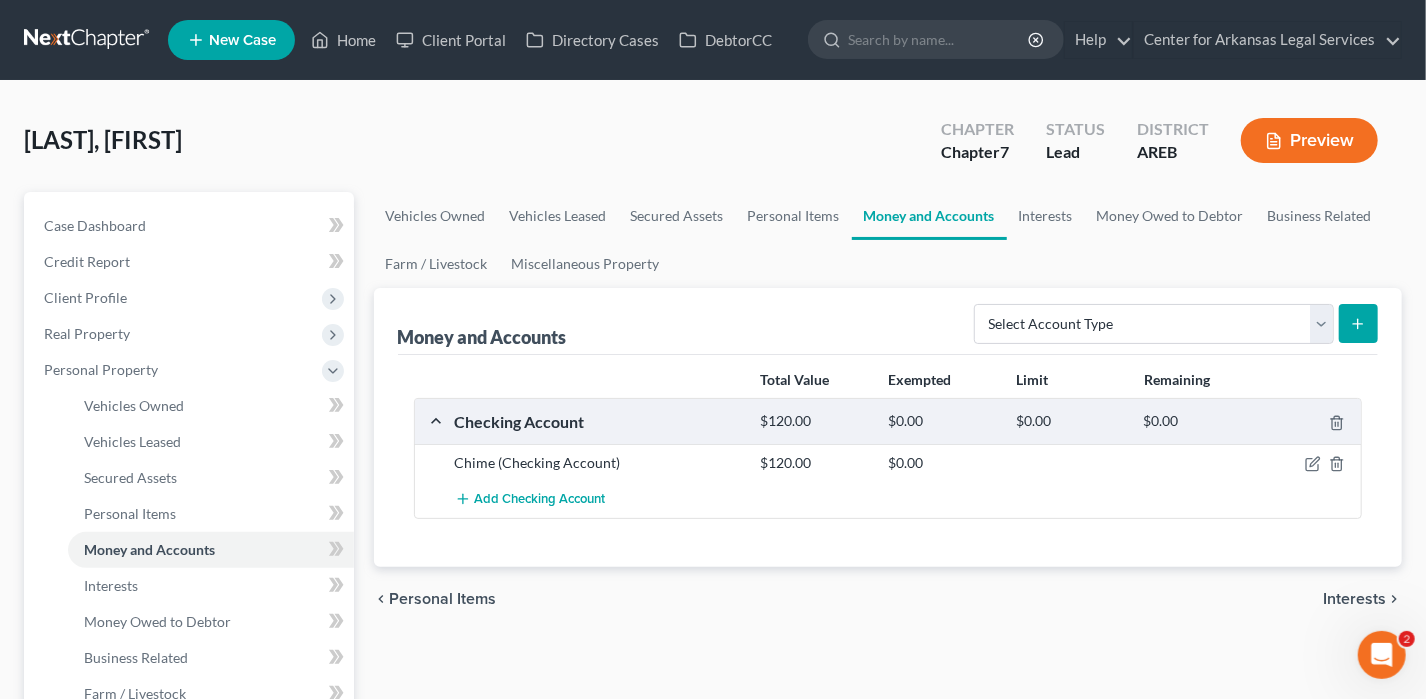 drag, startPoint x: 1295, startPoint y: 452, endPoint x: 1316, endPoint y: 470, distance: 27.658634 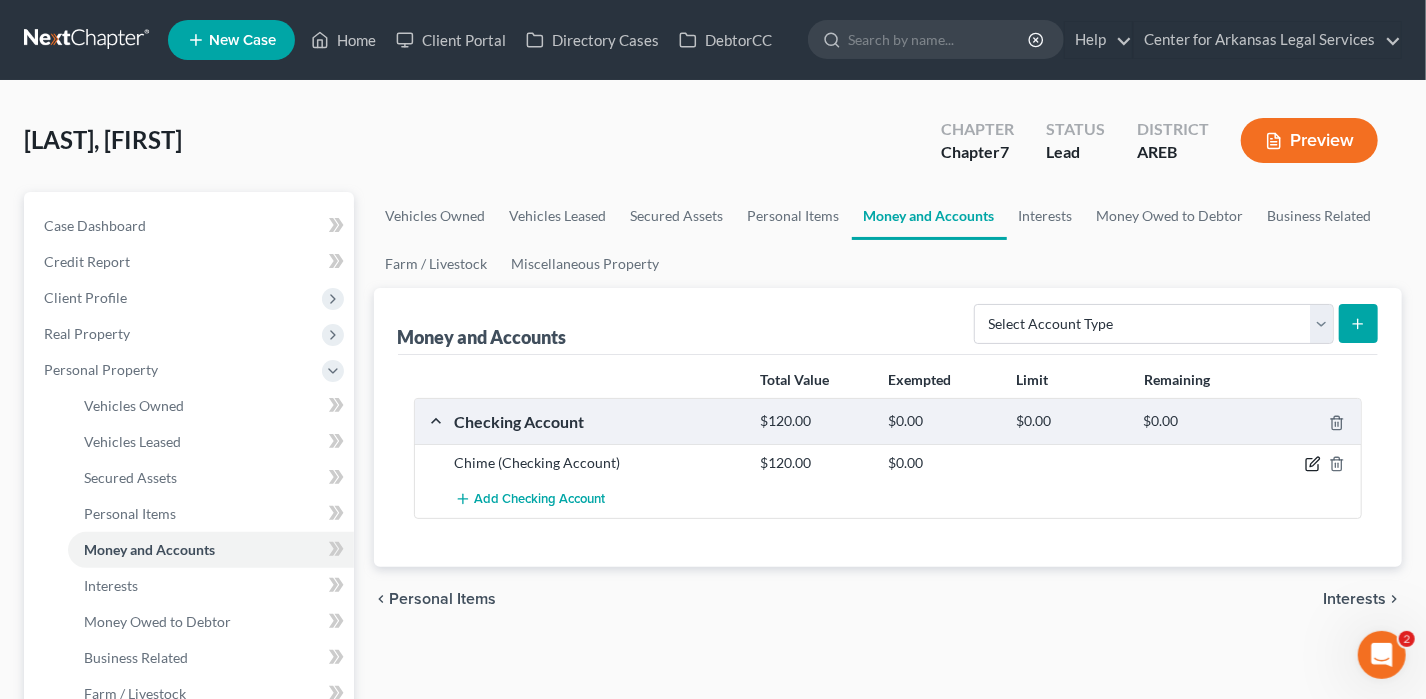 click 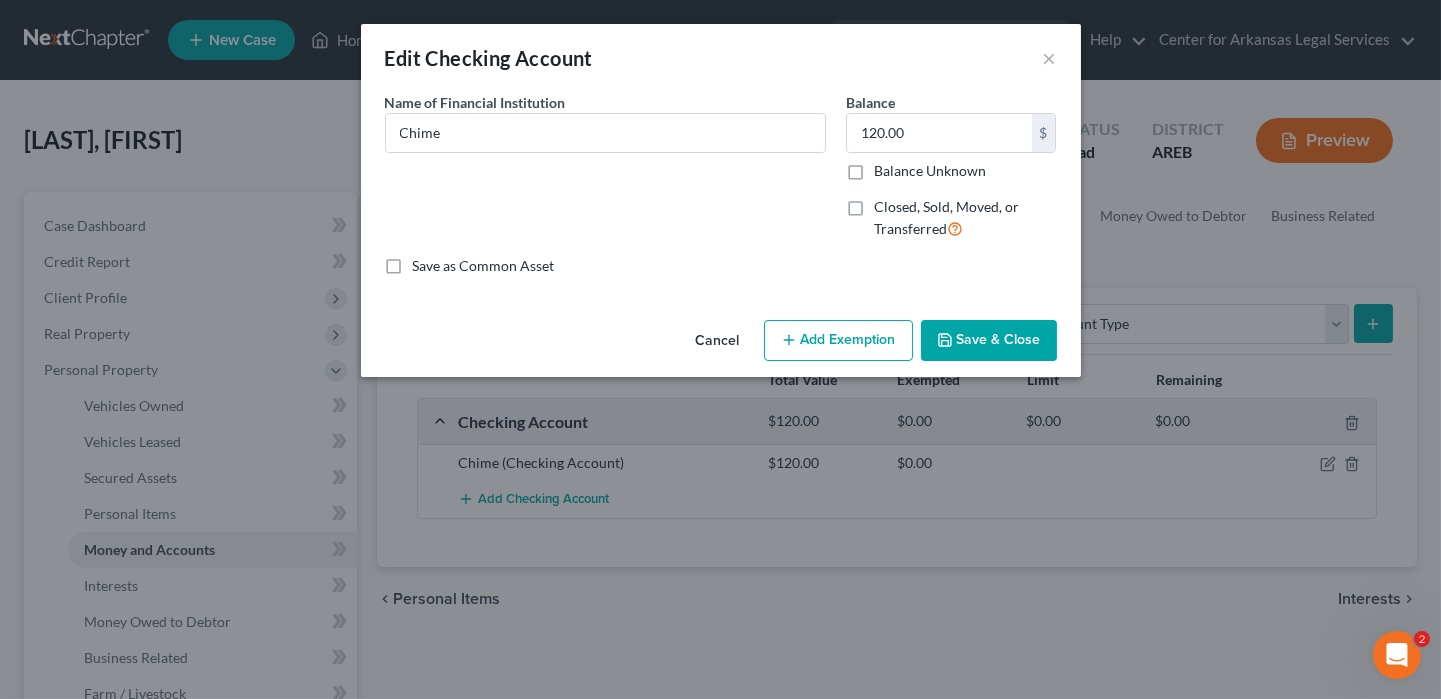 click on "Add Exemption" at bounding box center [838, 341] 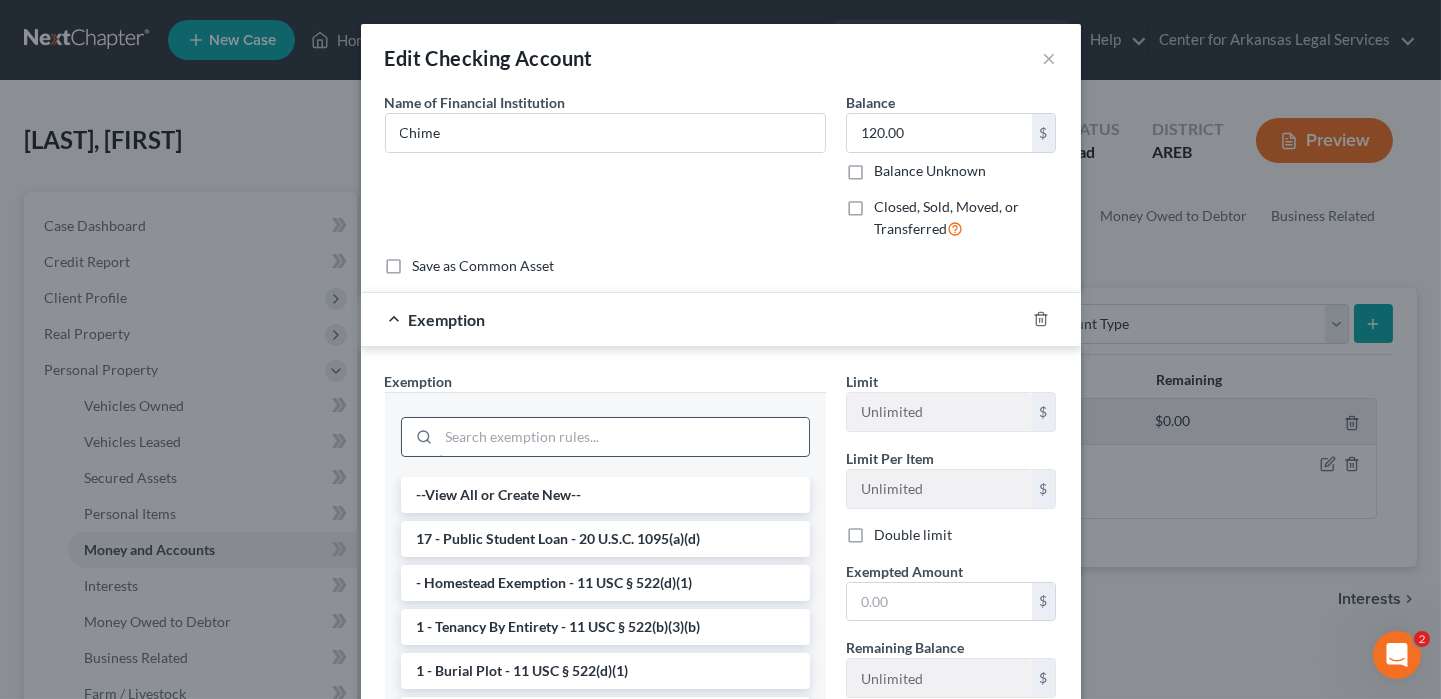 click at bounding box center (624, 437) 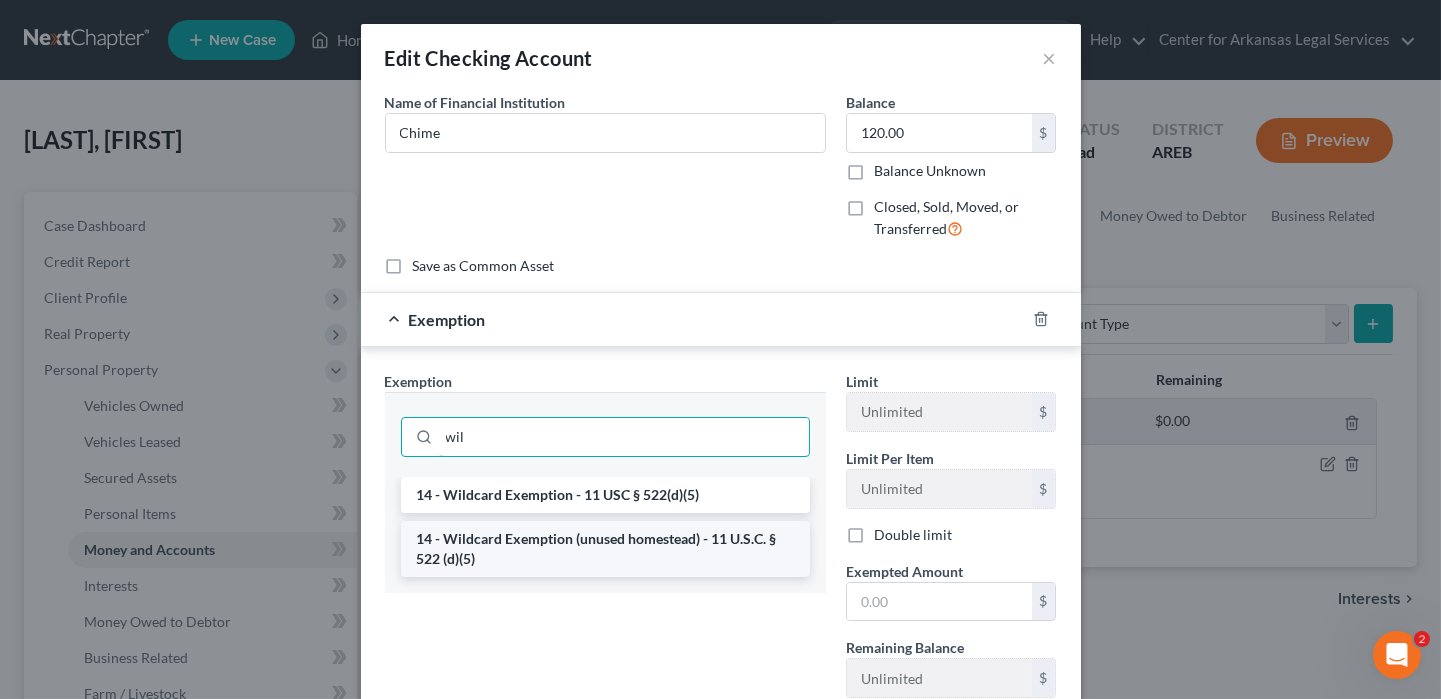 type on "wil" 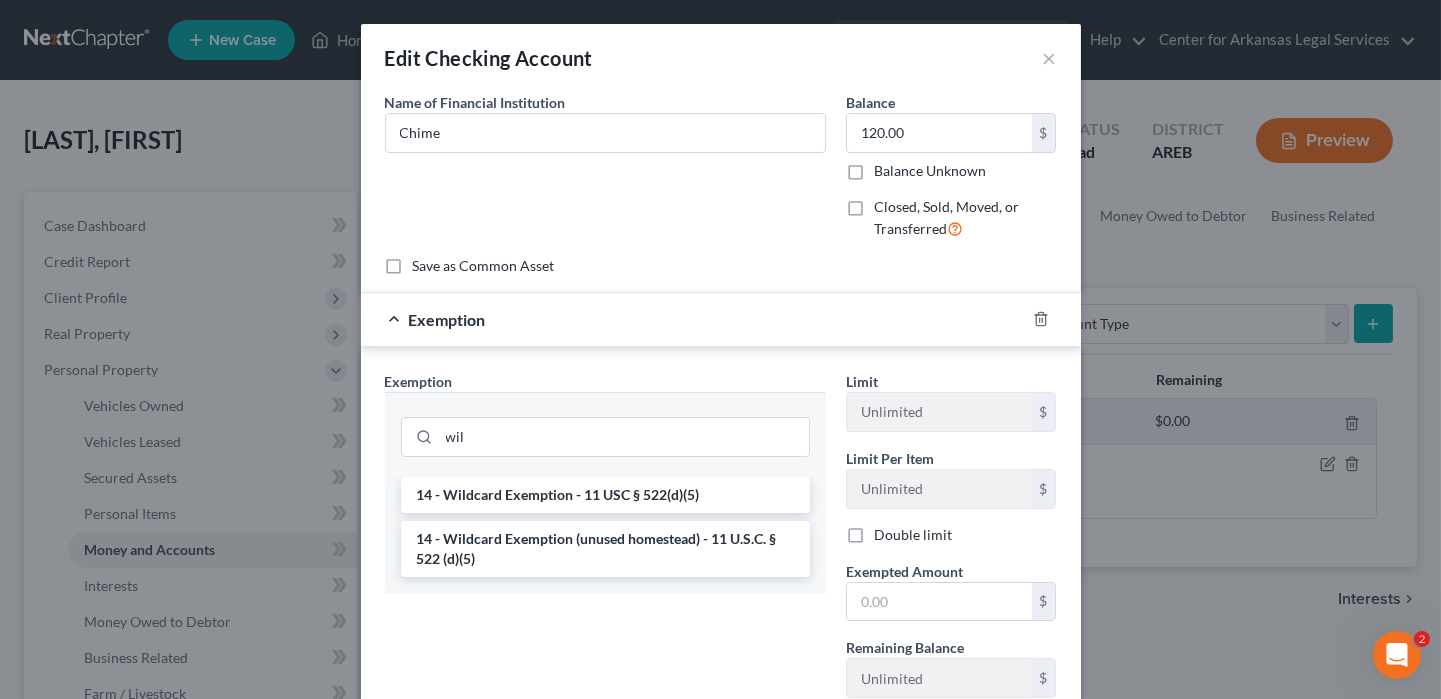 click on "14 - Wildcard Exemption (unused homestead) - 11 U.S.C. § 522 (d)(5)" at bounding box center [605, 549] 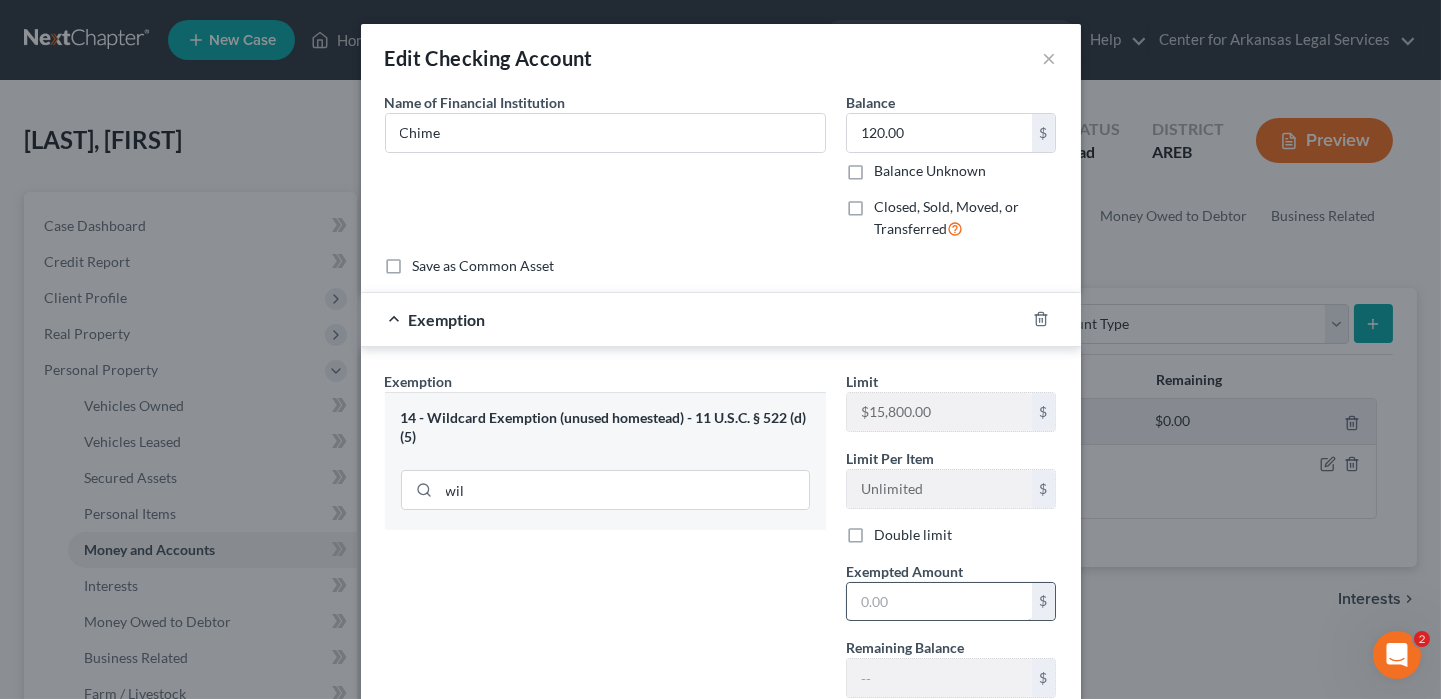 drag, startPoint x: 936, startPoint y: 603, endPoint x: 947, endPoint y: 596, distance: 13.038404 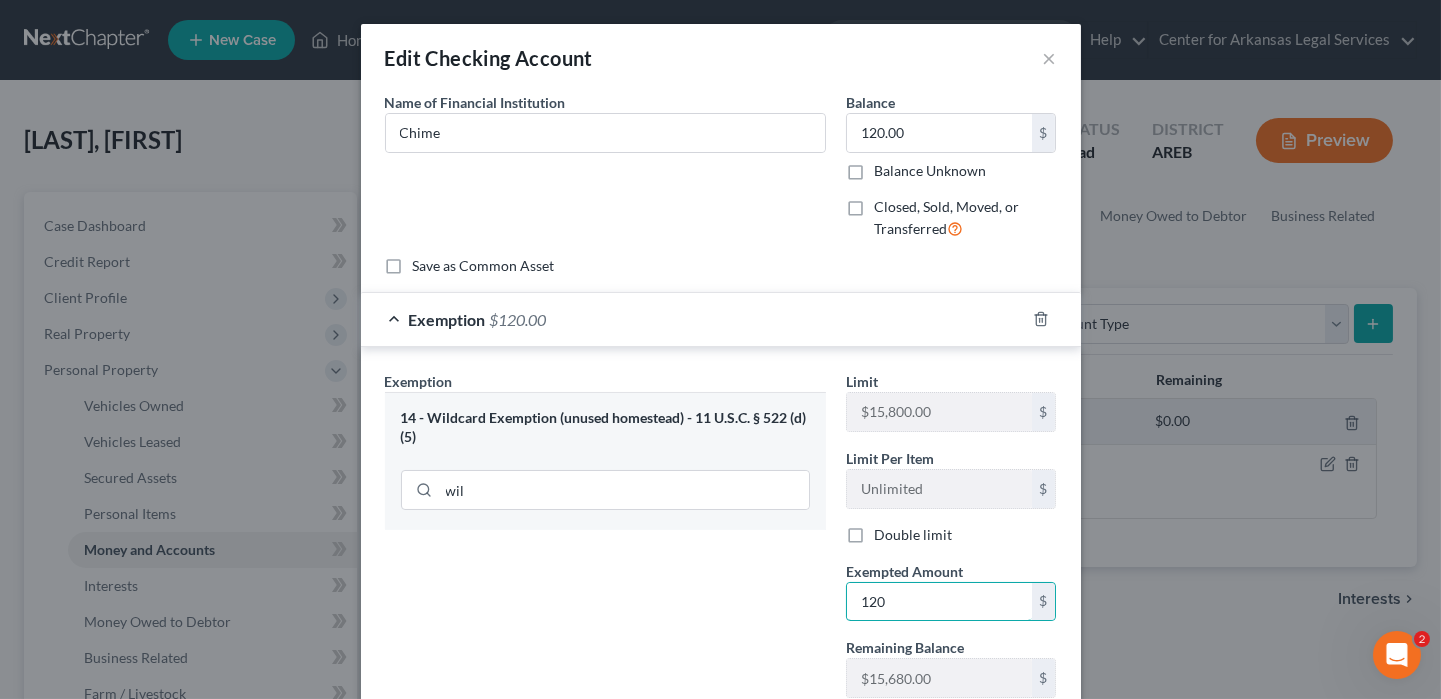 type on "120" 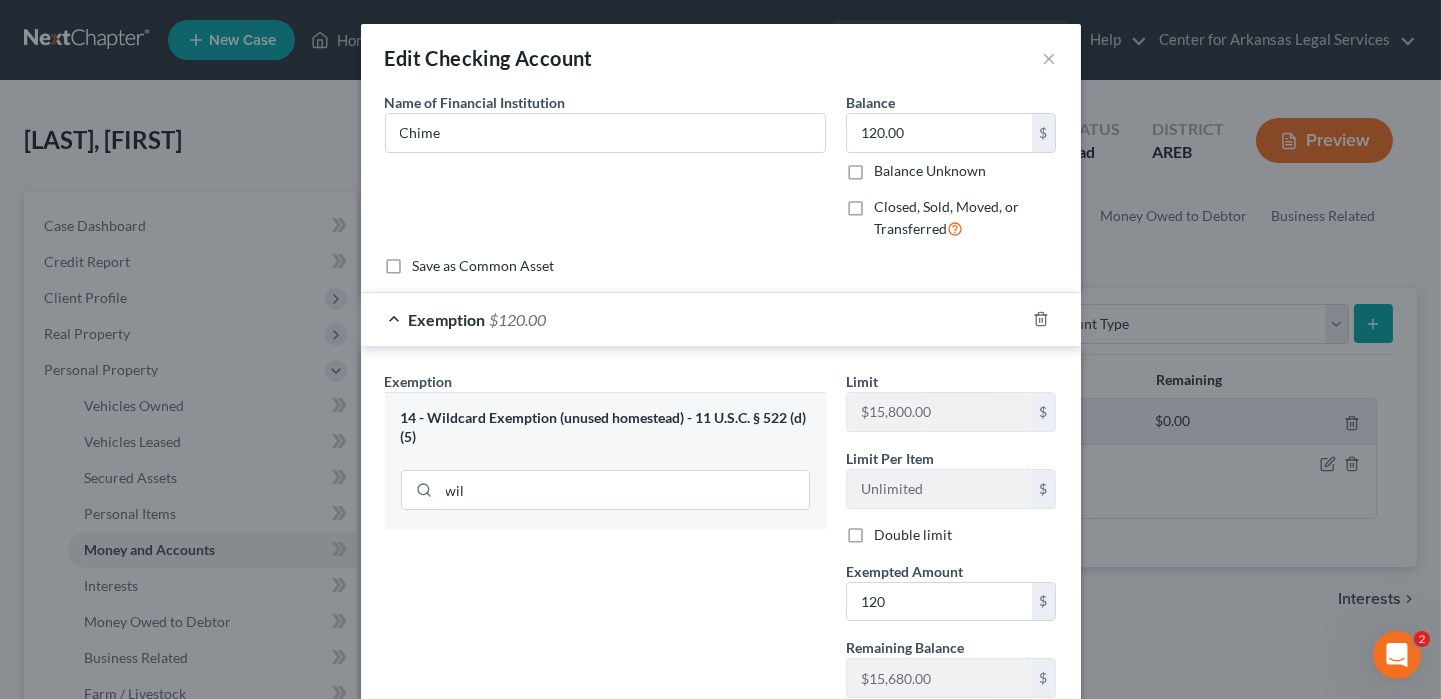click on "Exemption Set must be selected for CA.
Exemption
*
14 - Wildcard Exemption (unused homestead) - 11 U.S.C. § 522 (d)(5)         wil" at bounding box center [605, 542] 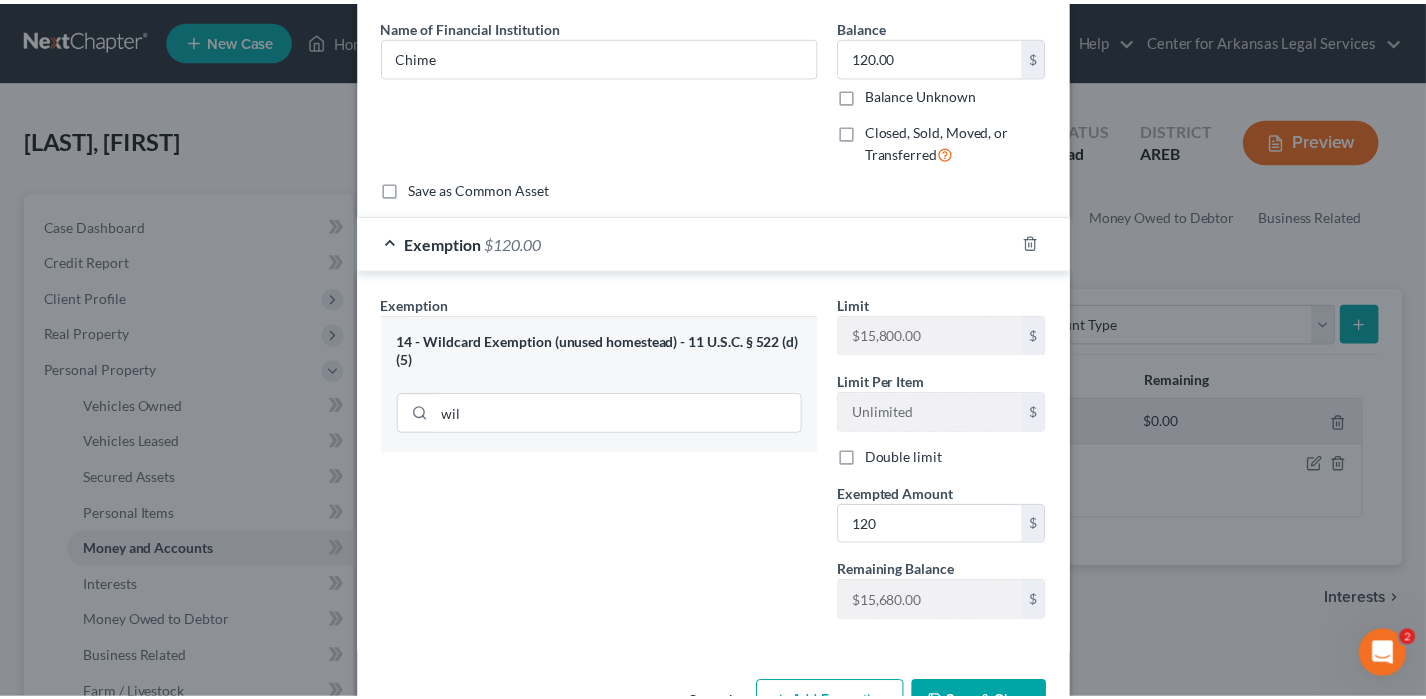 scroll, scrollTop: 138, scrollLeft: 0, axis: vertical 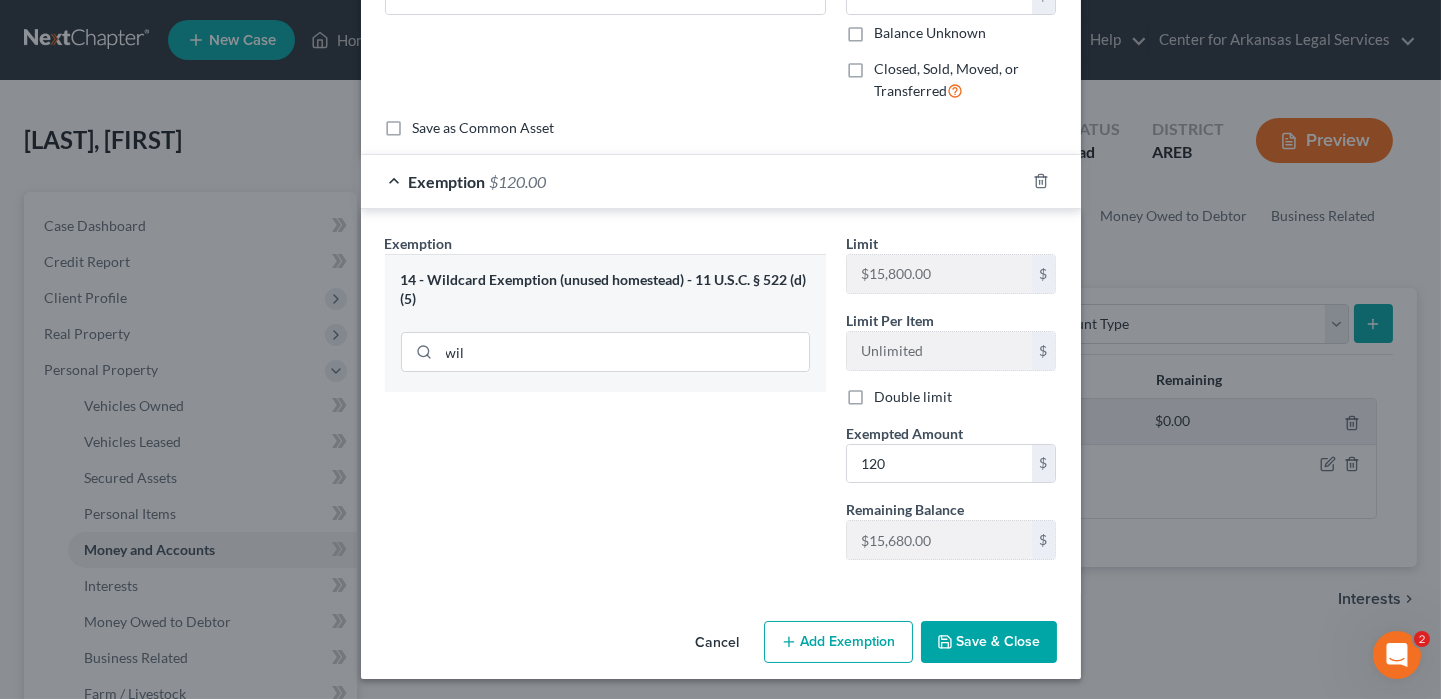 click on "Save & Close" at bounding box center [989, 642] 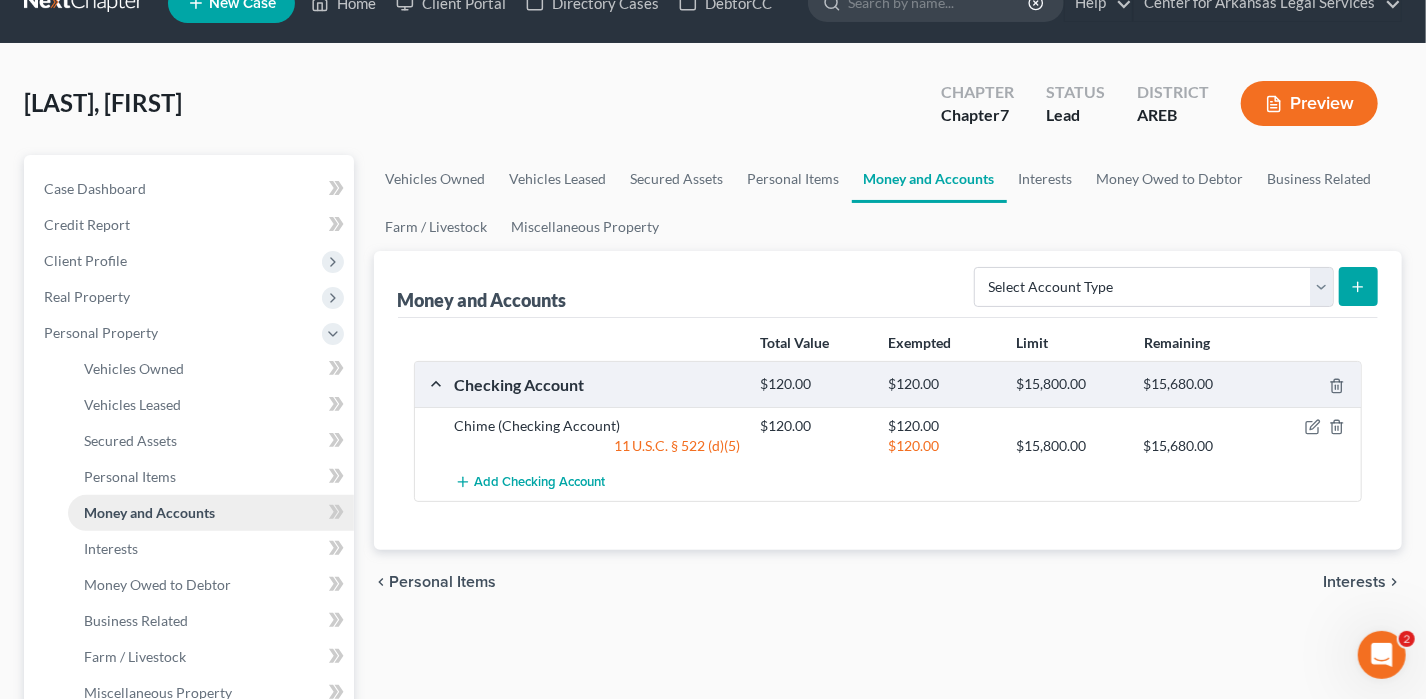 scroll, scrollTop: 100, scrollLeft: 0, axis: vertical 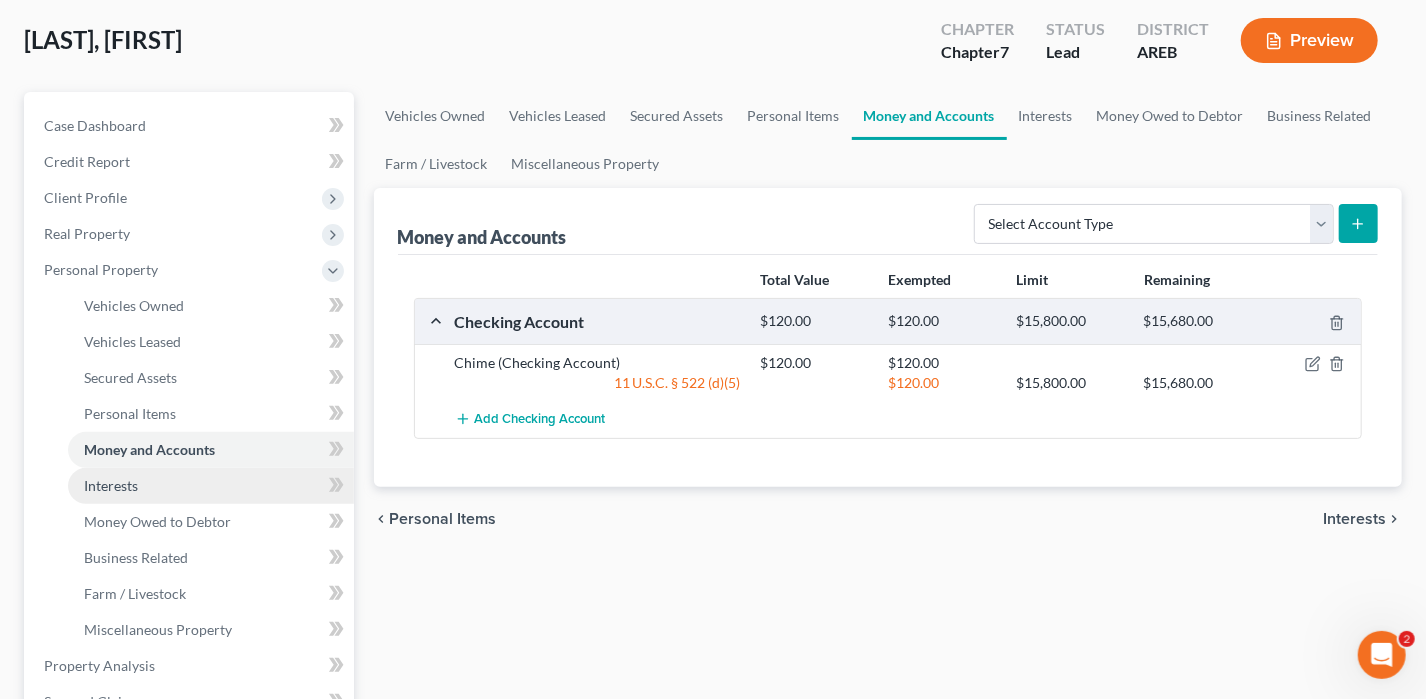 click on "Interests" at bounding box center [111, 485] 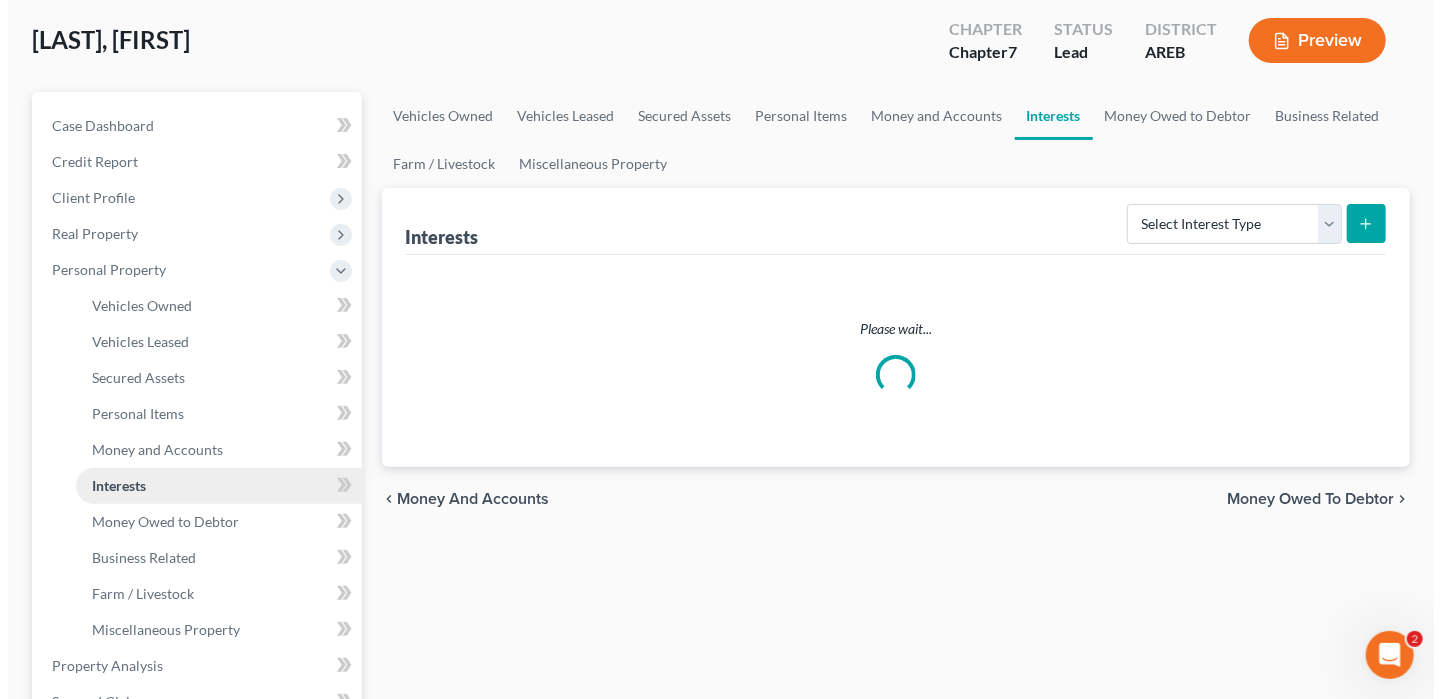 scroll, scrollTop: 0, scrollLeft: 0, axis: both 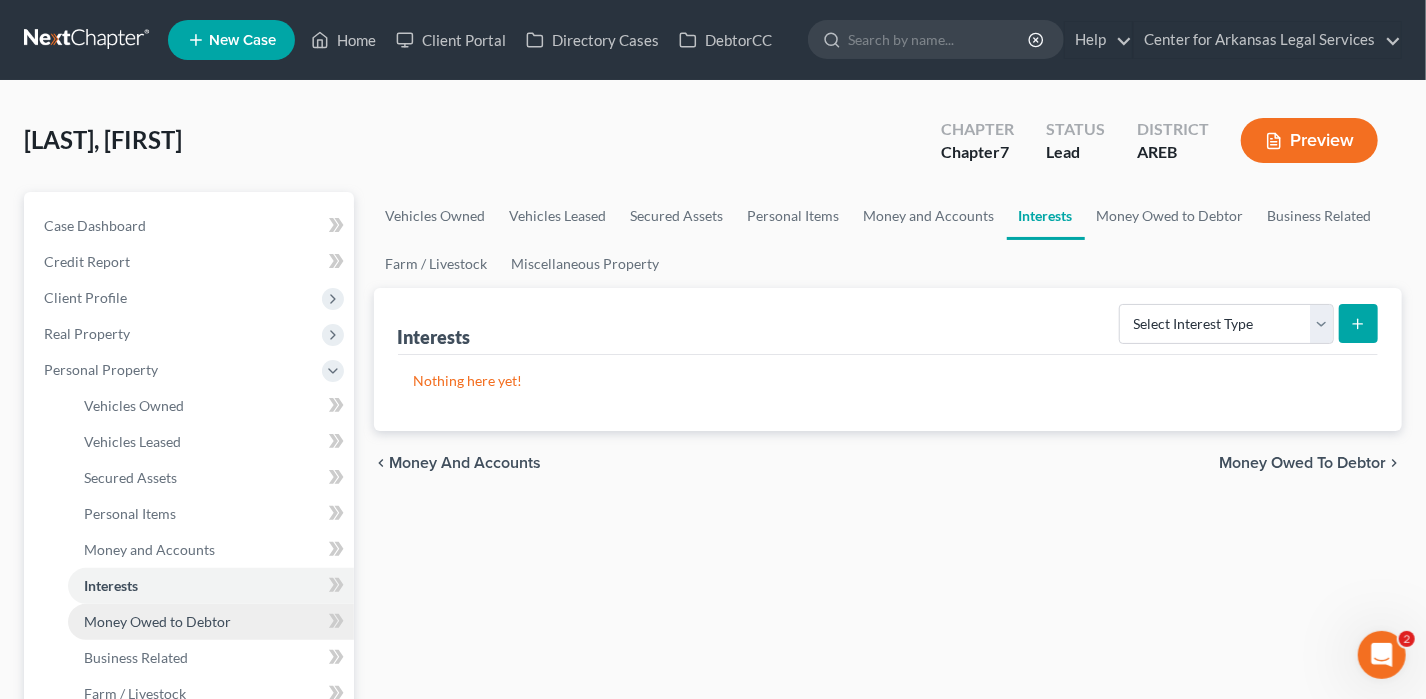 click on "Money Owed to Debtor" at bounding box center [211, 622] 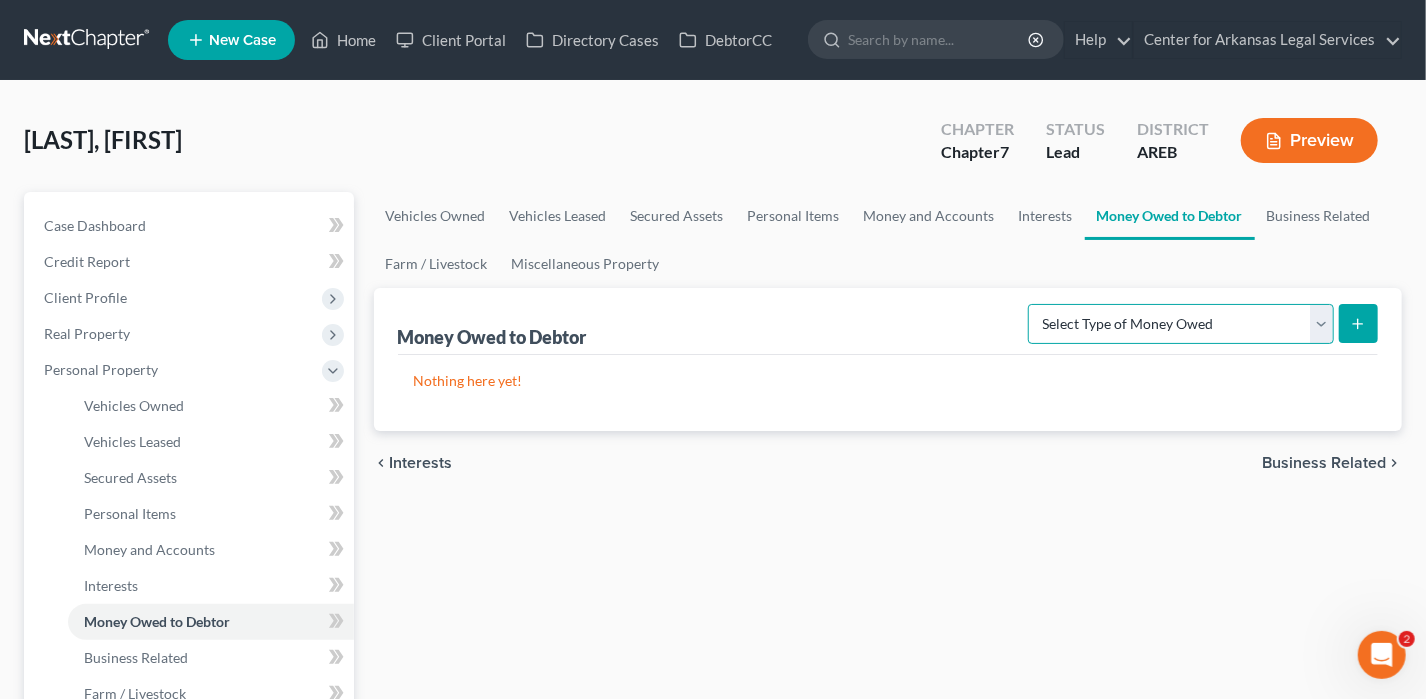 click on "Select Type of Money Owed Accounts Receivable Alimony Child Support Claims Against Third Parties Disability Benefits Disability Insurance Payments Divorce Settlements Equitable or Future Interests Expected Tax Refund and Unused NOLs Financial Assets Not Yet Listed Life Estate of Descendants Maintenance Other Contingent & Unliquidated Claims Property Settlements Sick or Vacation Pay Social Security Benefits Trusts Unpaid Loans Unpaid Wages Workers Compensation" at bounding box center (1181, 324) 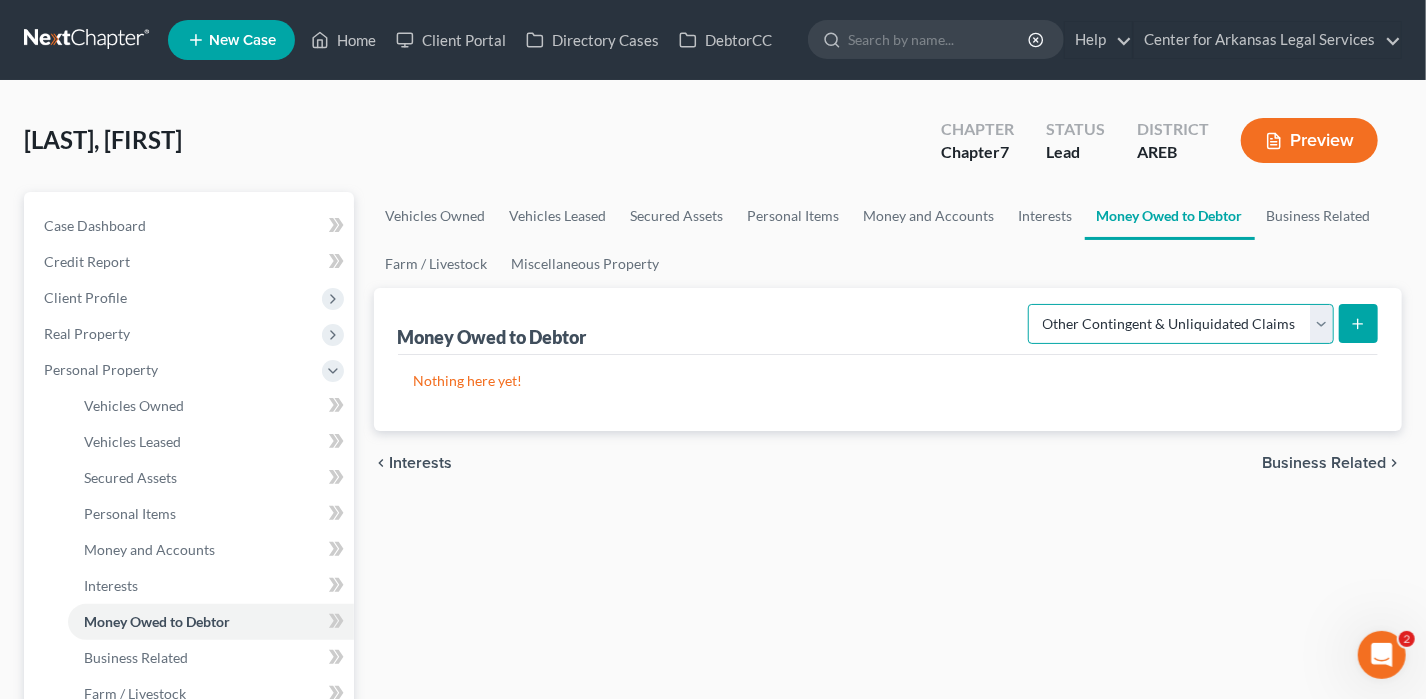 click on "Select Type of Money Owed Accounts Receivable Alimony Child Support Claims Against Third Parties Disability Benefits Disability Insurance Payments Divorce Settlements Equitable or Future Interests Expected Tax Refund and Unused NOLs Financial Assets Not Yet Listed Life Estate of Descendants Maintenance Other Contingent & Unliquidated Claims Property Settlements Sick or Vacation Pay Social Security Benefits Trusts Unpaid Loans Unpaid Wages Workers Compensation" at bounding box center [1181, 324] 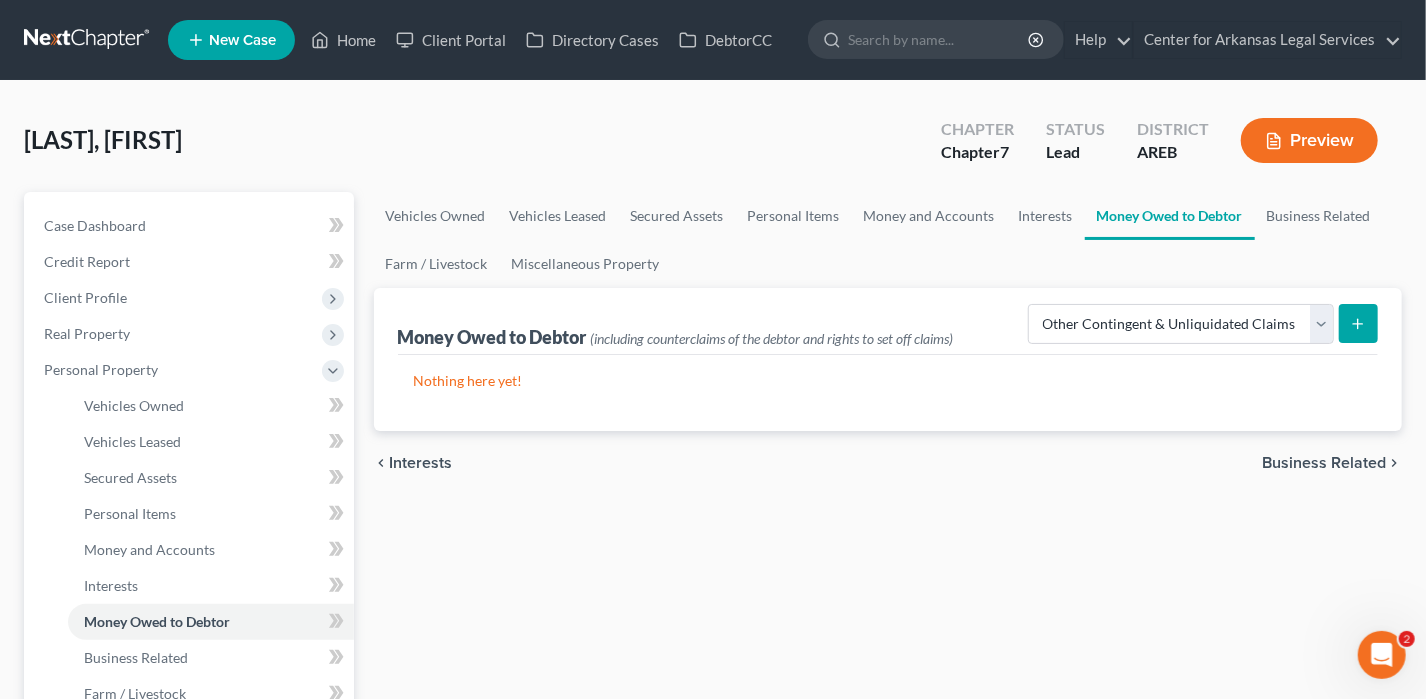 click at bounding box center [1358, 323] 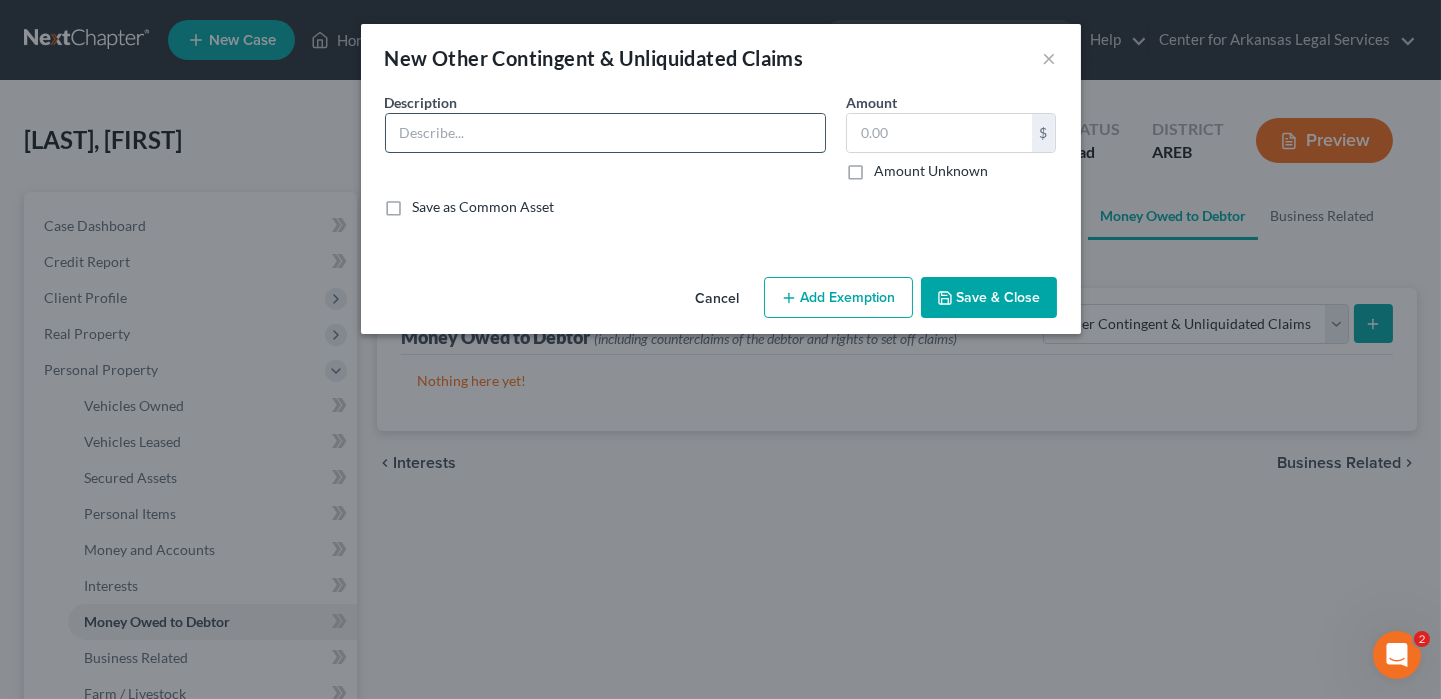 click at bounding box center (605, 133) 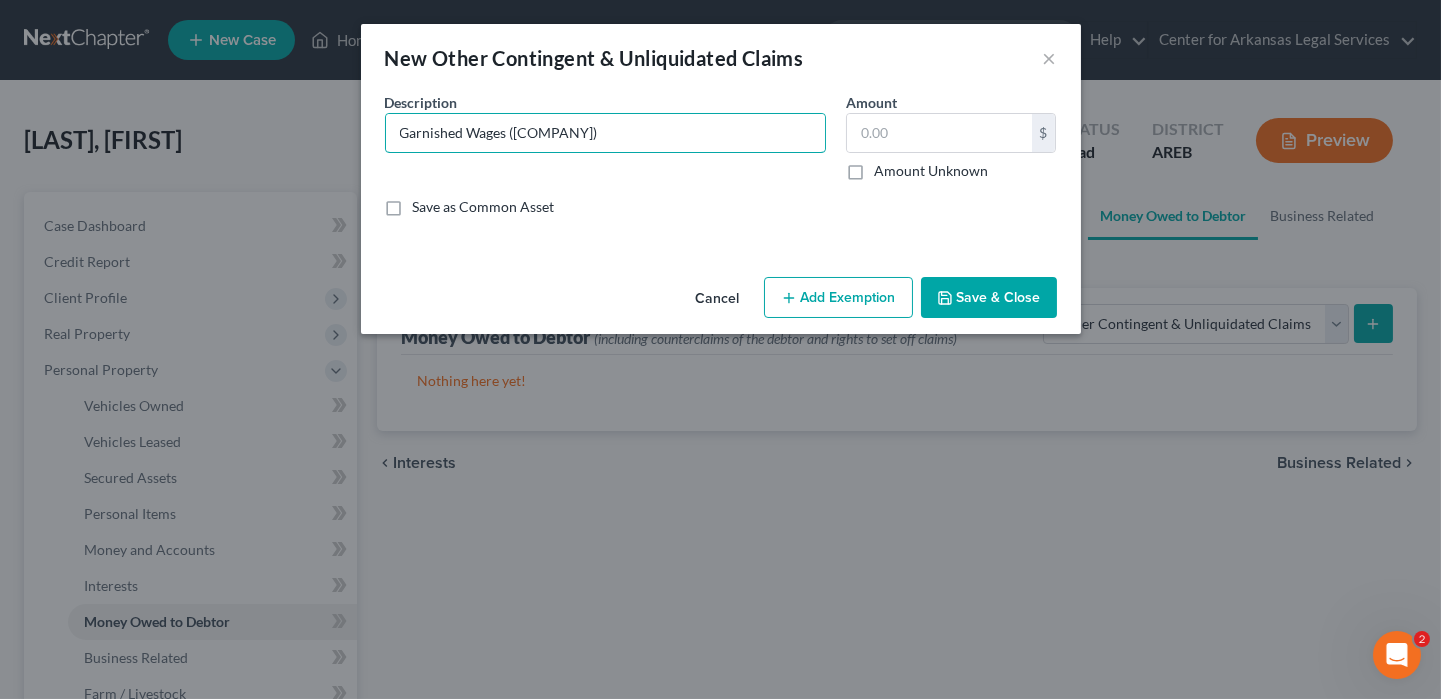 type on "Garnished Wages ([COMPANY])" 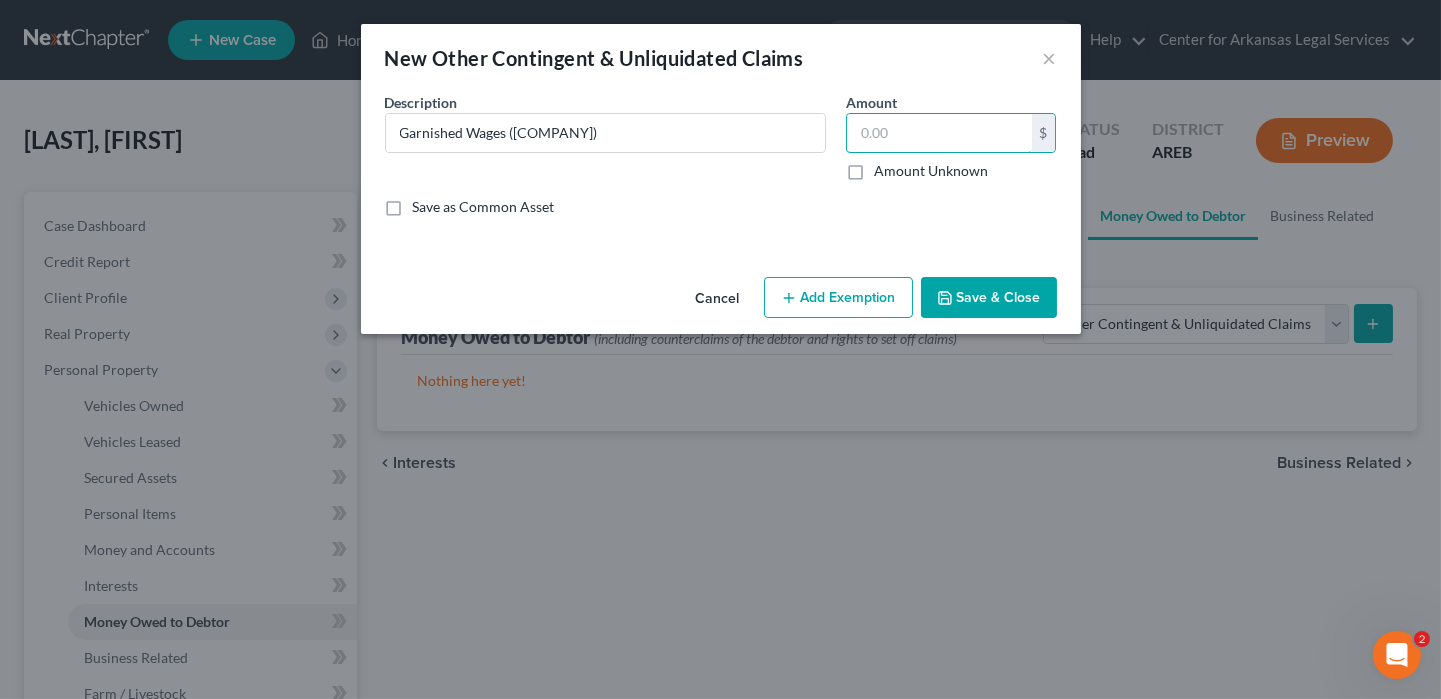 type on "2" 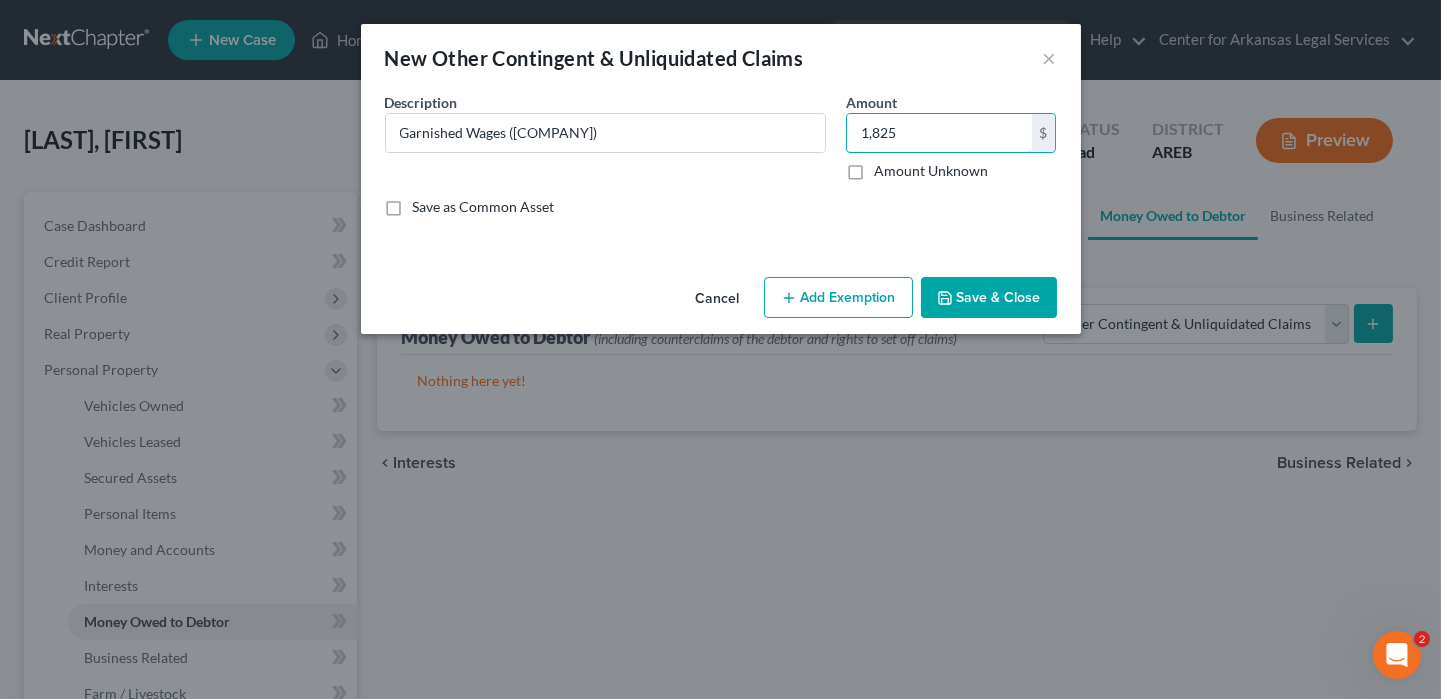 type on "1,825" 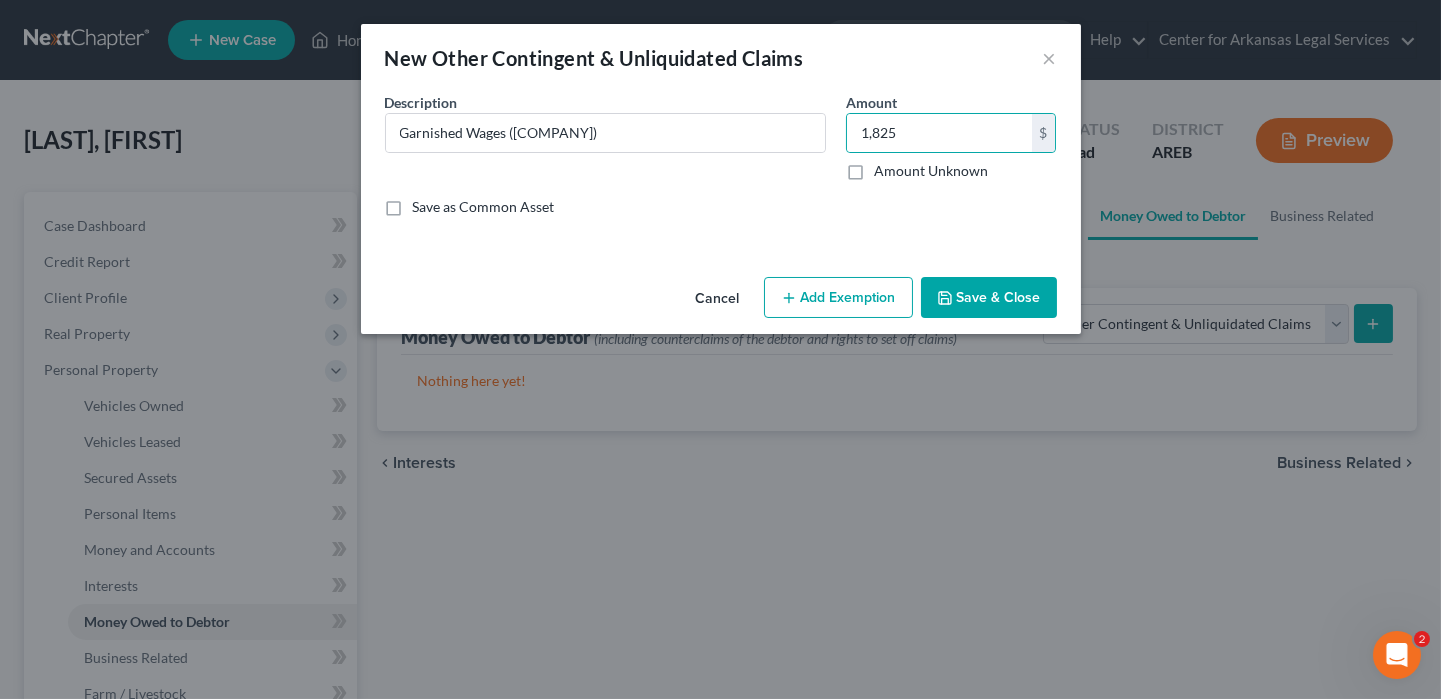 click on "Add Exemption" at bounding box center [838, 298] 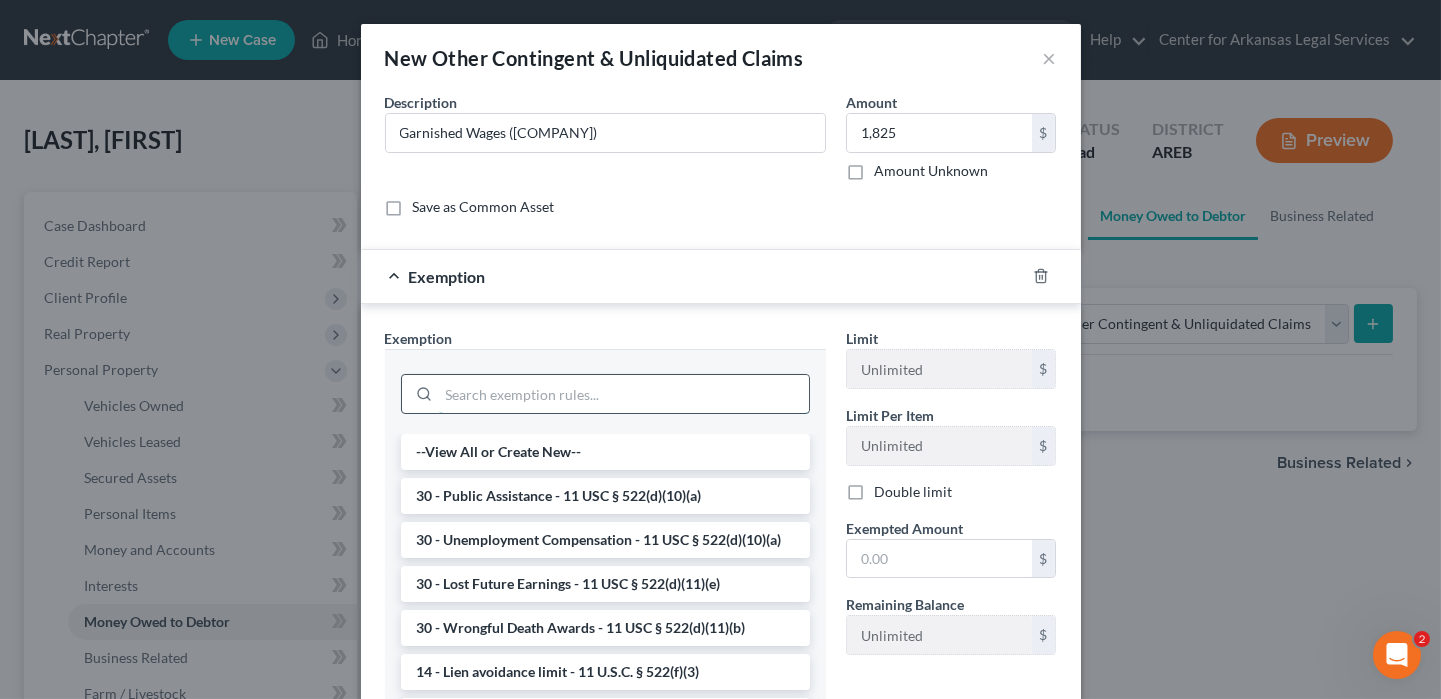 click at bounding box center [624, 394] 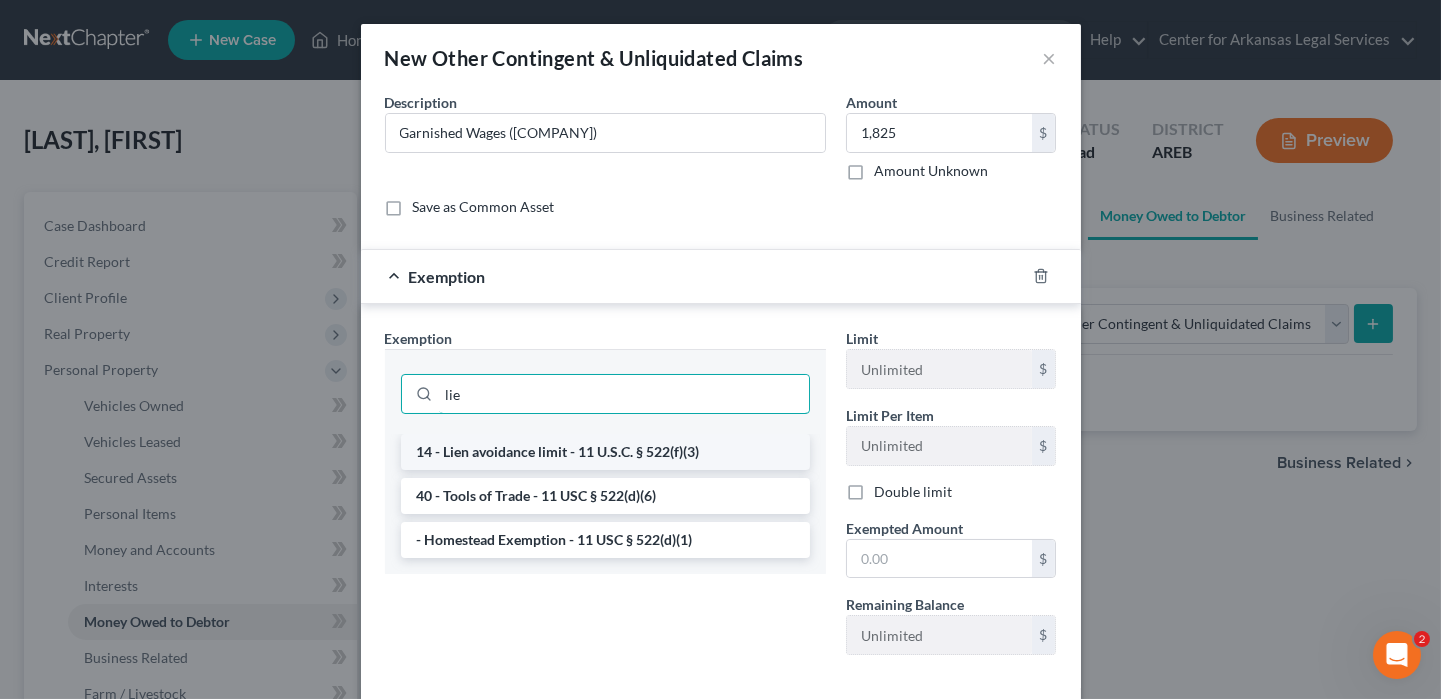 type on "lie" 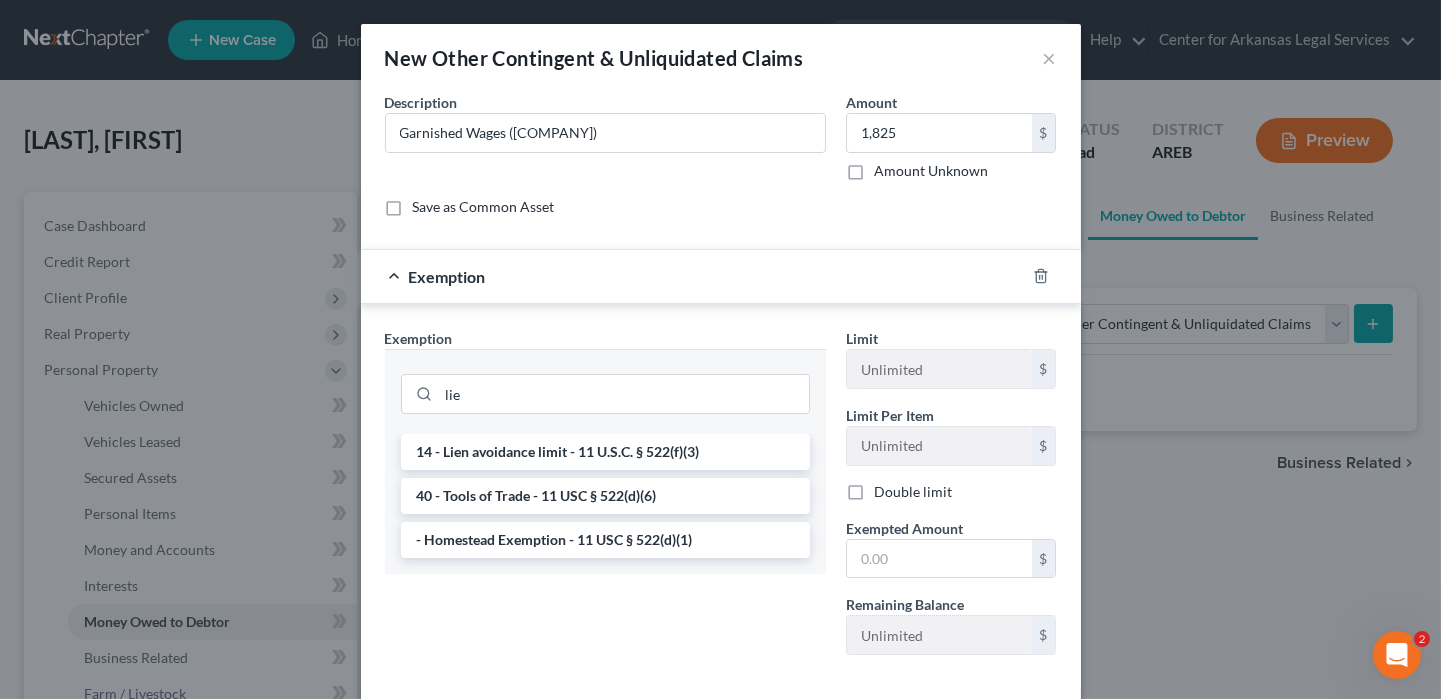click on "14 - Lien avoidance limit  - 11 U.S.C. § 522(f)(3)" at bounding box center (605, 452) 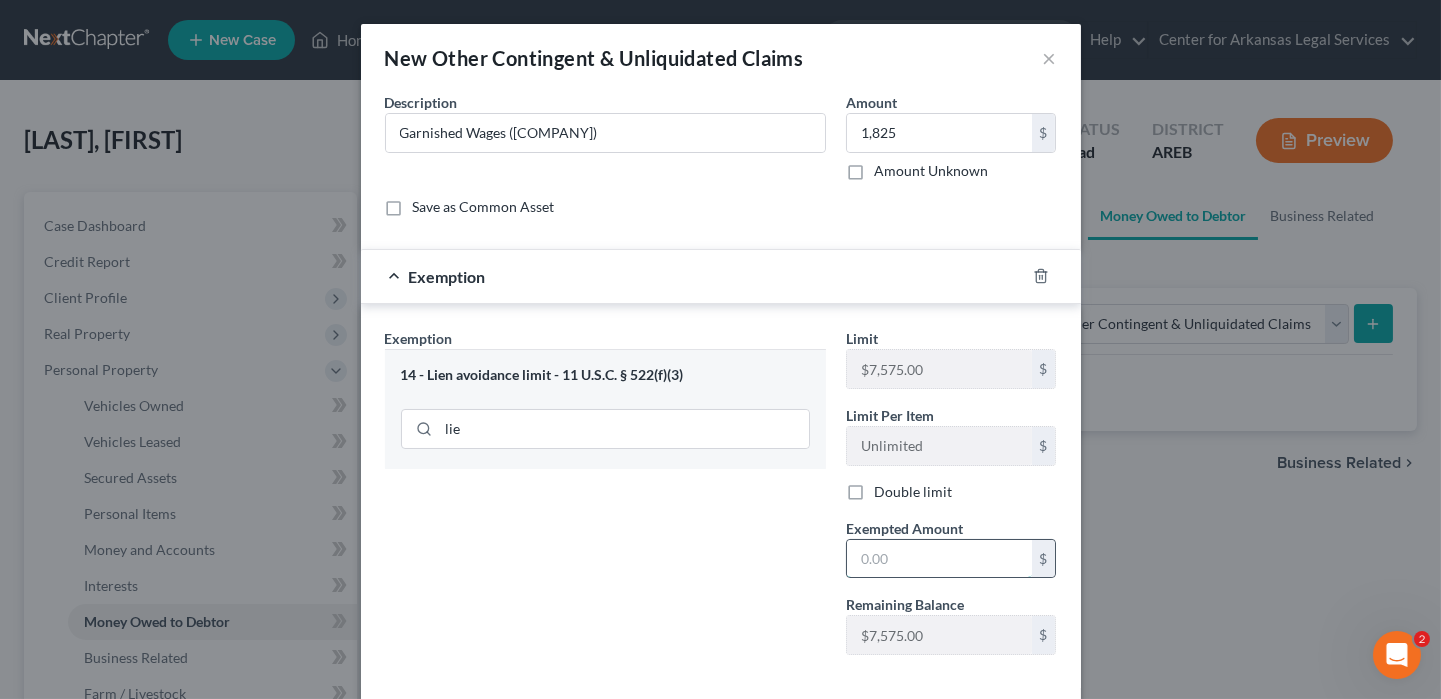 click at bounding box center (939, 559) 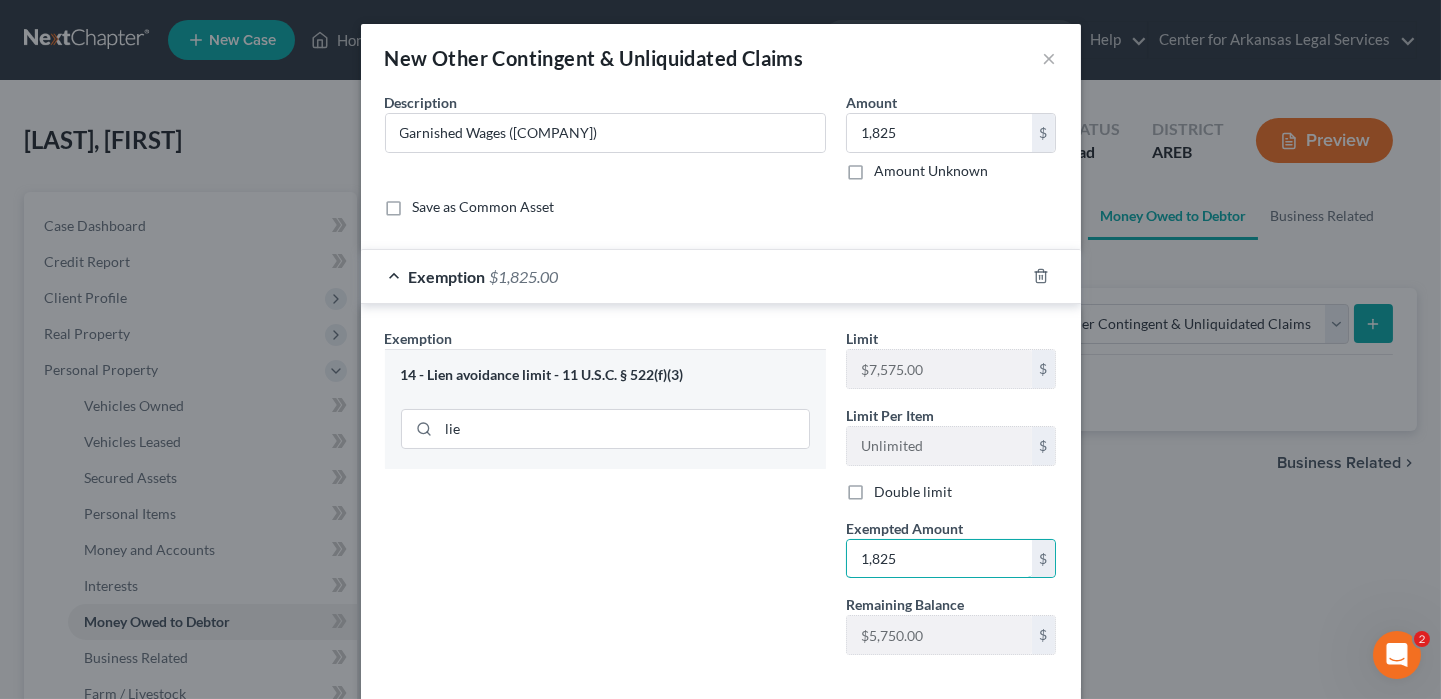 scroll, scrollTop: 95, scrollLeft: 0, axis: vertical 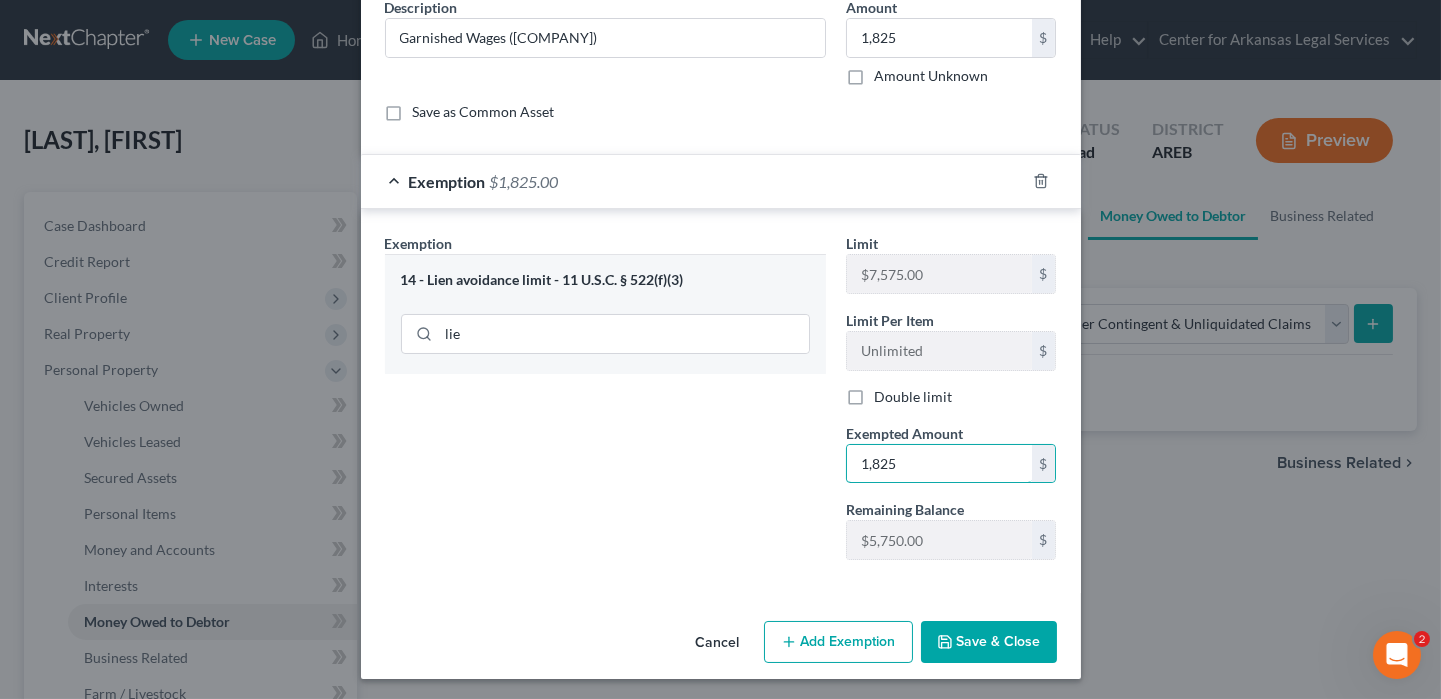 type on "1,825" 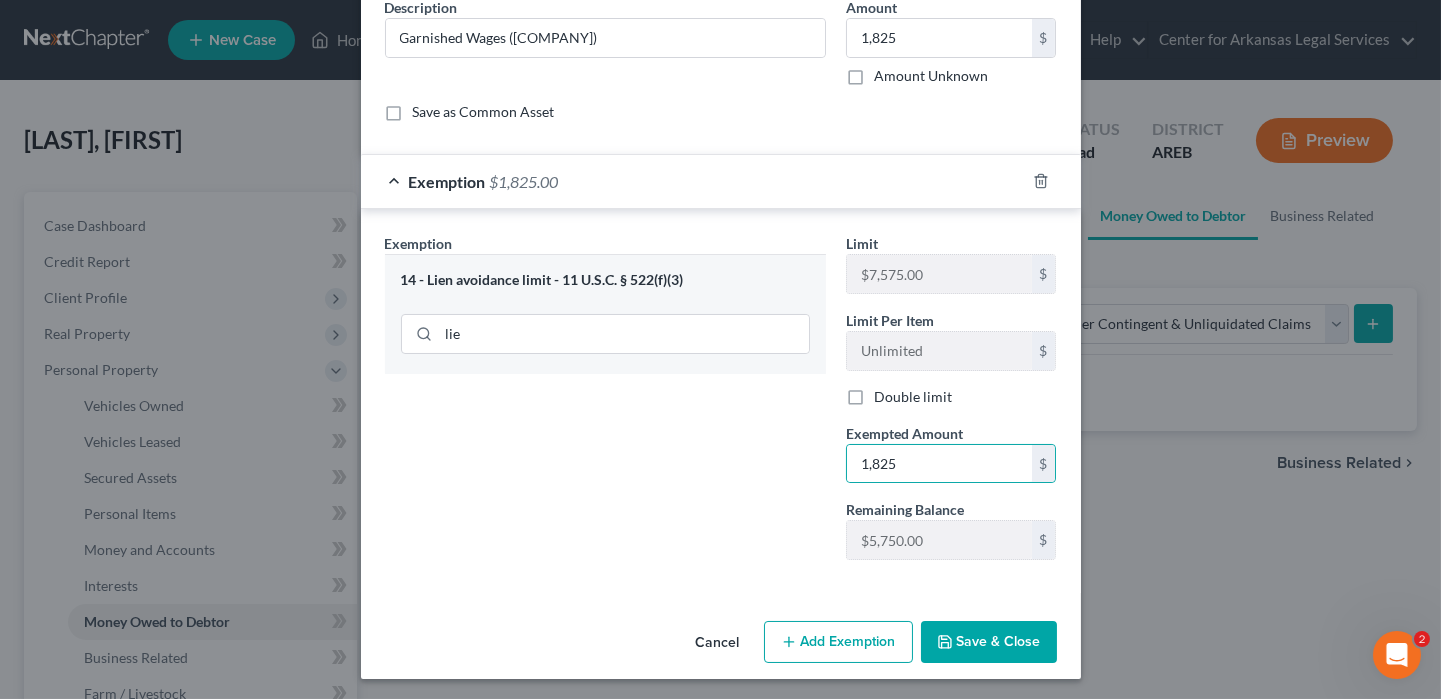 click on "Add Exemption" at bounding box center [838, 642] 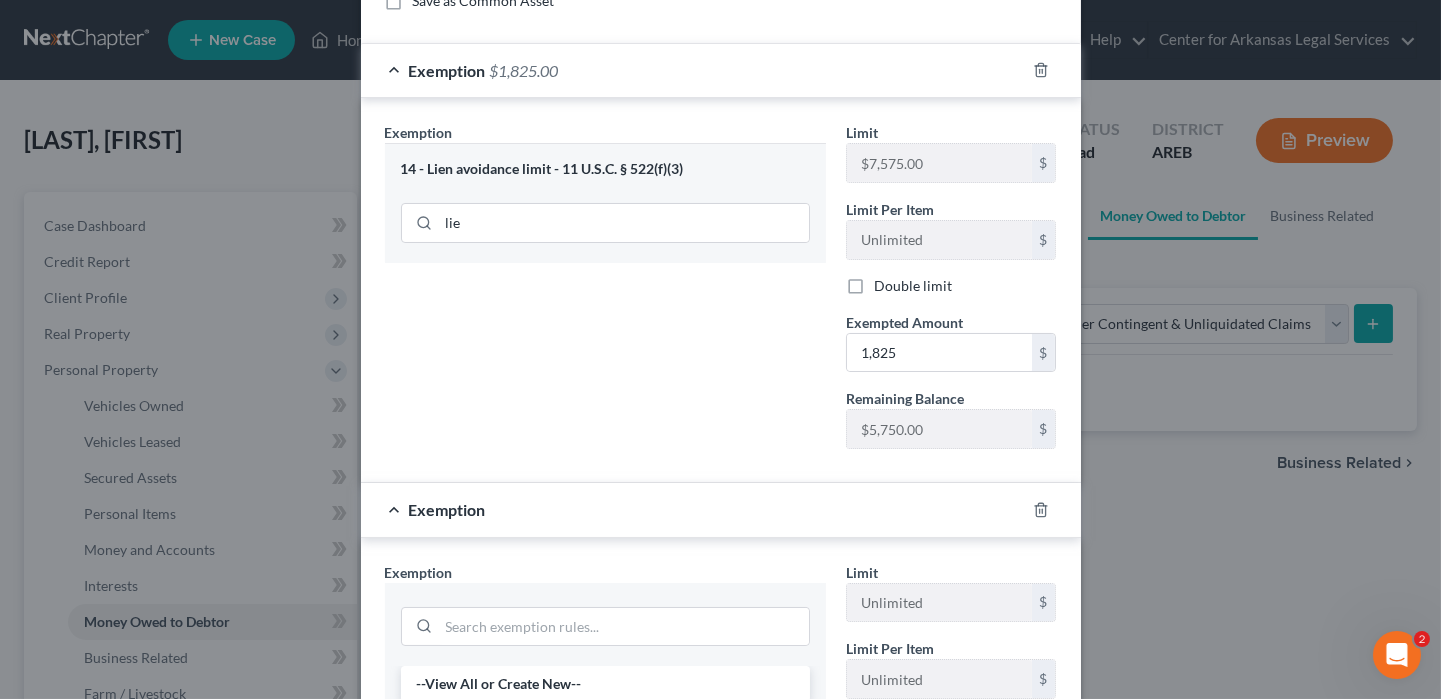 scroll, scrollTop: 295, scrollLeft: 0, axis: vertical 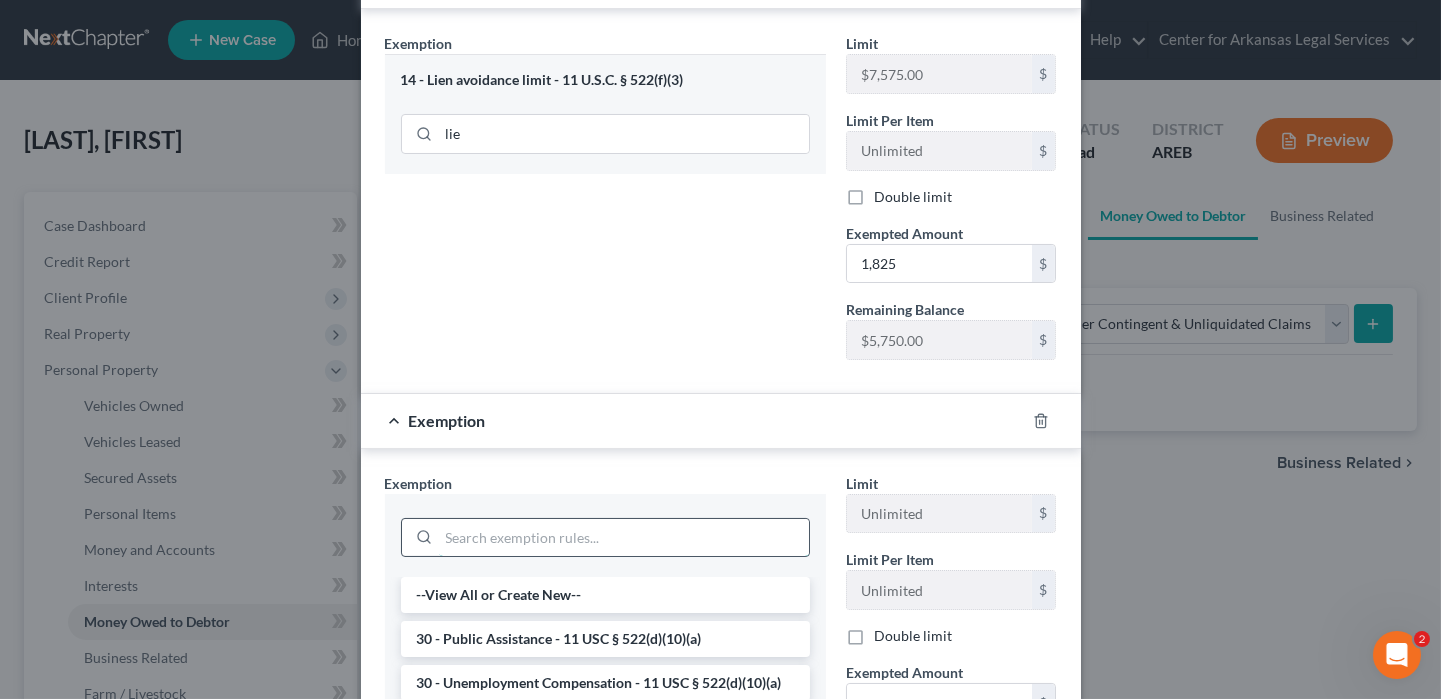 click at bounding box center (624, 538) 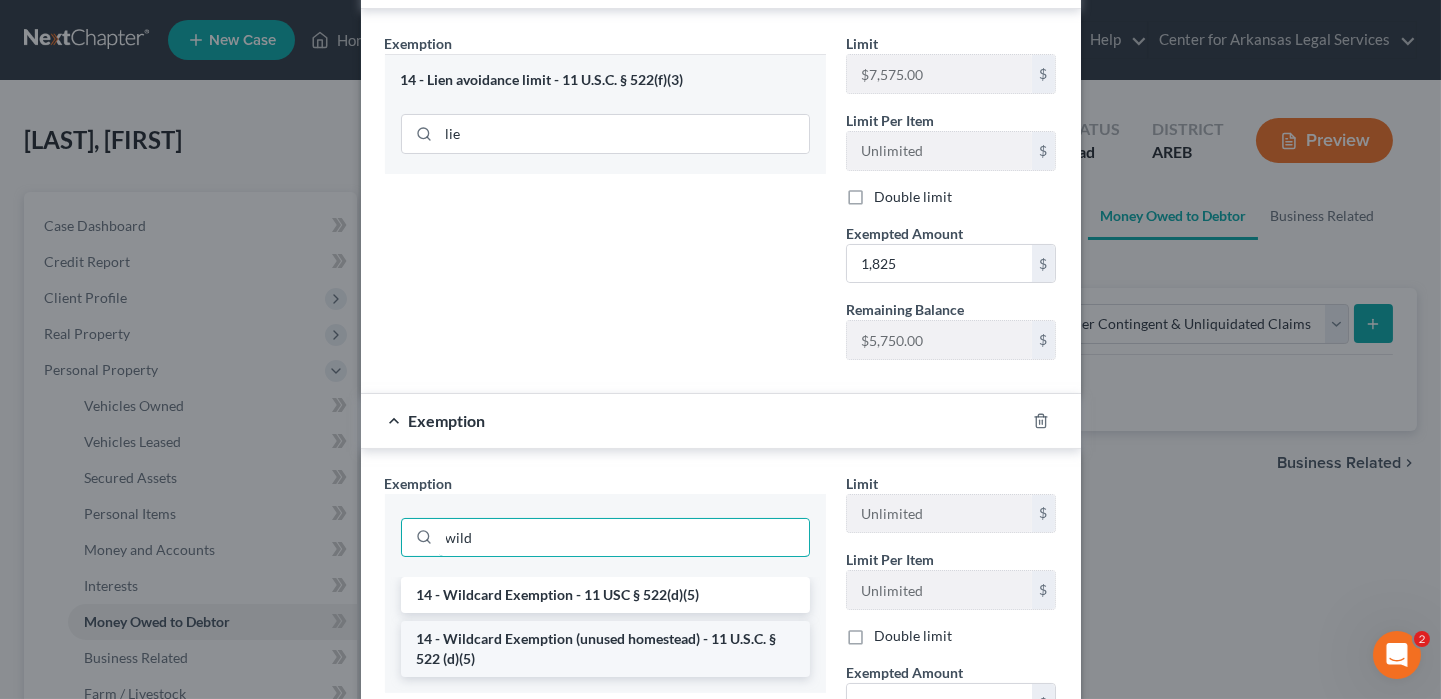 type on "wild" 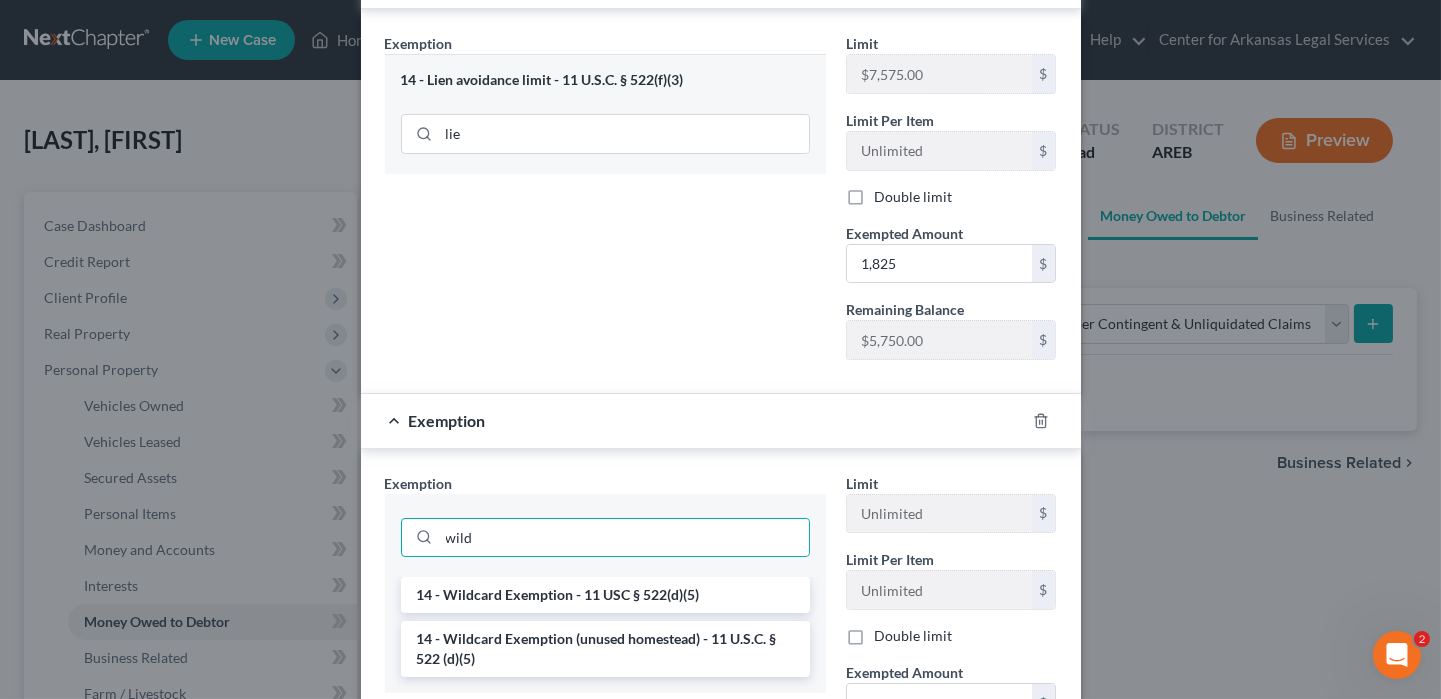 click on "14 - Wildcard Exemption (unused homestead) - 11 U.S.C. § 522 (d)(5)" at bounding box center [605, 649] 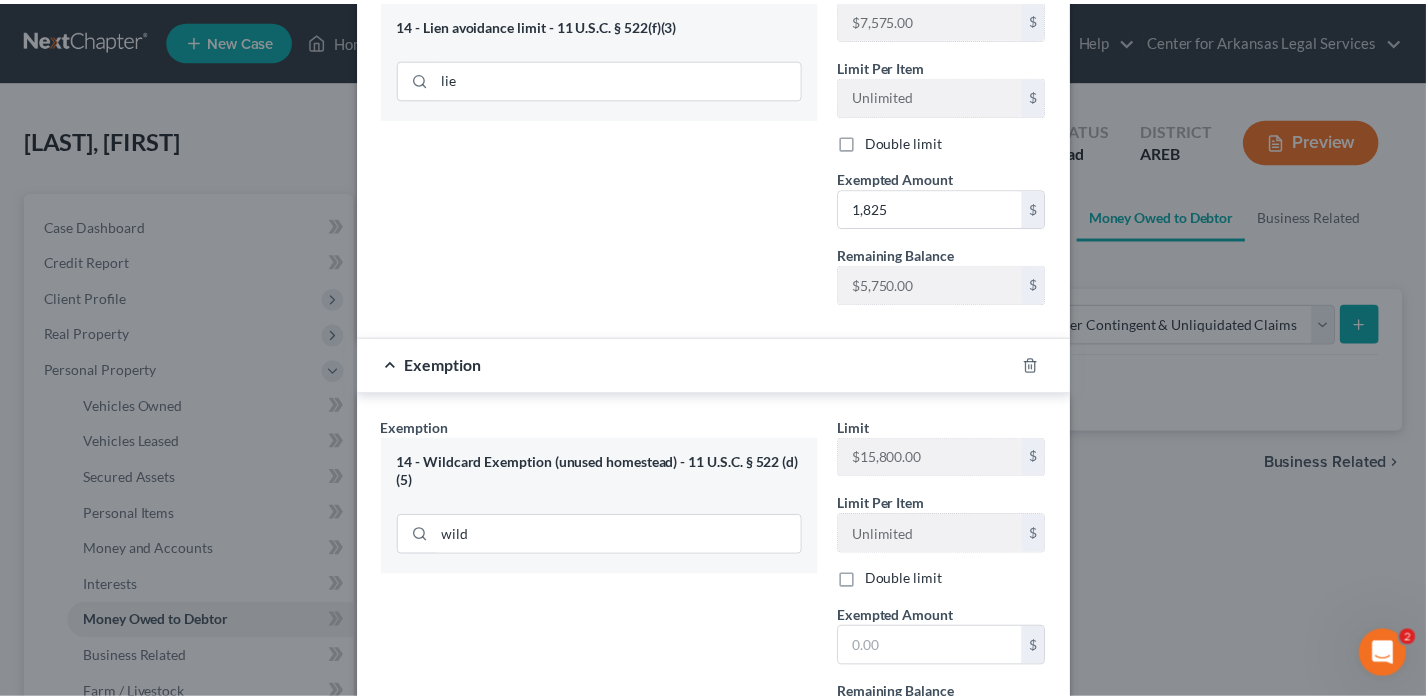 scroll, scrollTop: 495, scrollLeft: 0, axis: vertical 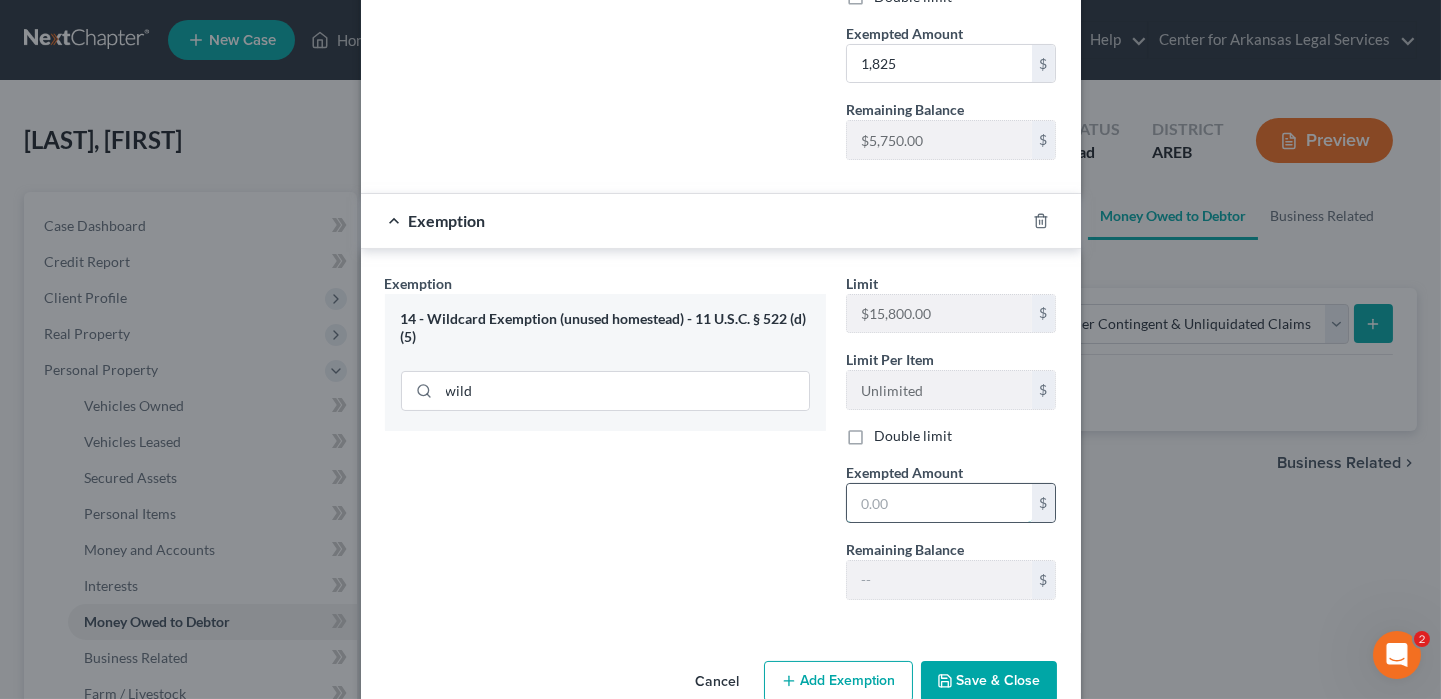 click at bounding box center (939, 503) 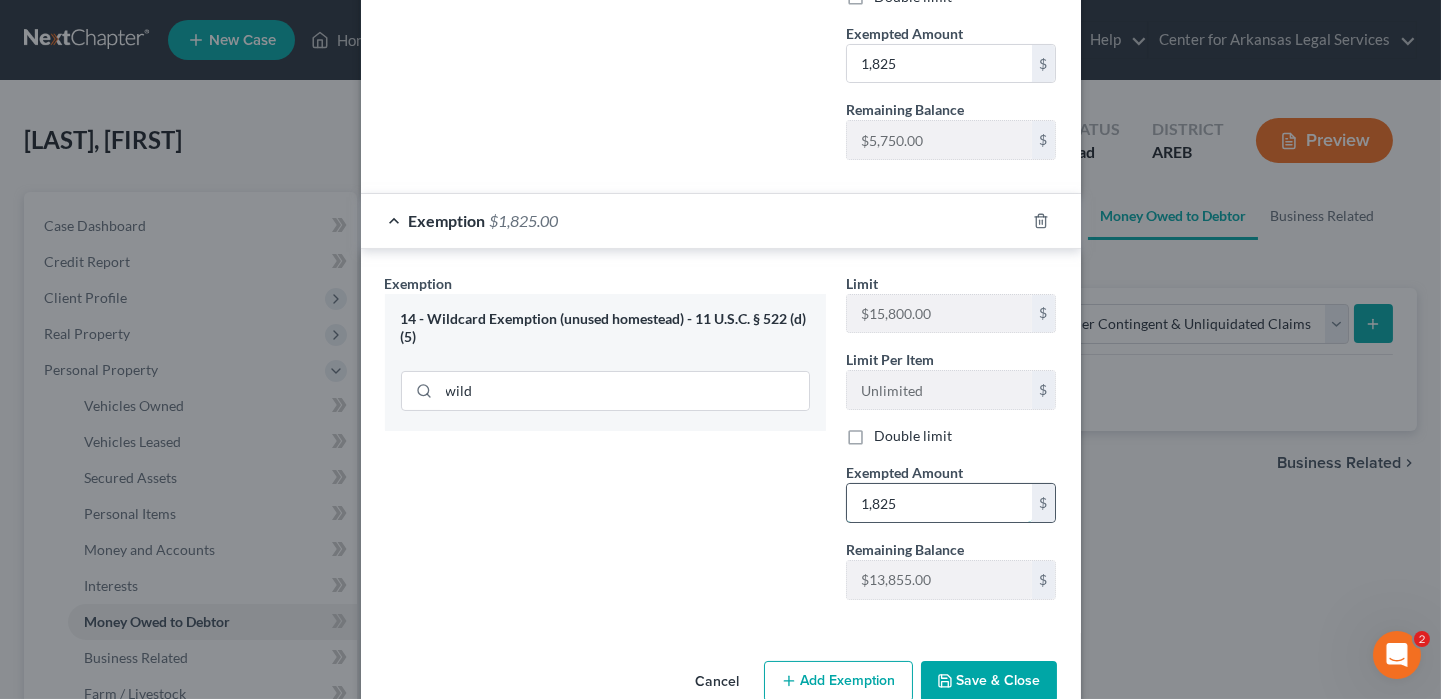 type on "1,825" 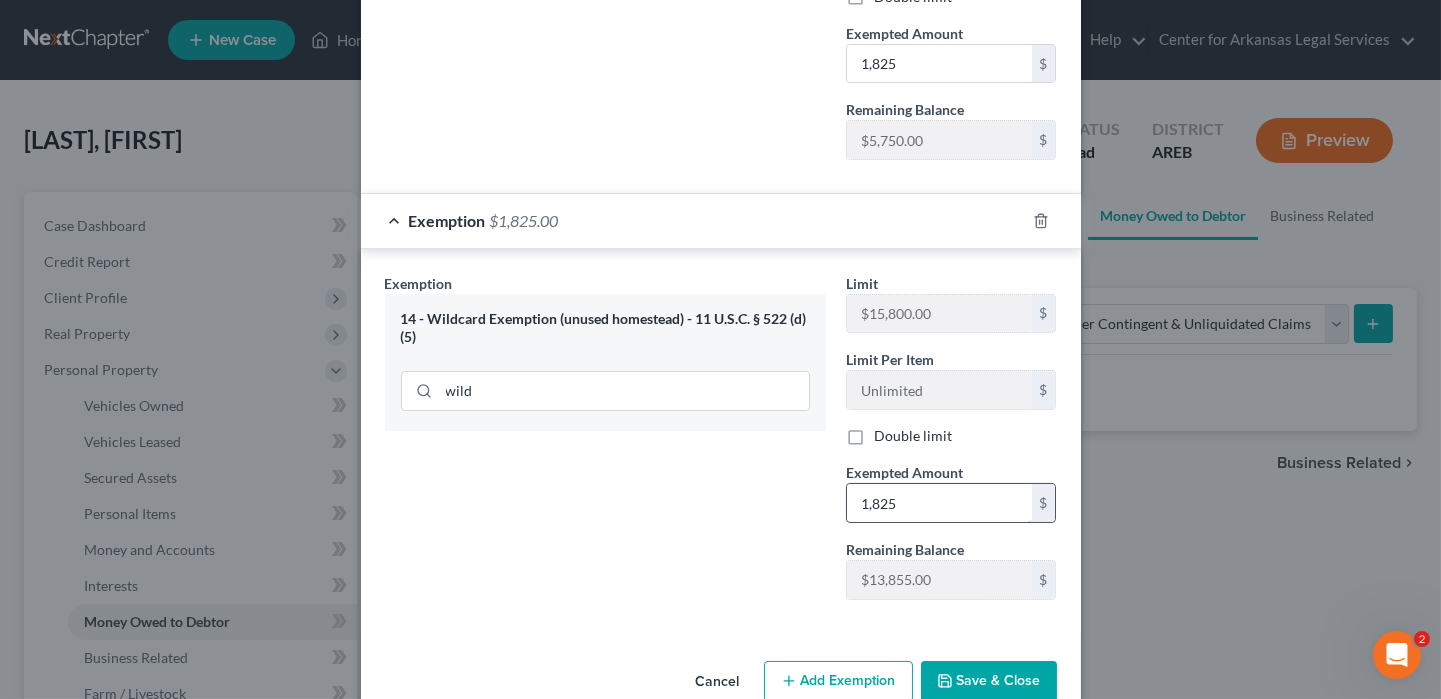 type 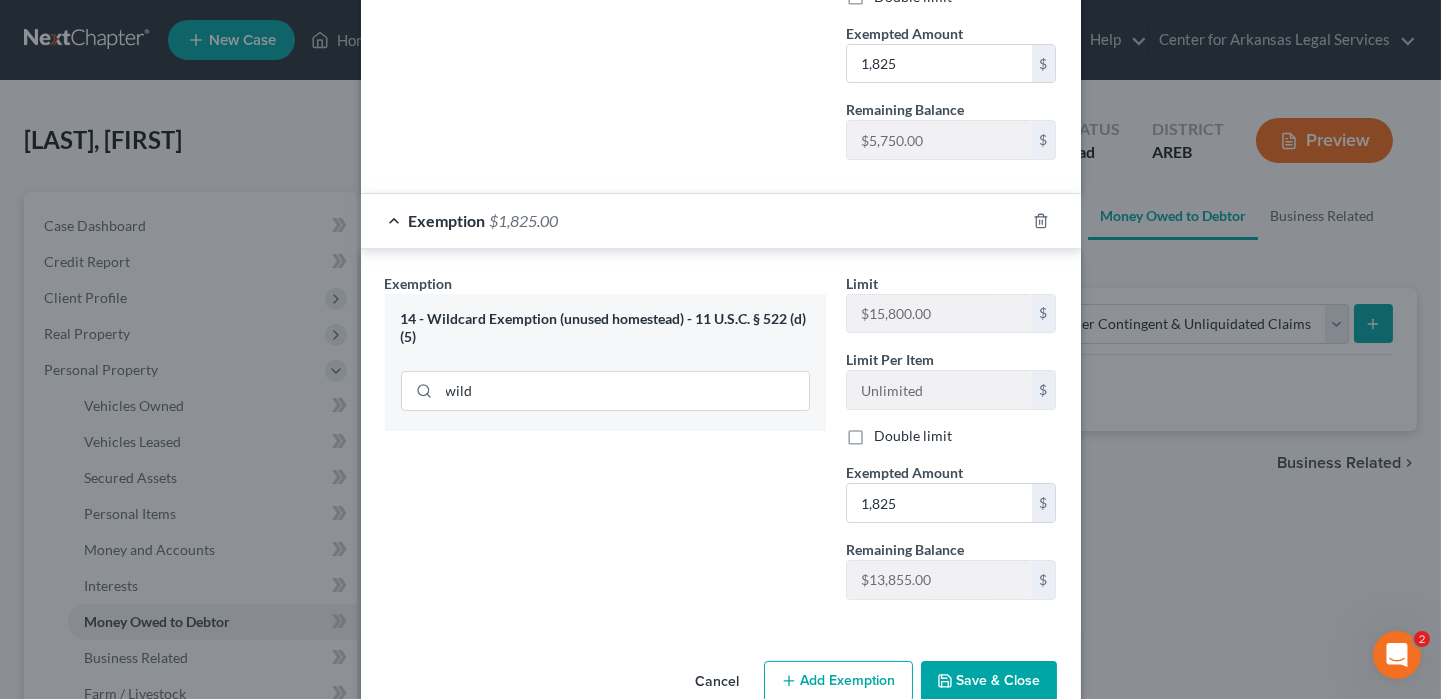 click on "Save & Close" at bounding box center (989, 682) 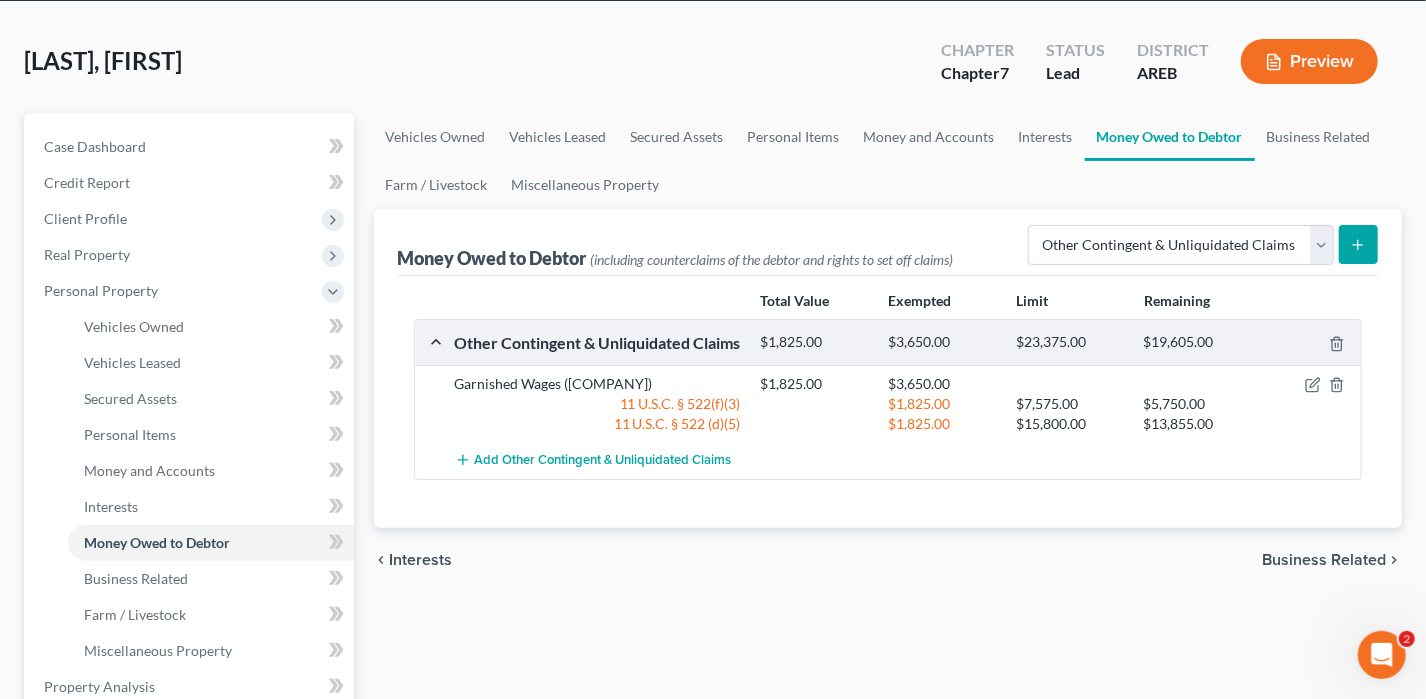 scroll, scrollTop: 100, scrollLeft: 0, axis: vertical 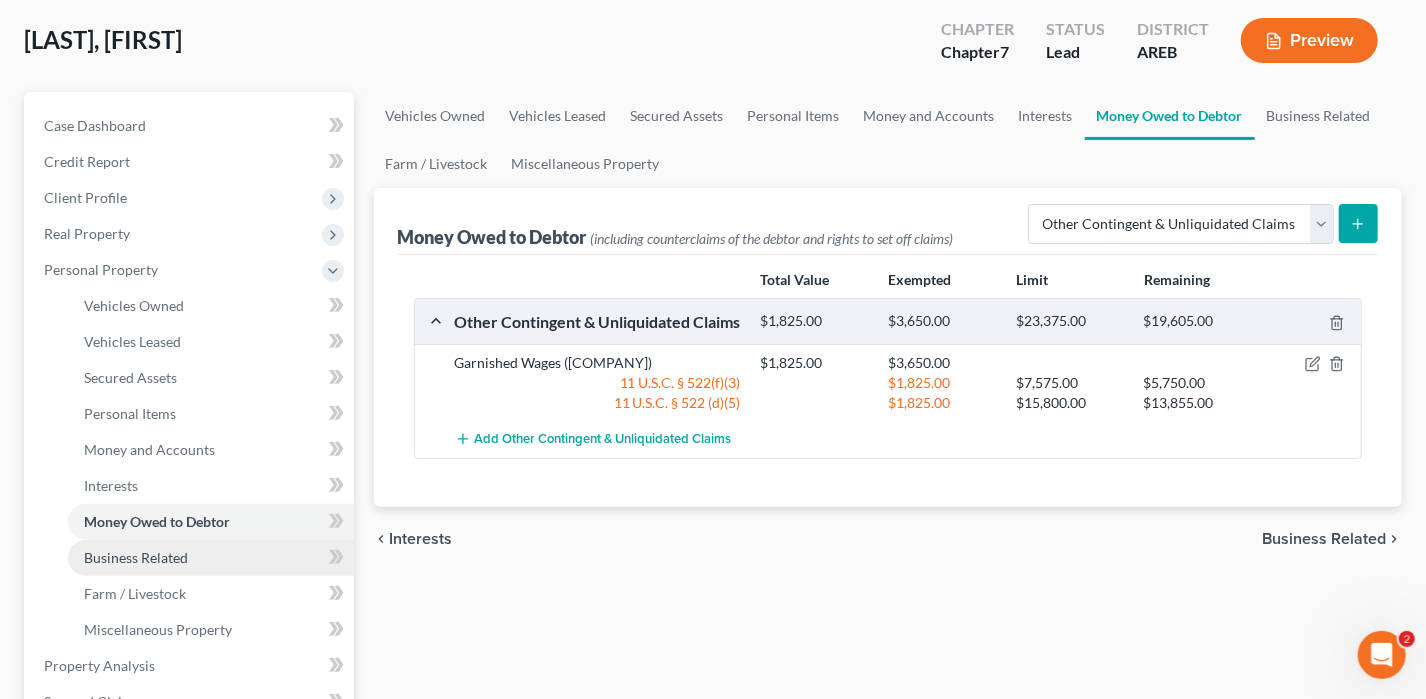 click on "Business Related" at bounding box center (136, 557) 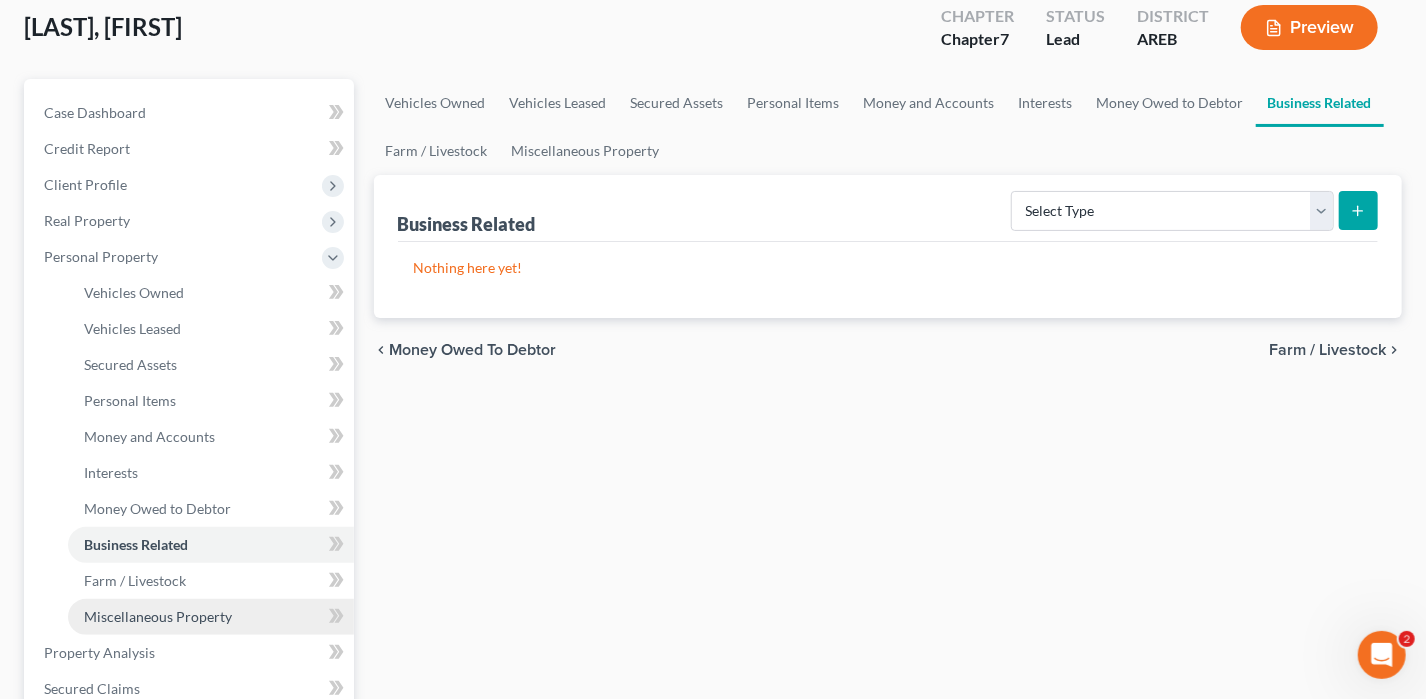 scroll, scrollTop: 200, scrollLeft: 0, axis: vertical 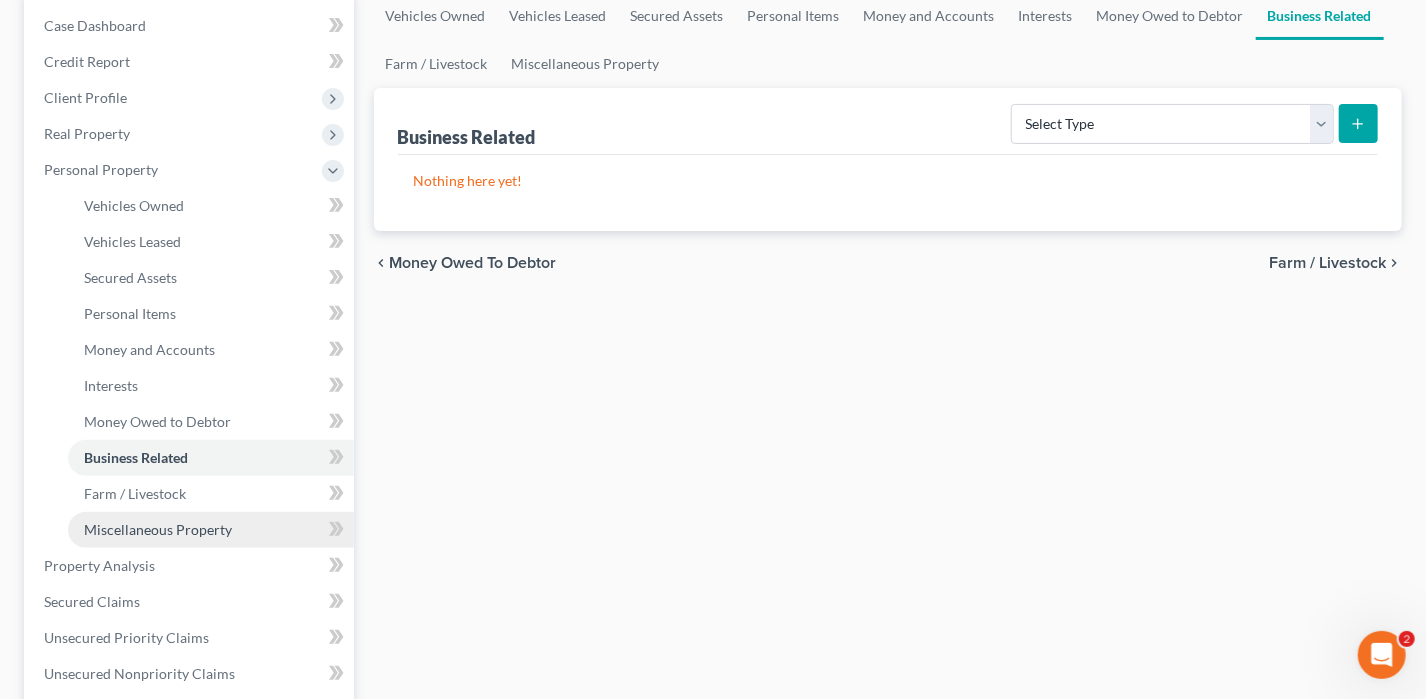 click on "Miscellaneous Property" at bounding box center (158, 529) 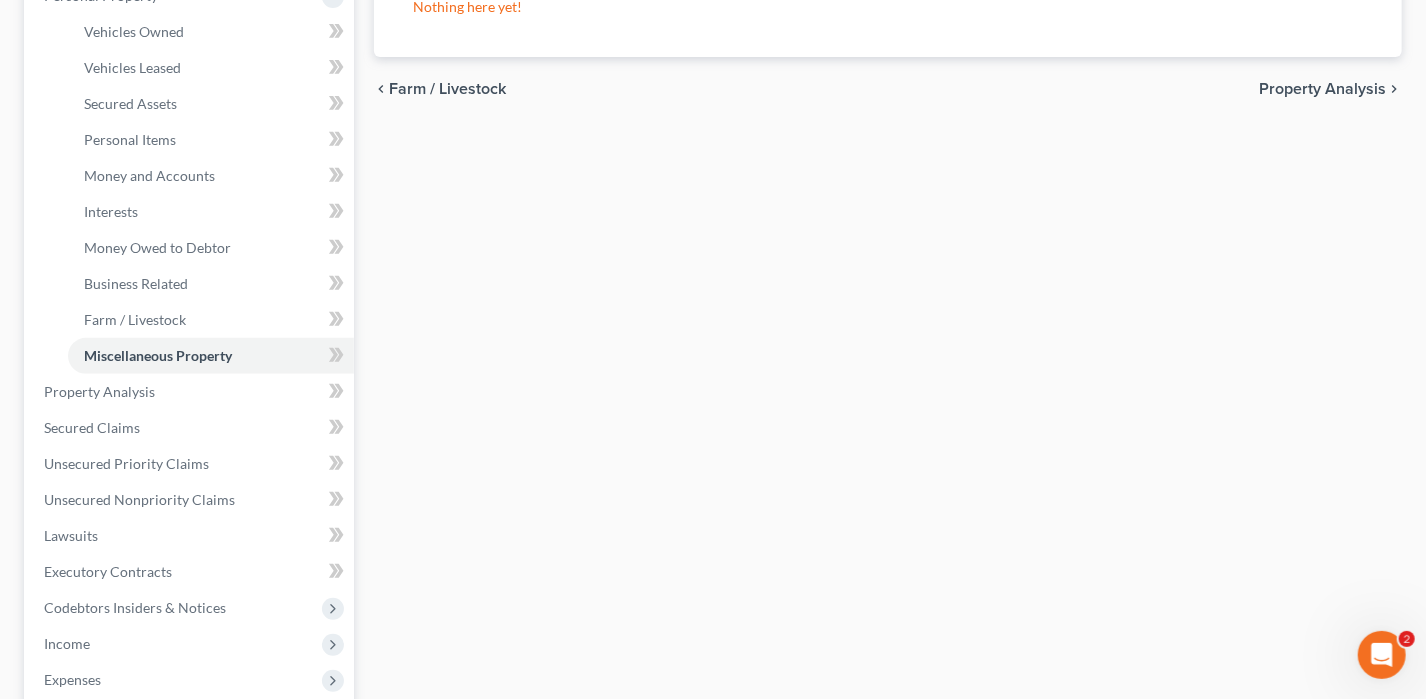 scroll, scrollTop: 500, scrollLeft: 0, axis: vertical 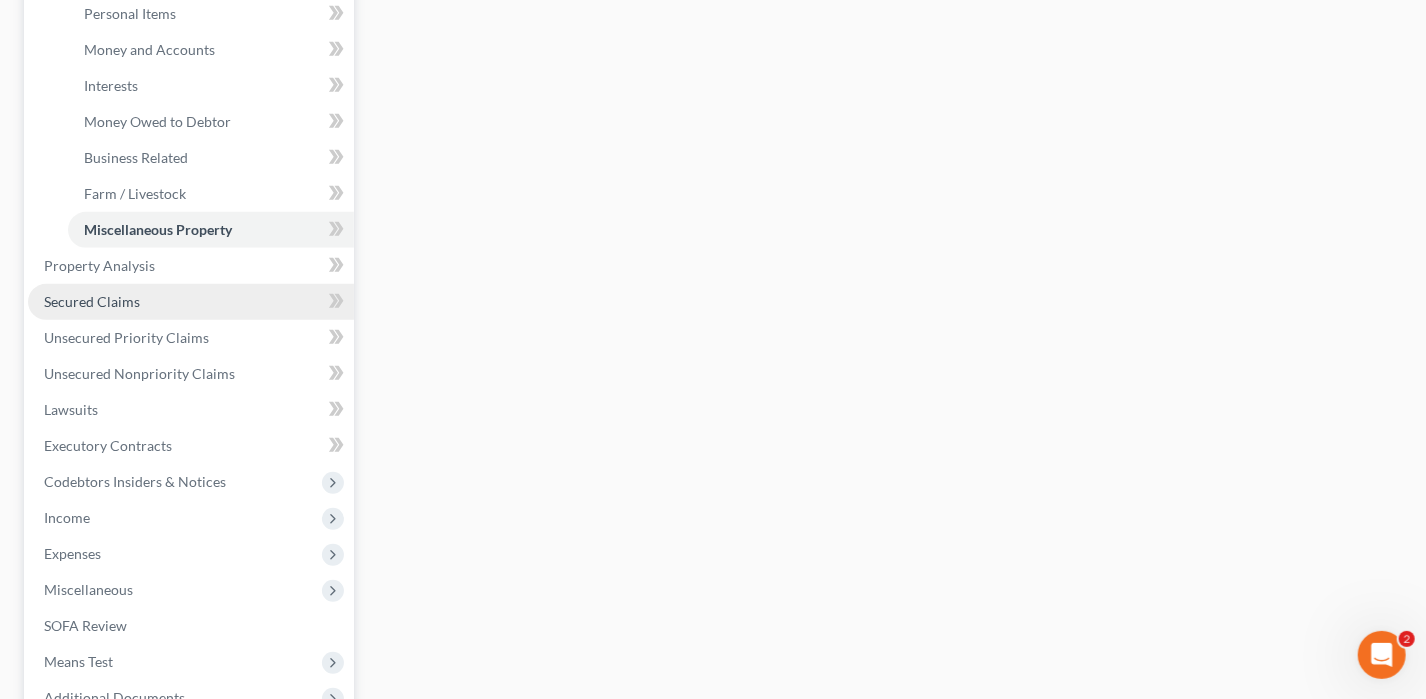 click on "Secured Claims" at bounding box center [92, 301] 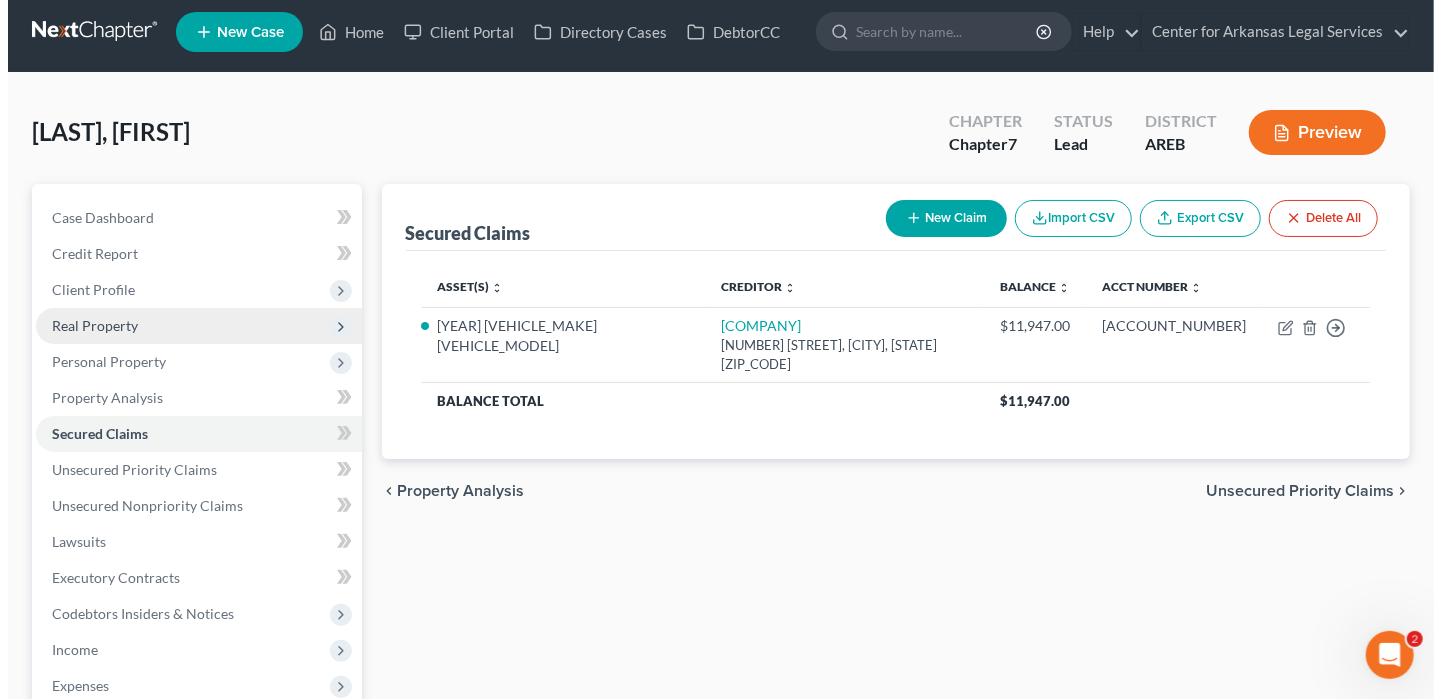scroll, scrollTop: 0, scrollLeft: 0, axis: both 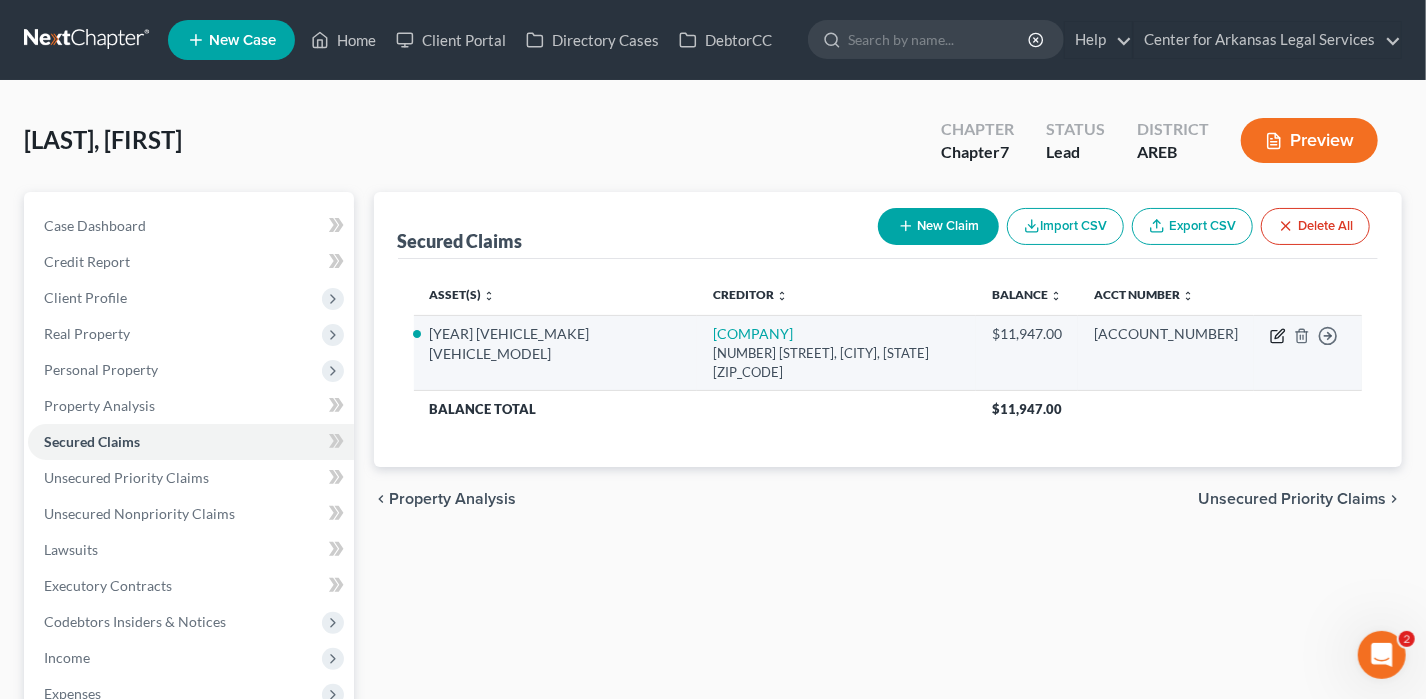 click 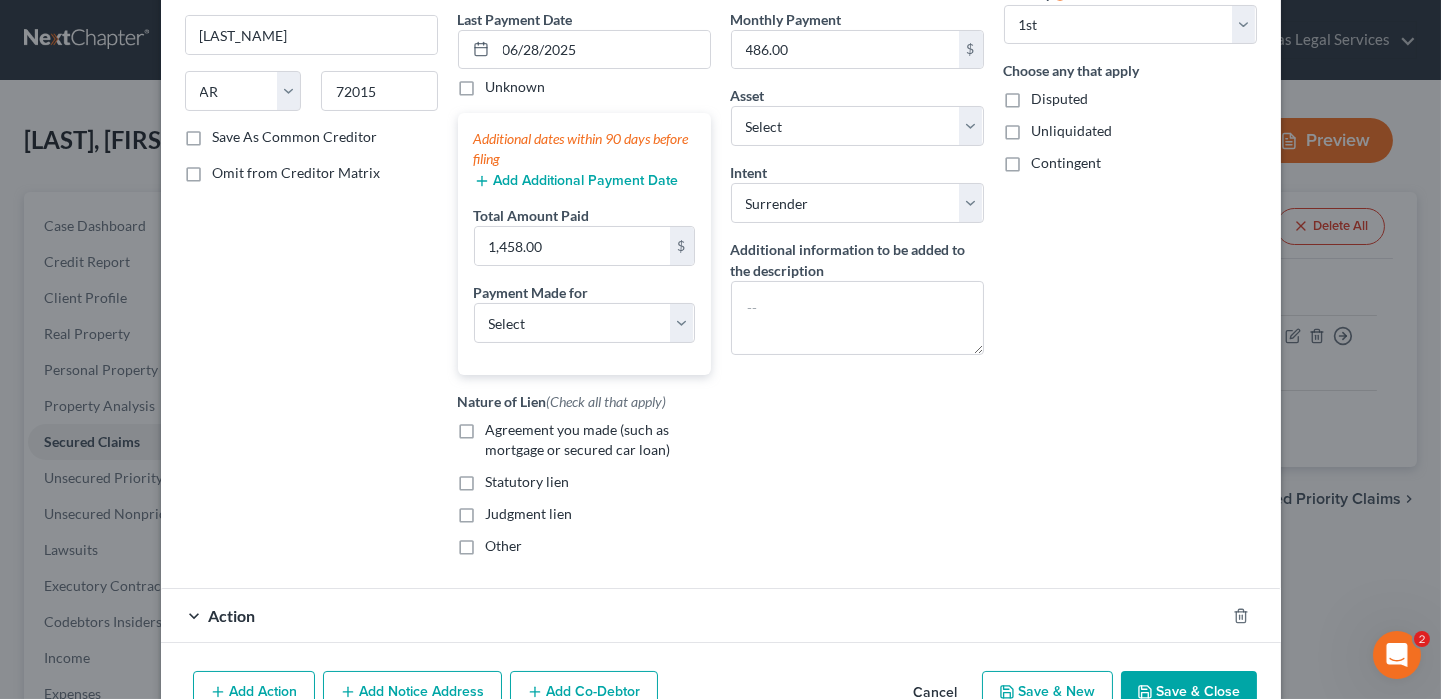 scroll, scrollTop: 231, scrollLeft: 0, axis: vertical 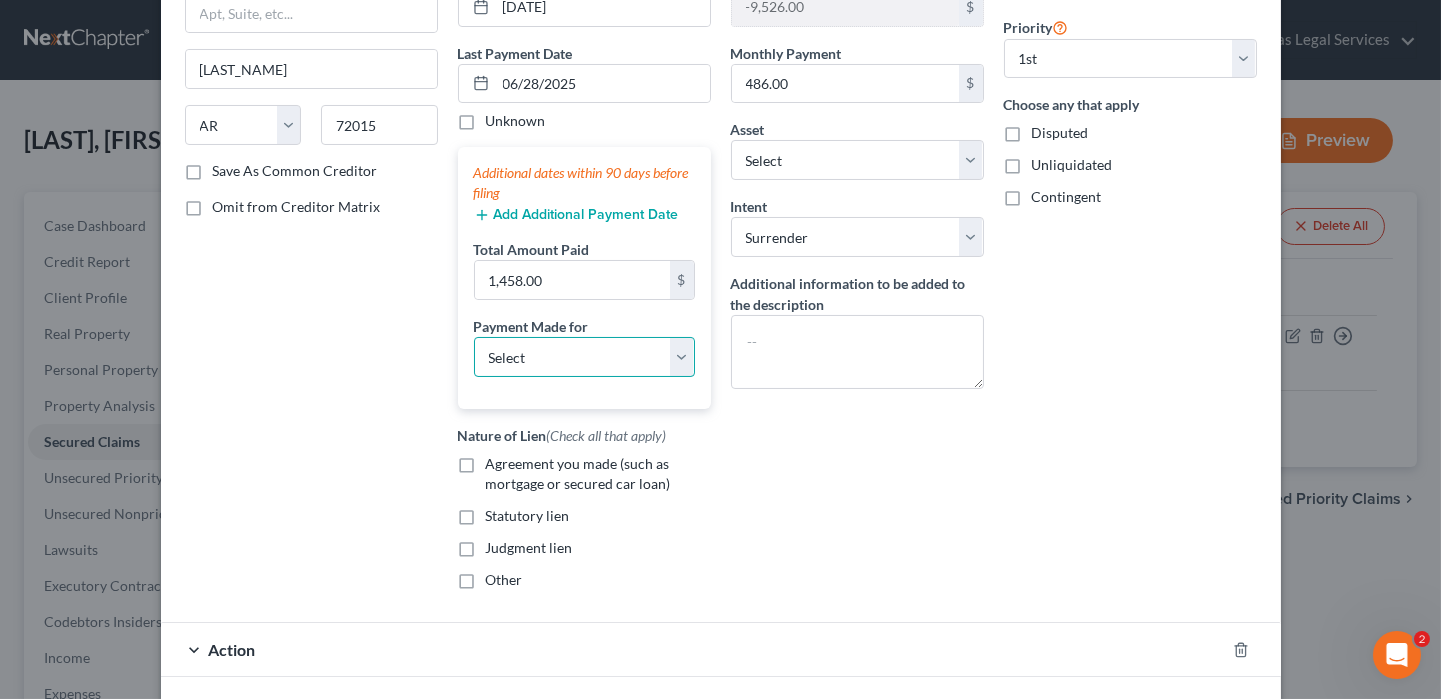 click on "Select Car Credit Card Loan Repayment Mortgage Other Suppliers Or Vendors" at bounding box center [584, 357] 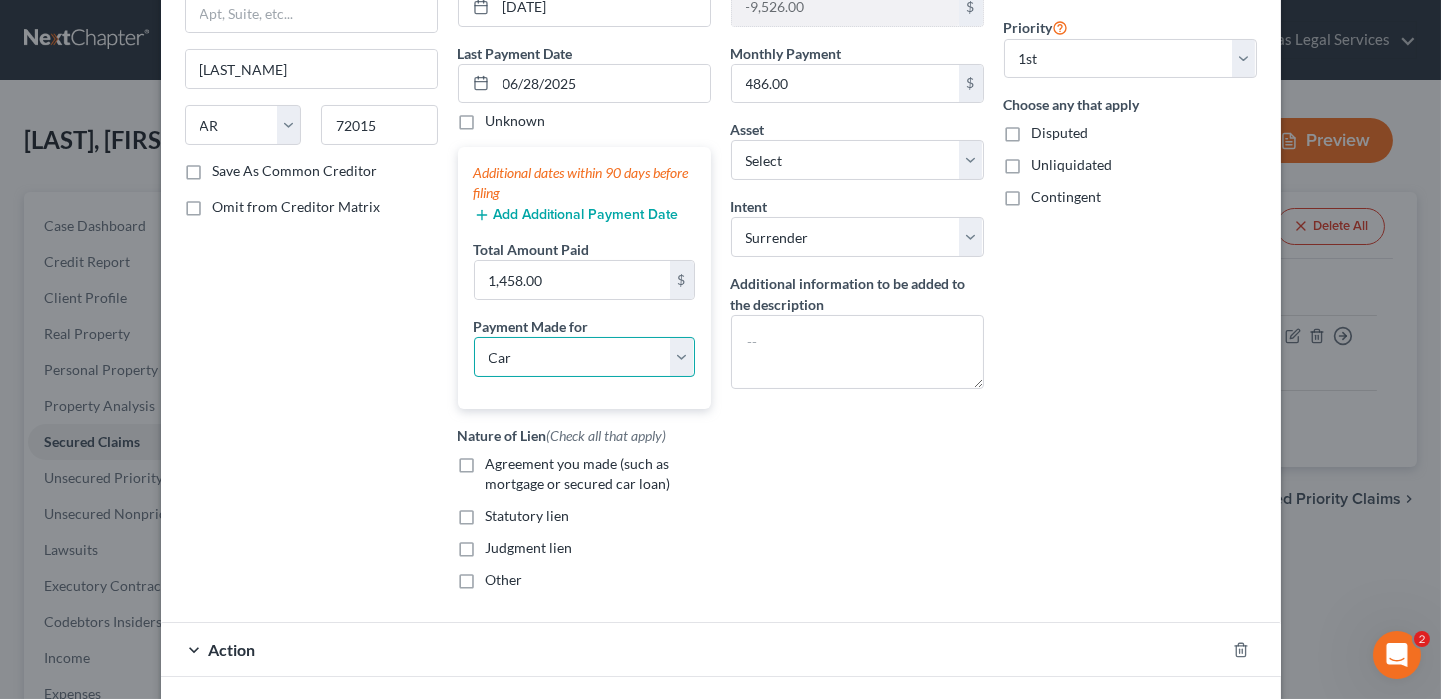 click on "Select Car Credit Card Loan Repayment Mortgage Other Suppliers Or Vendors" at bounding box center (584, 357) 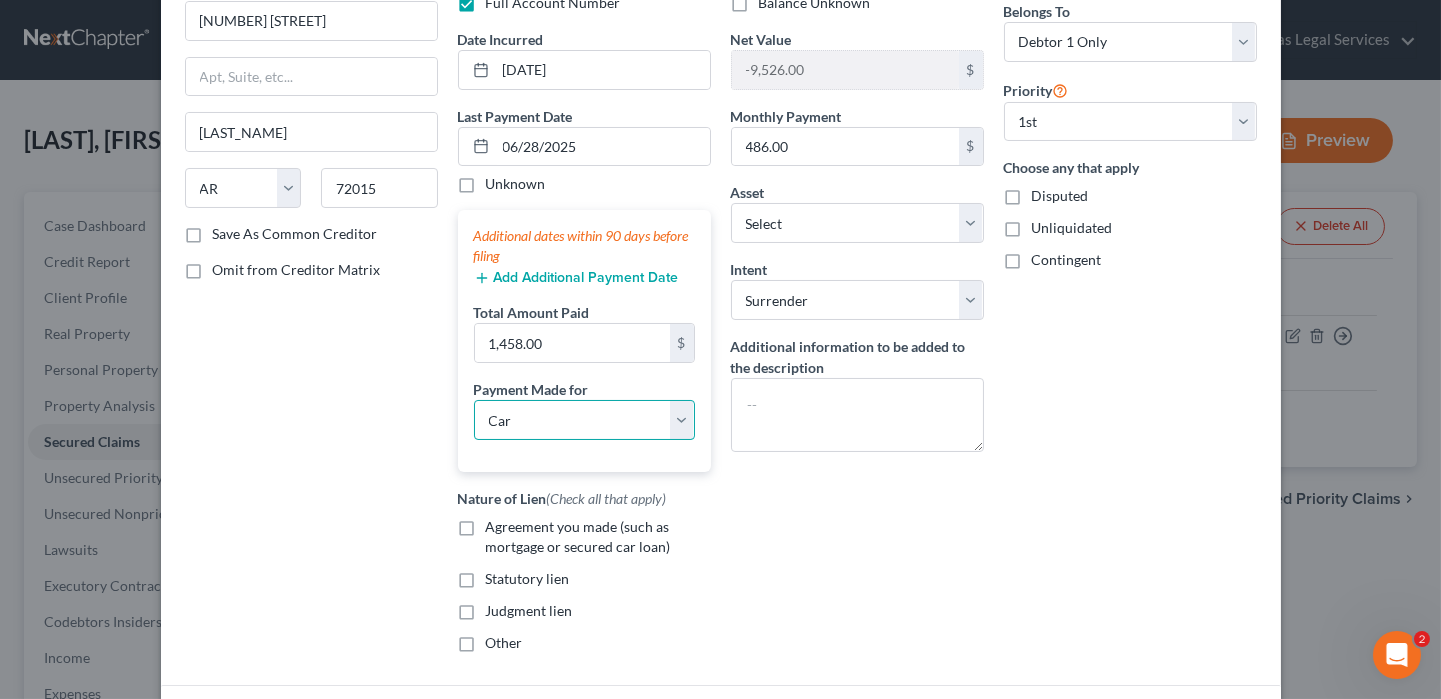 scroll, scrollTop: 331, scrollLeft: 0, axis: vertical 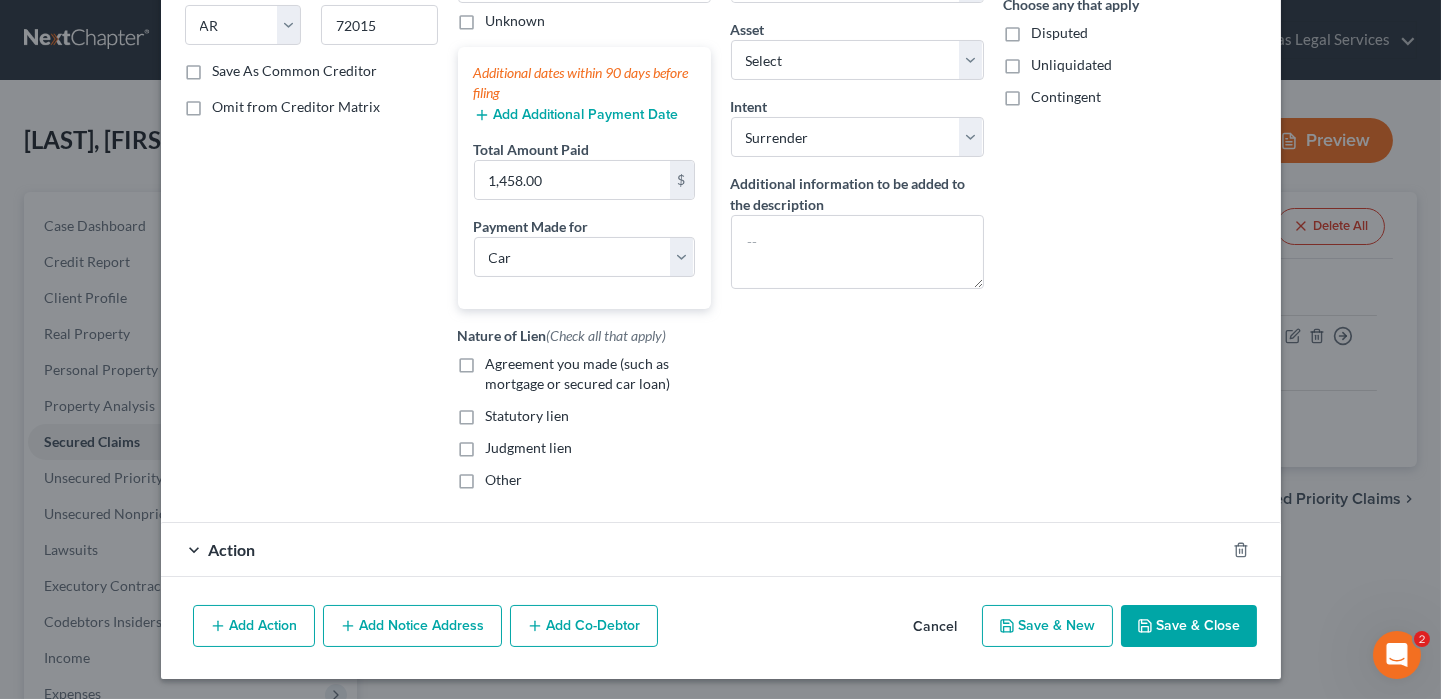 click on "Agreement you made (such as mortgage or secured car loan)" at bounding box center [598, 374] 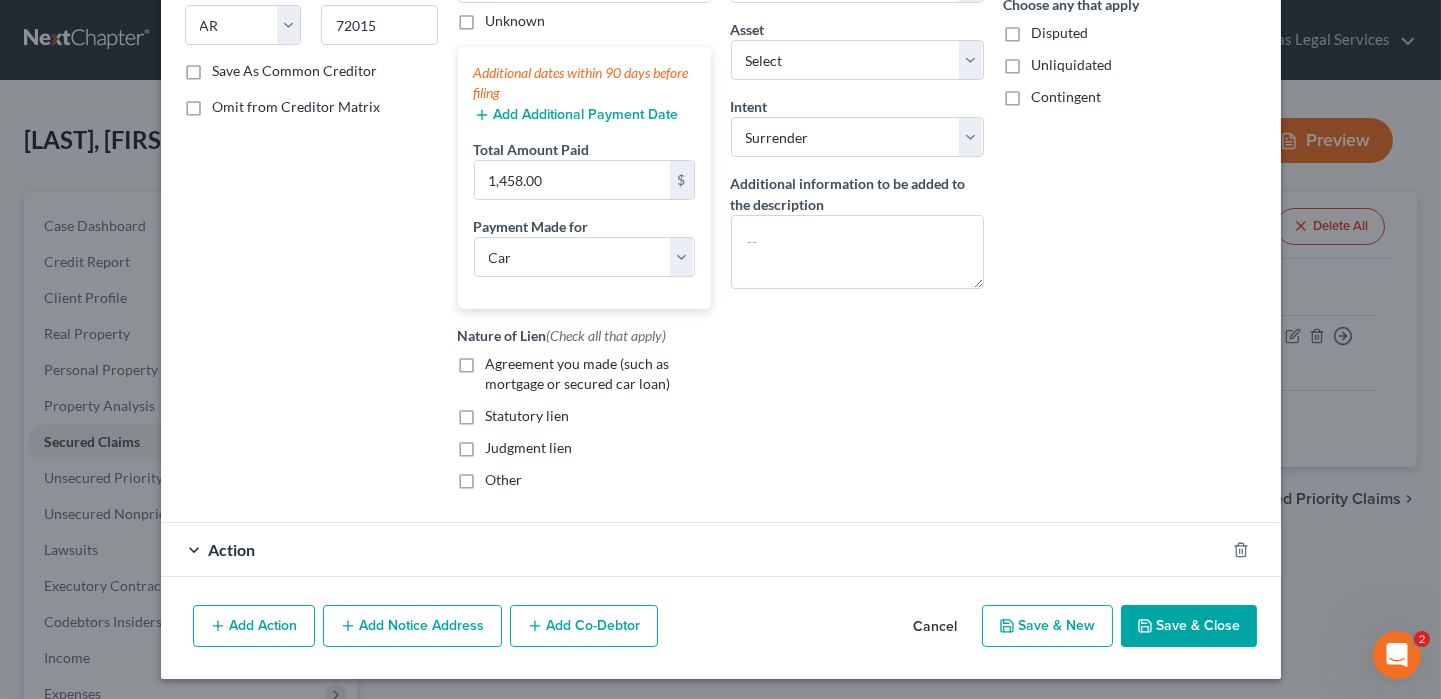 click on "Agreement you made (such as mortgage or secured car loan)" at bounding box center (500, 360) 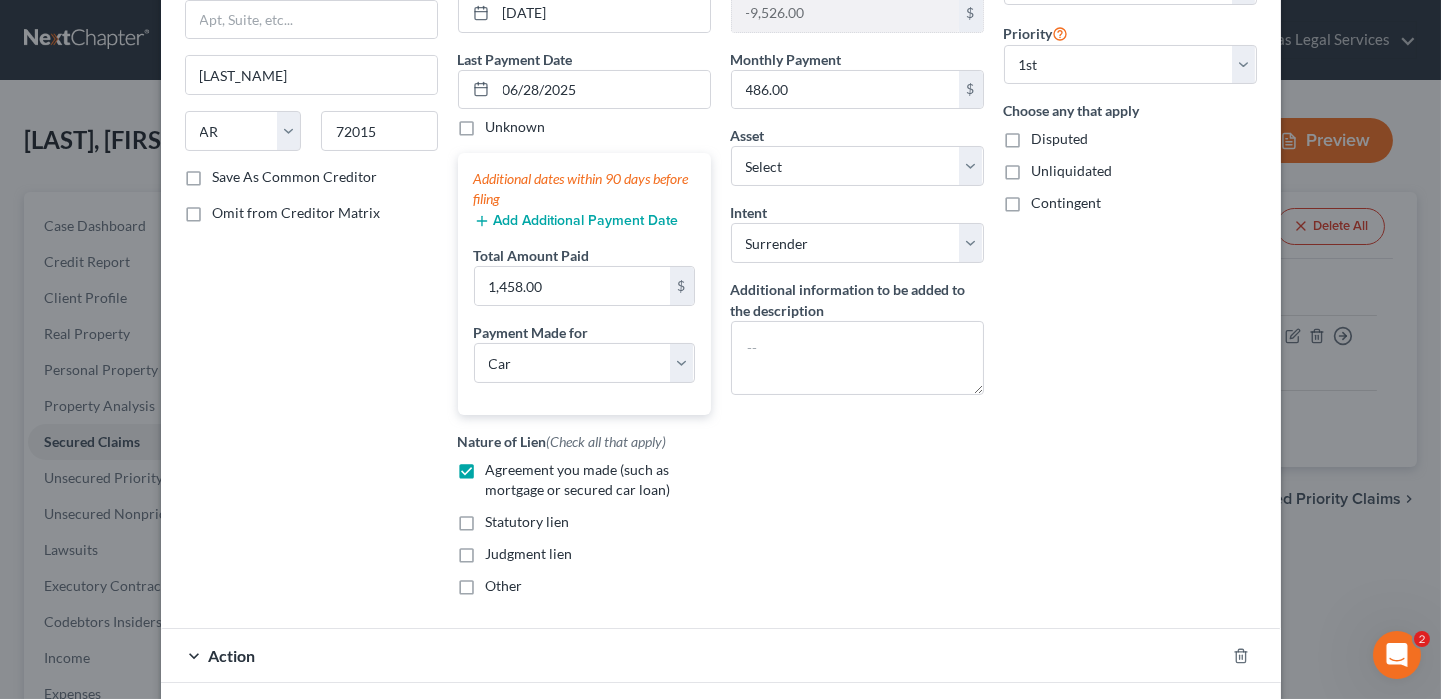 scroll, scrollTop: 331, scrollLeft: 0, axis: vertical 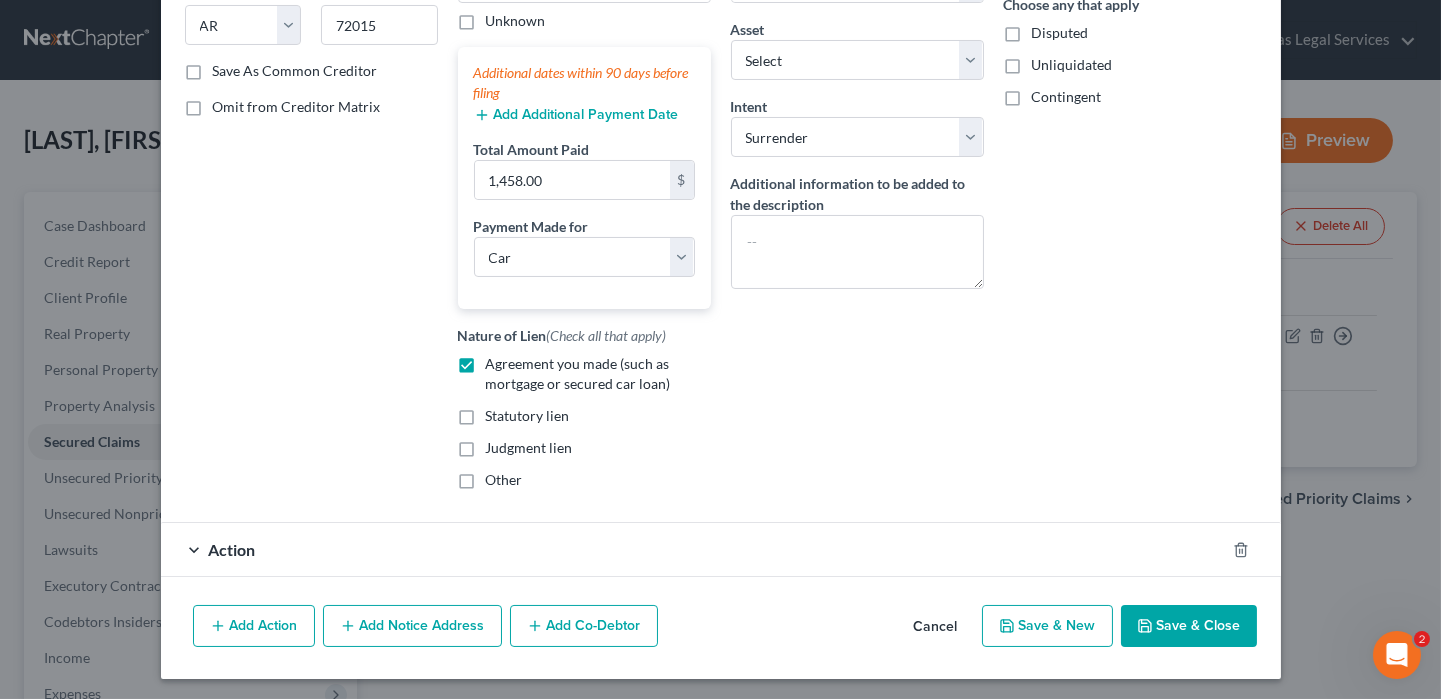 click on "Action" at bounding box center [232, 549] 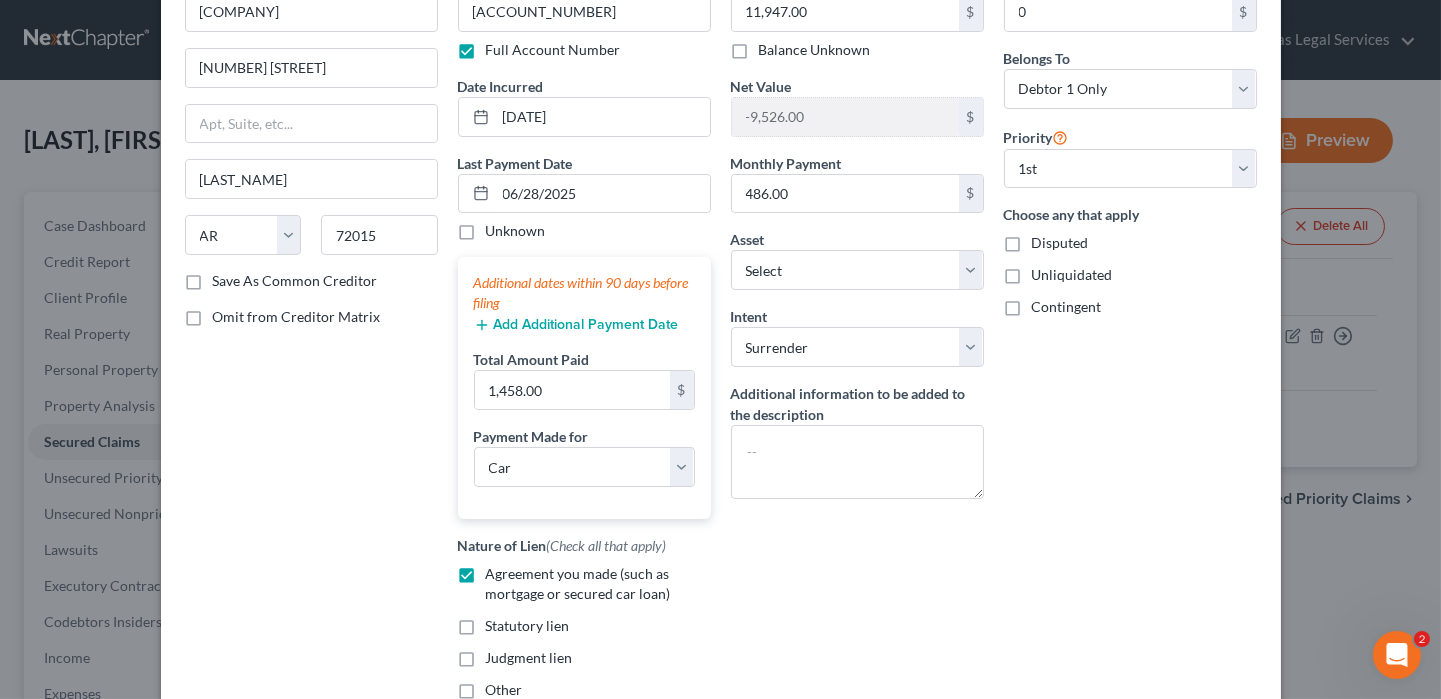 scroll, scrollTop: 0, scrollLeft: 0, axis: both 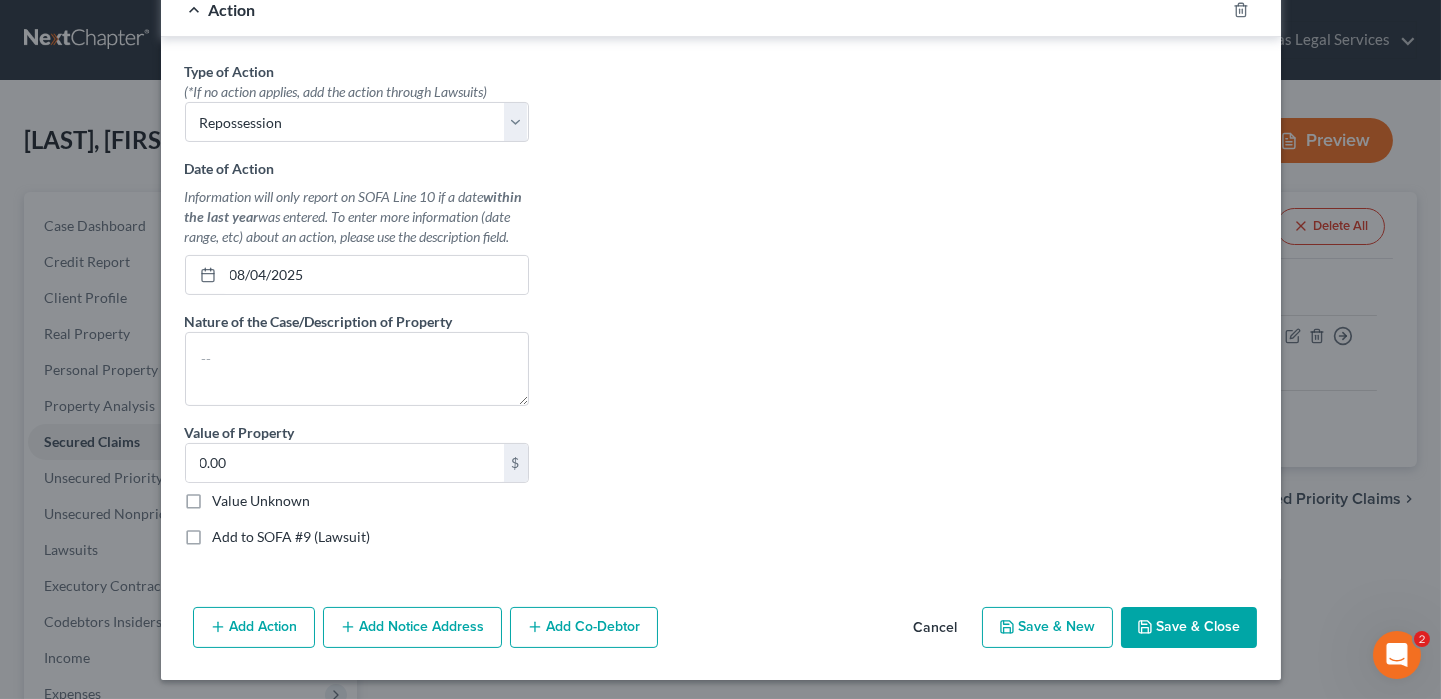 click on "Save & Close" at bounding box center [1189, 628] 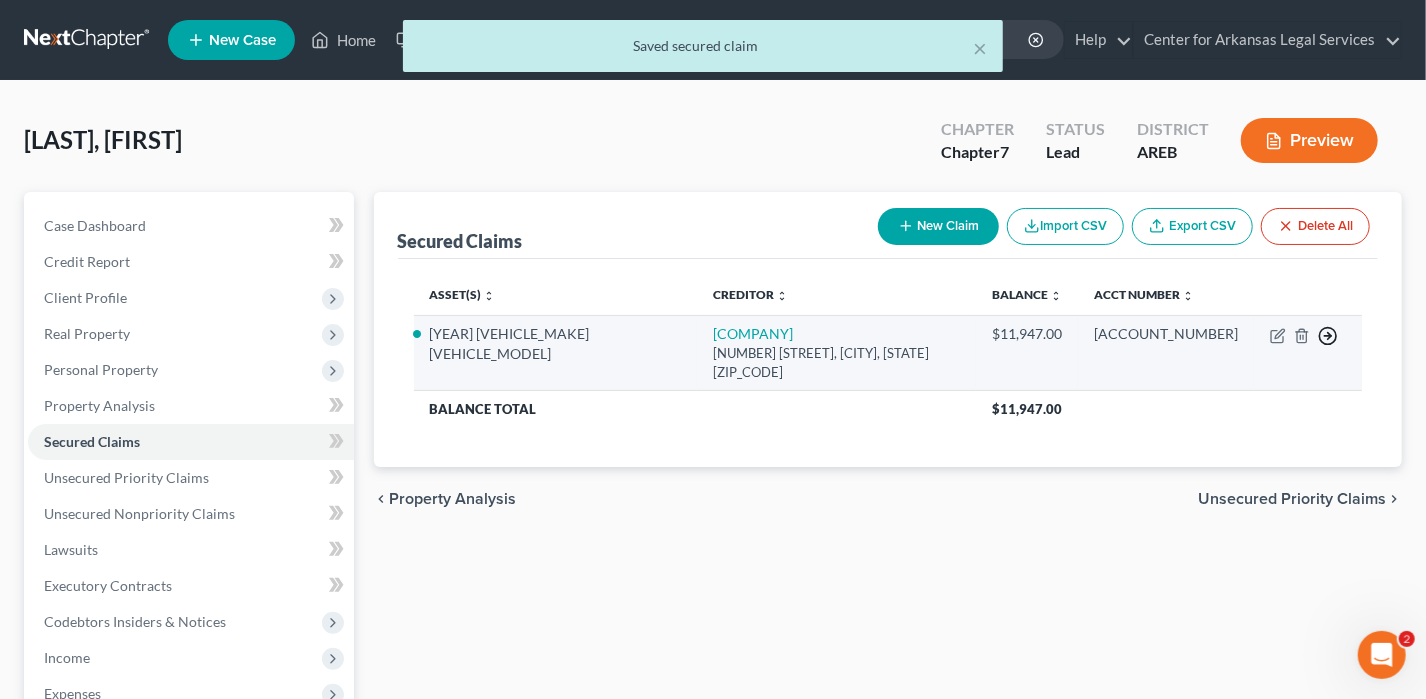 click 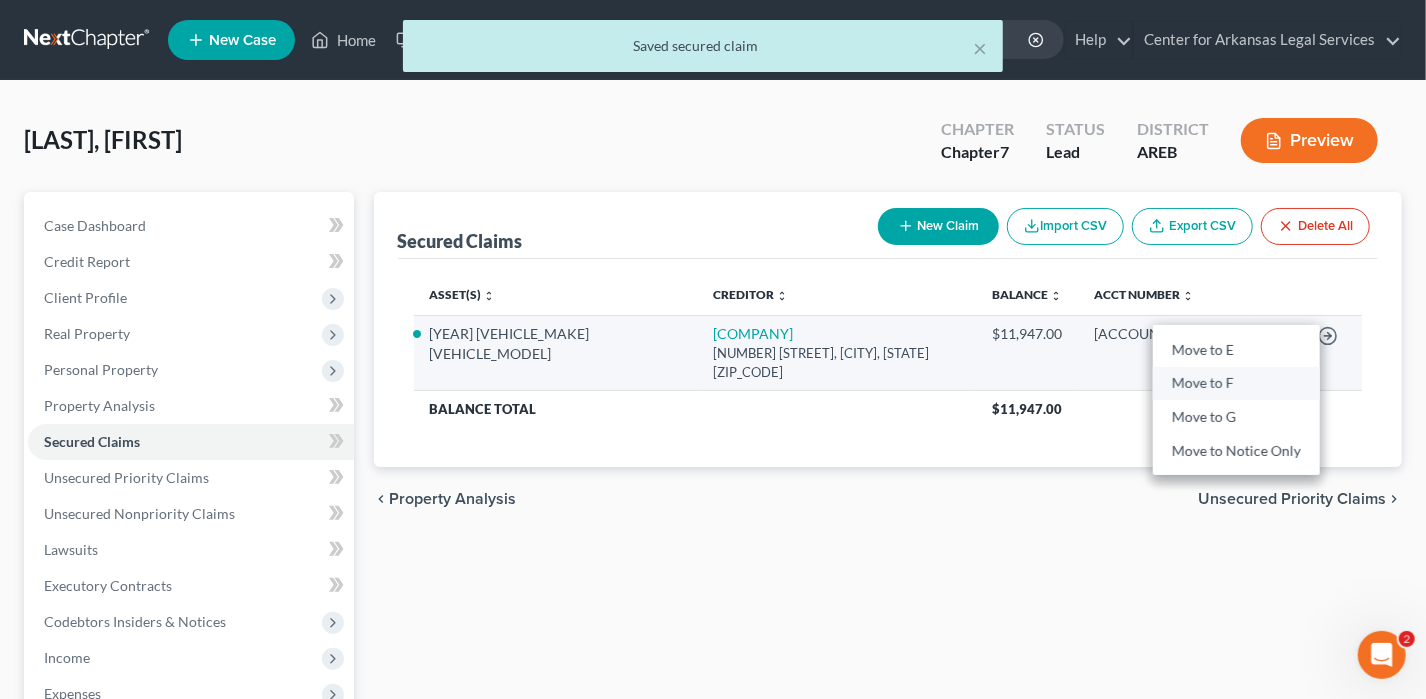 click on "Move to F" at bounding box center (1236, 384) 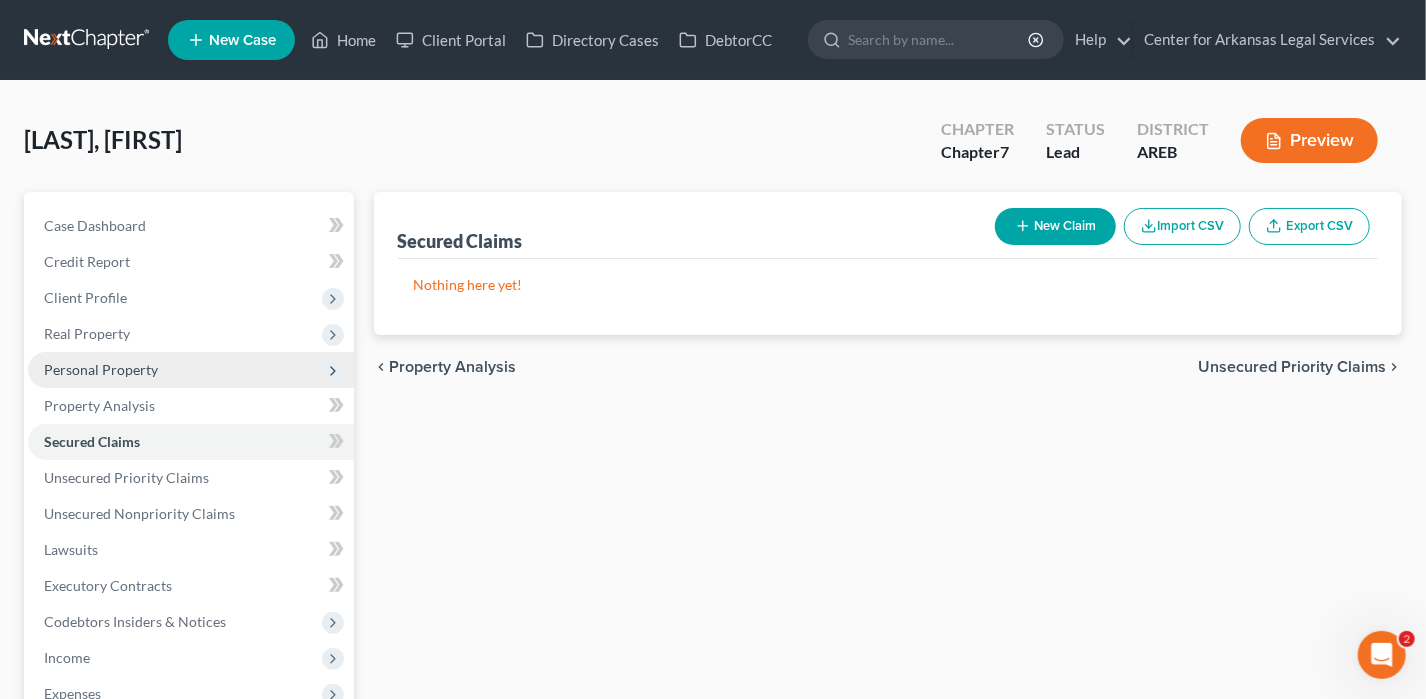 click on "Personal Property" at bounding box center [101, 369] 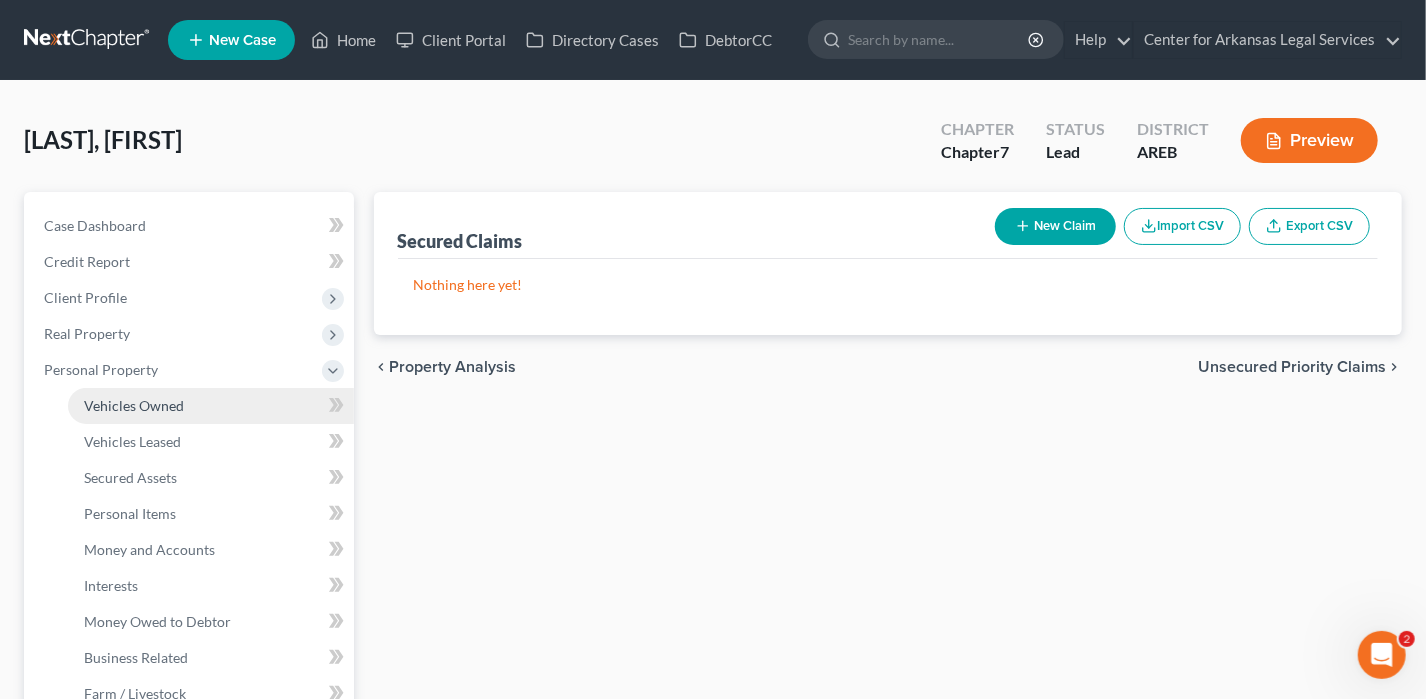 click on "Vehicles Owned" at bounding box center (134, 405) 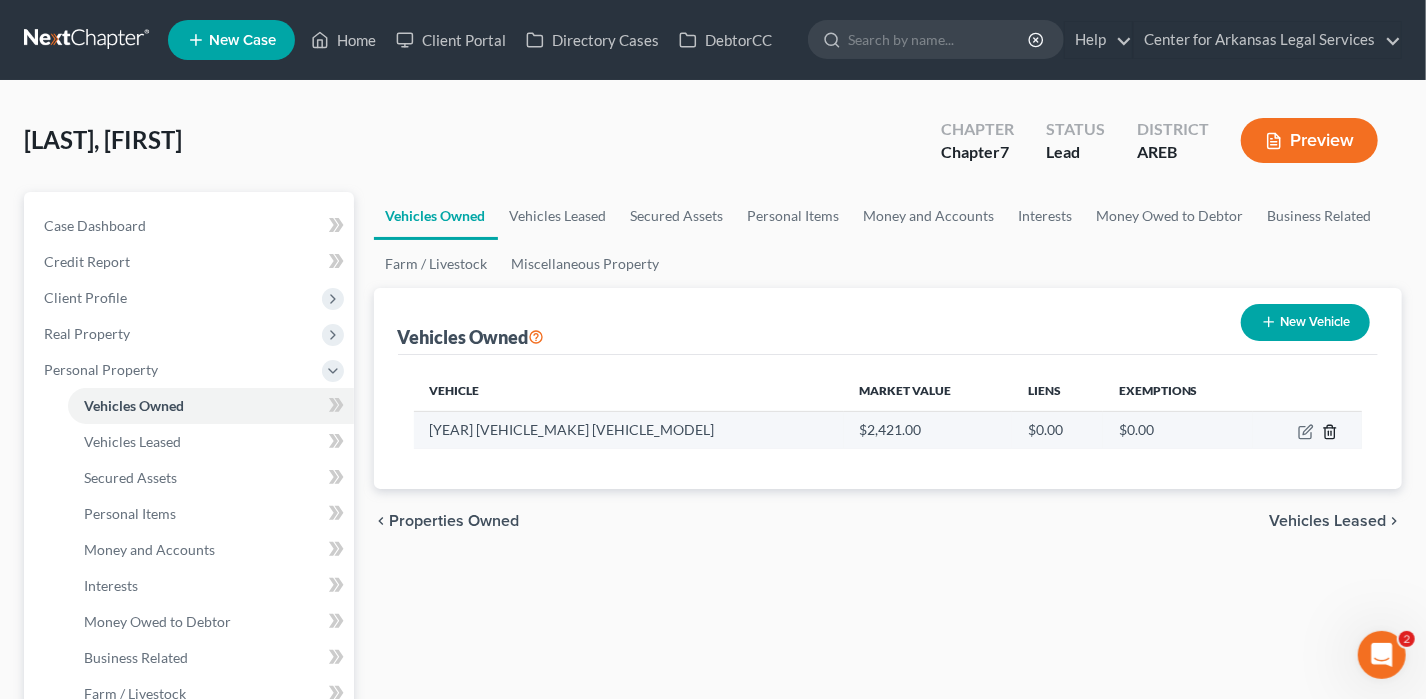 click 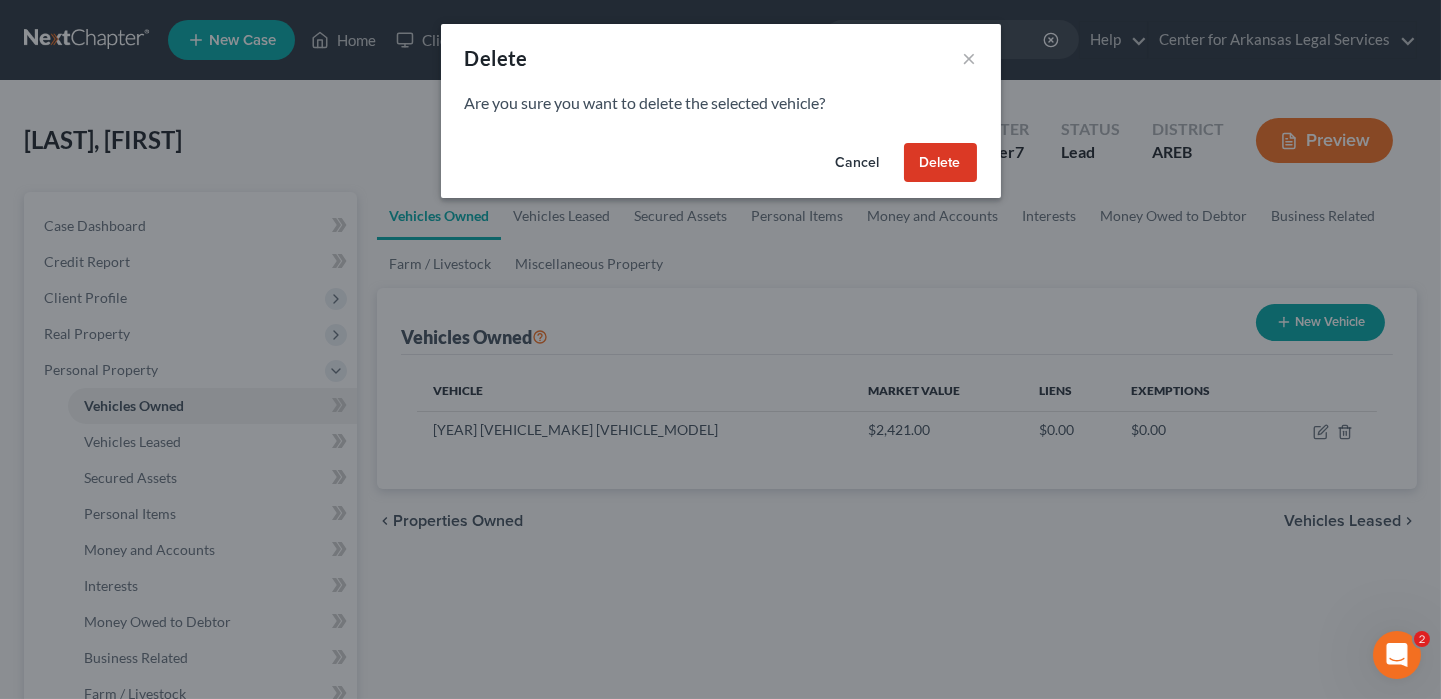 click on "Delete" at bounding box center [940, 163] 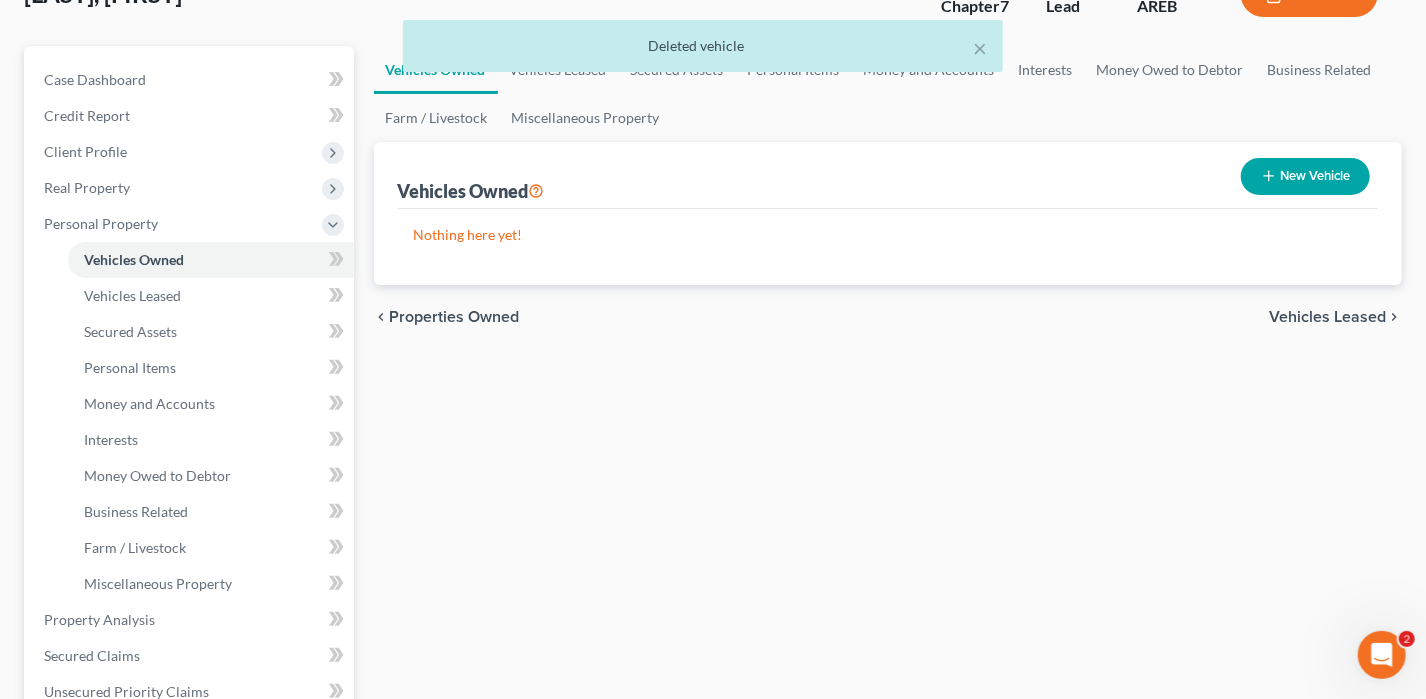 scroll, scrollTop: 600, scrollLeft: 0, axis: vertical 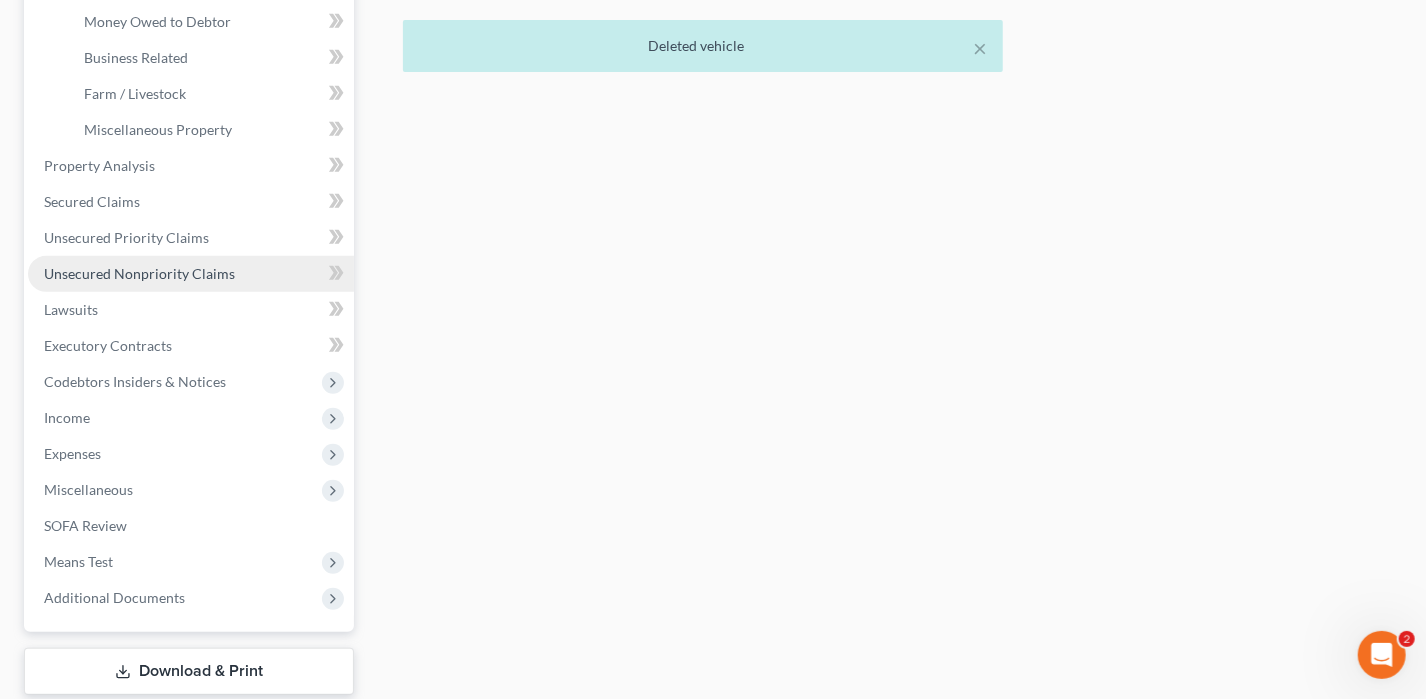 click on "Unsecured Nonpriority Claims" at bounding box center (191, 274) 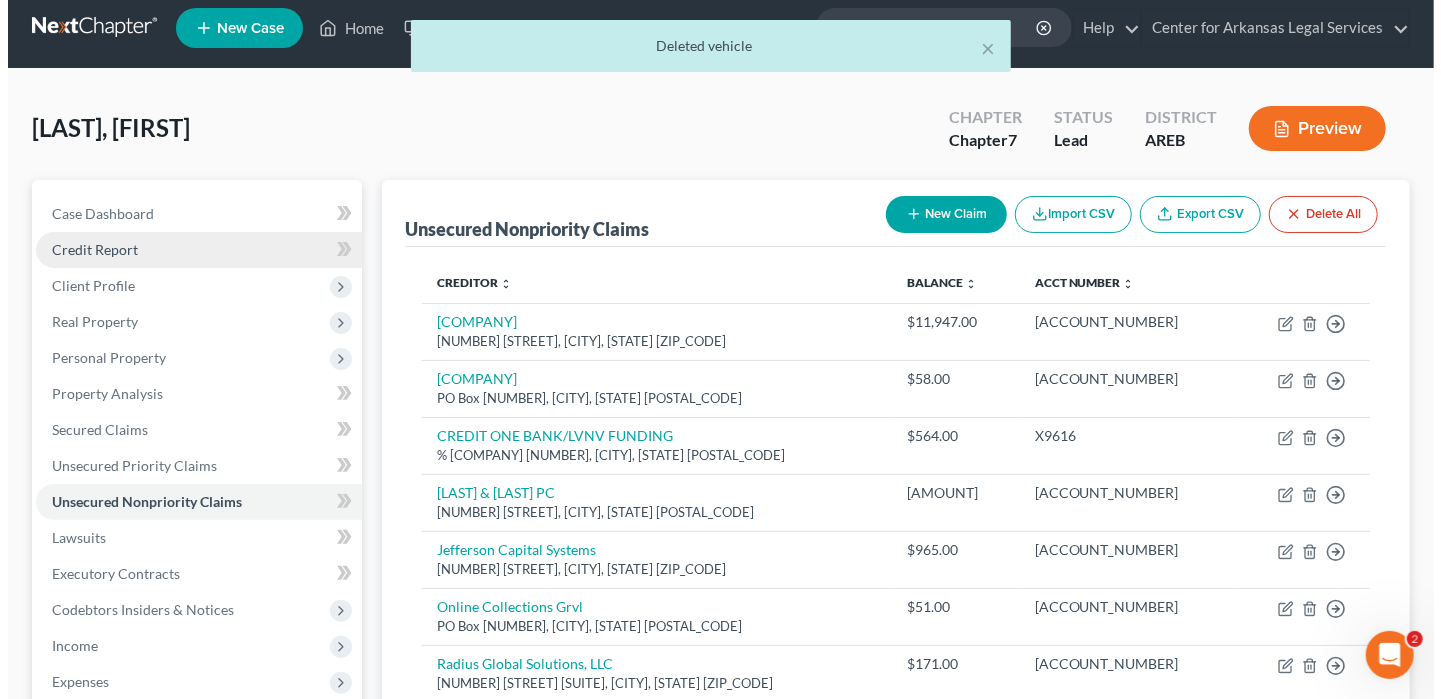 scroll, scrollTop: 0, scrollLeft: 0, axis: both 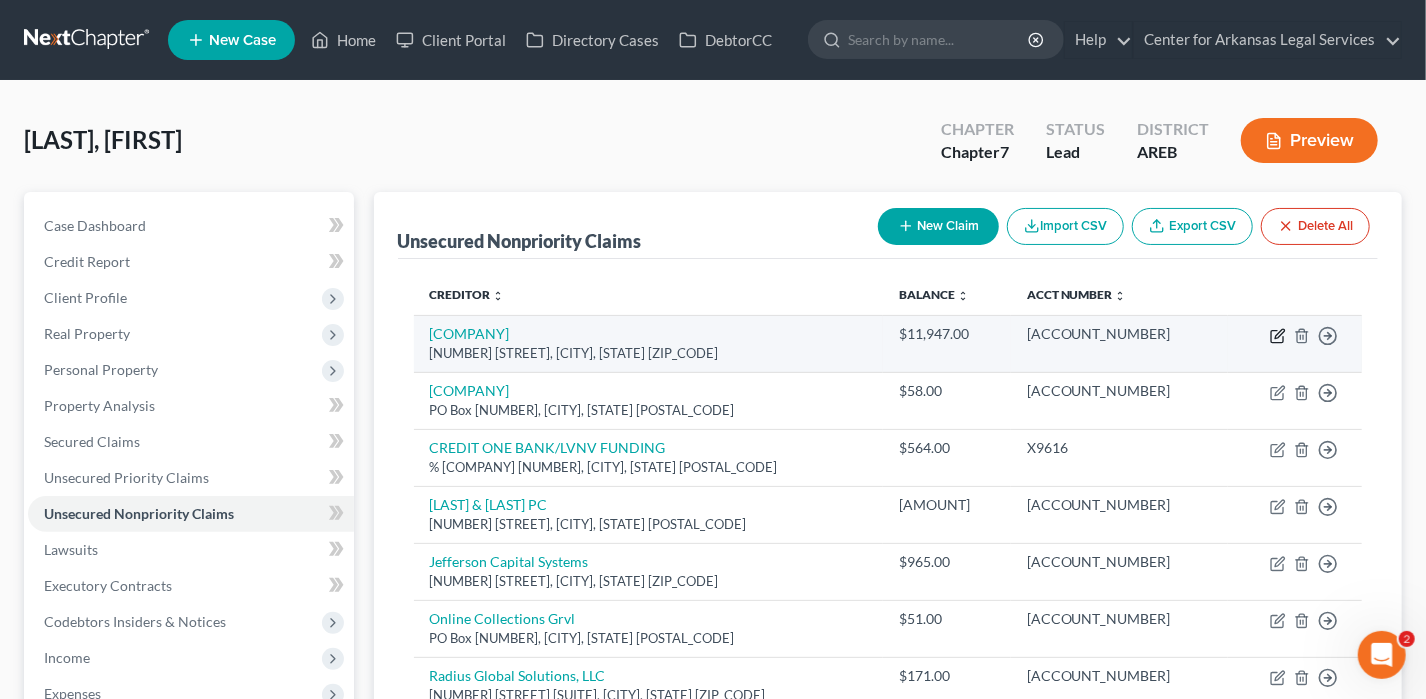 click 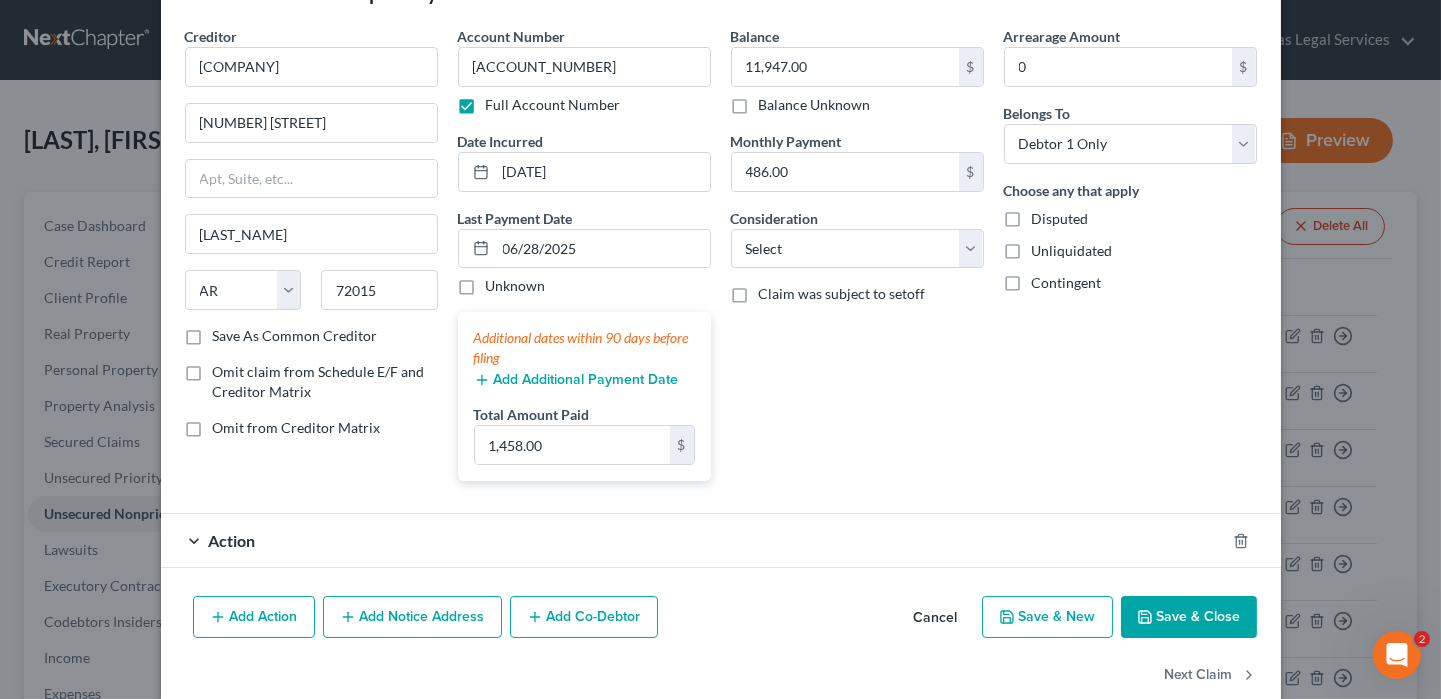 scroll, scrollTop: 100, scrollLeft: 0, axis: vertical 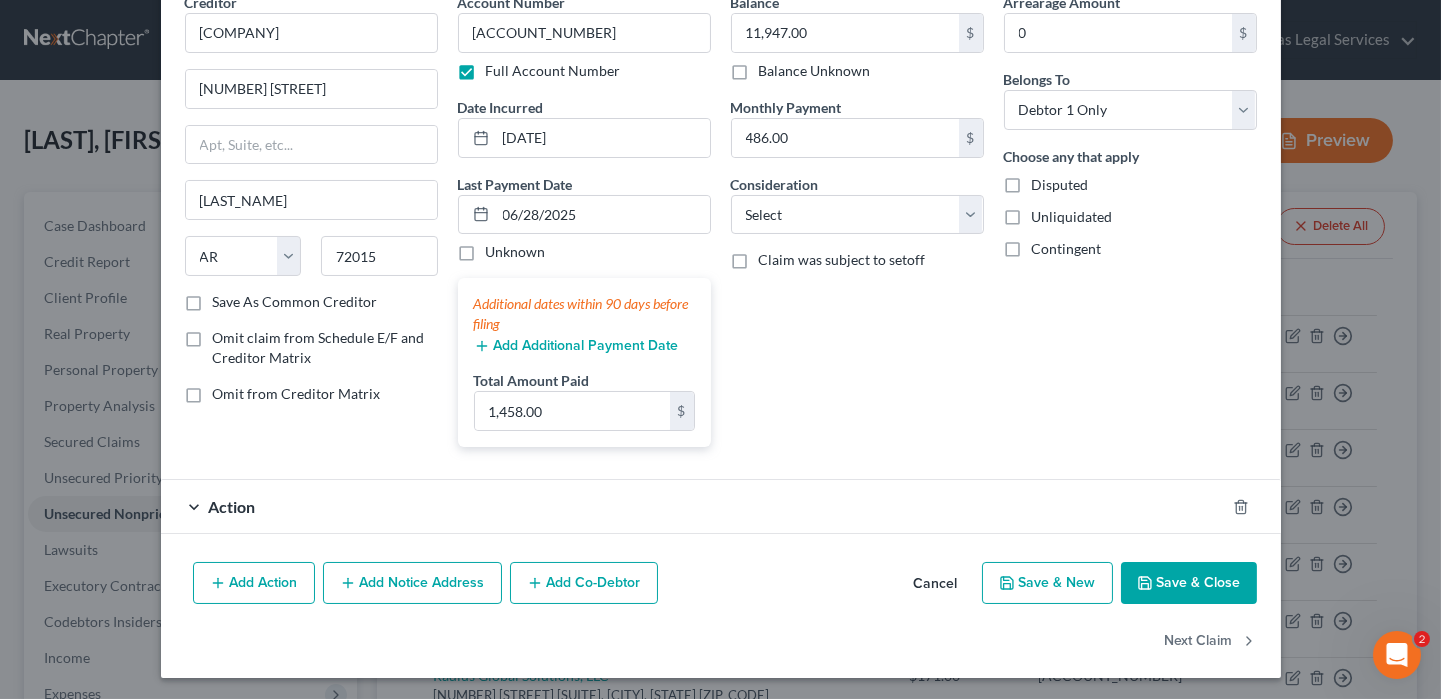 click on "Save & Close" at bounding box center [1189, 583] 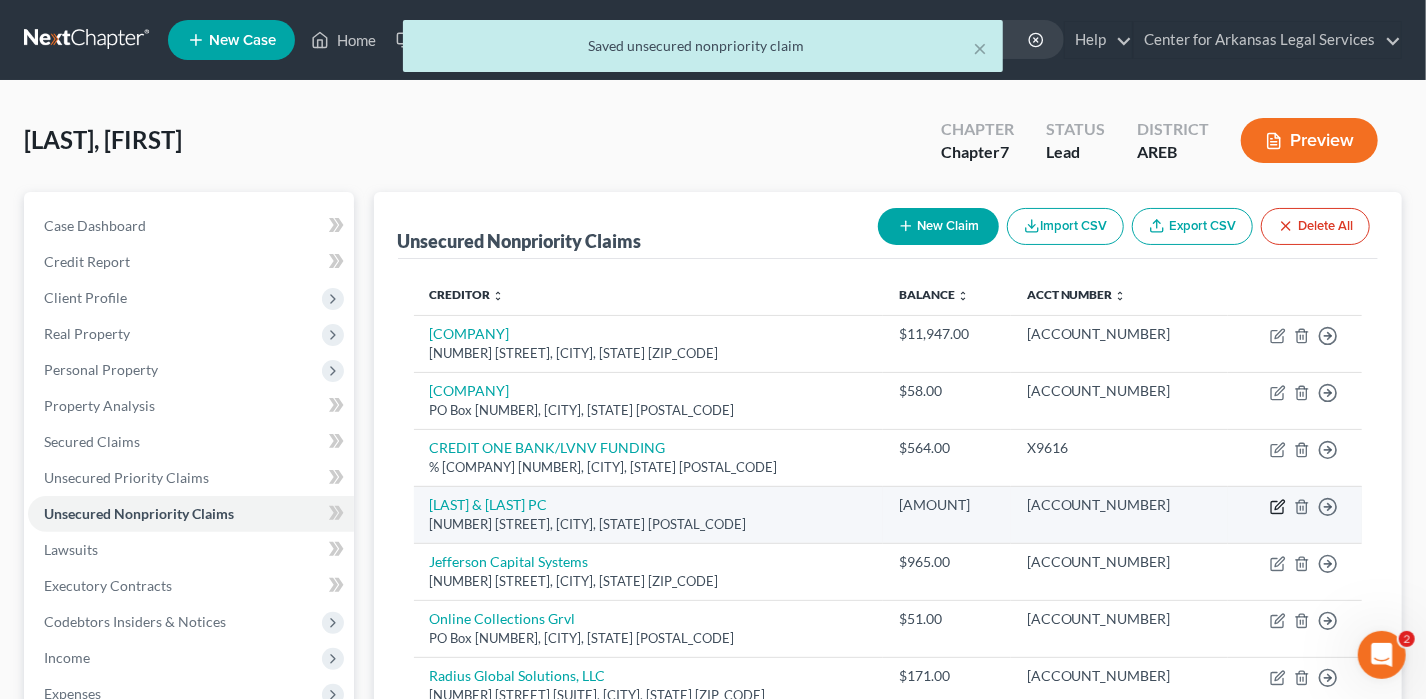 click 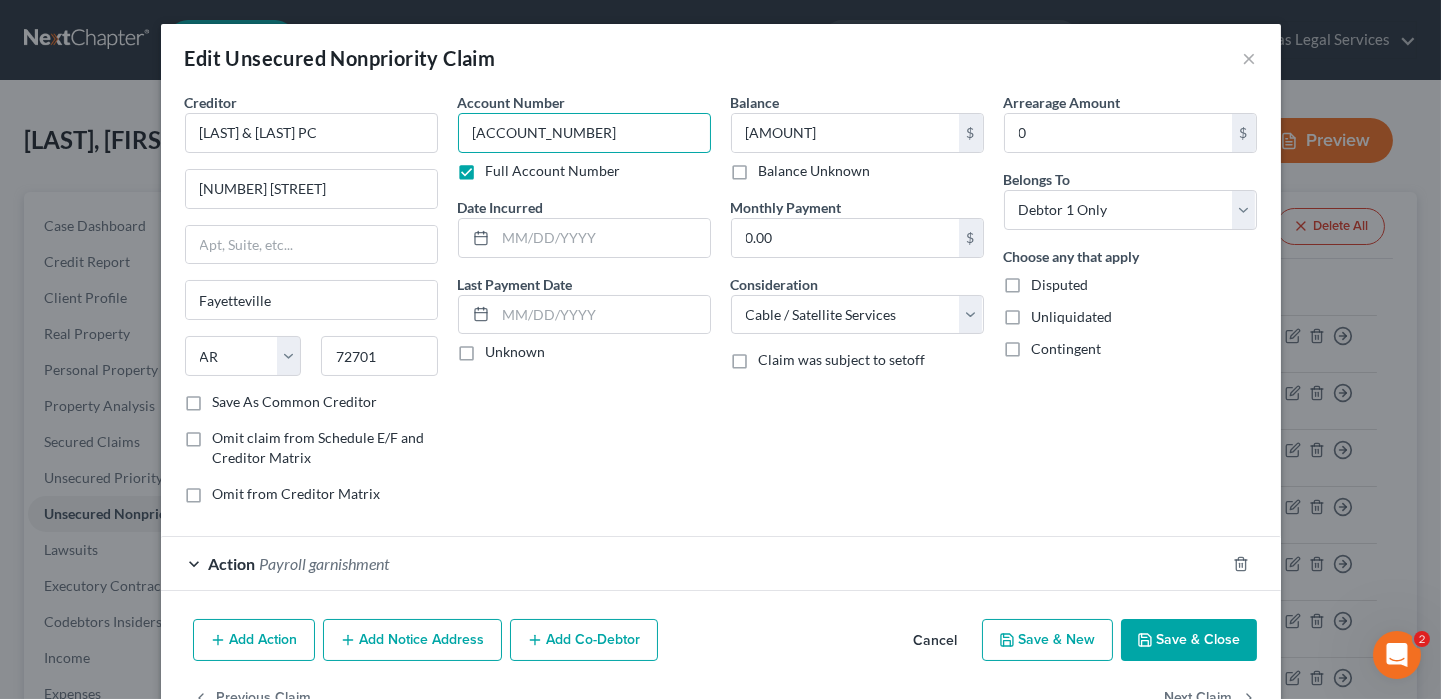 drag, startPoint x: 576, startPoint y: 118, endPoint x: 463, endPoint y: 132, distance: 113.86395 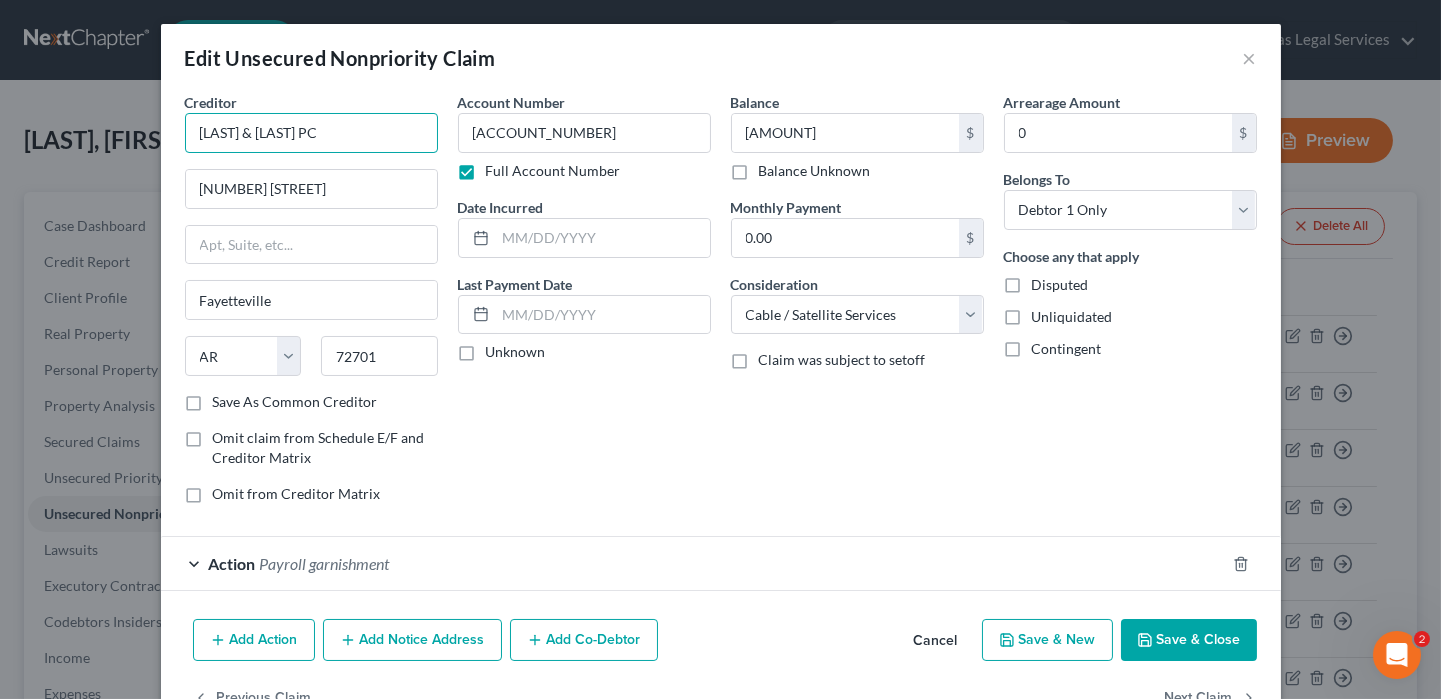 click on "[LAST] & [LAST] PC" at bounding box center [311, 133] 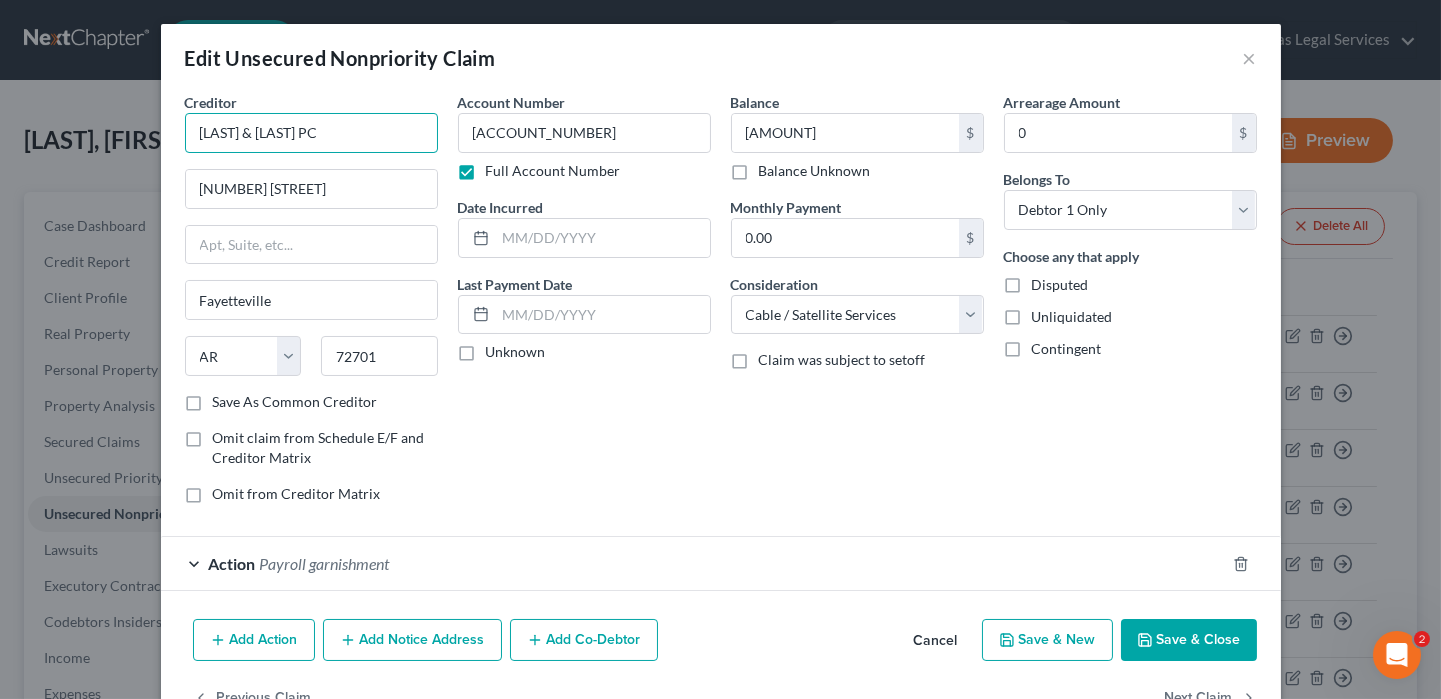 drag, startPoint x: 377, startPoint y: 141, endPoint x: 174, endPoint y: 126, distance: 203.55344 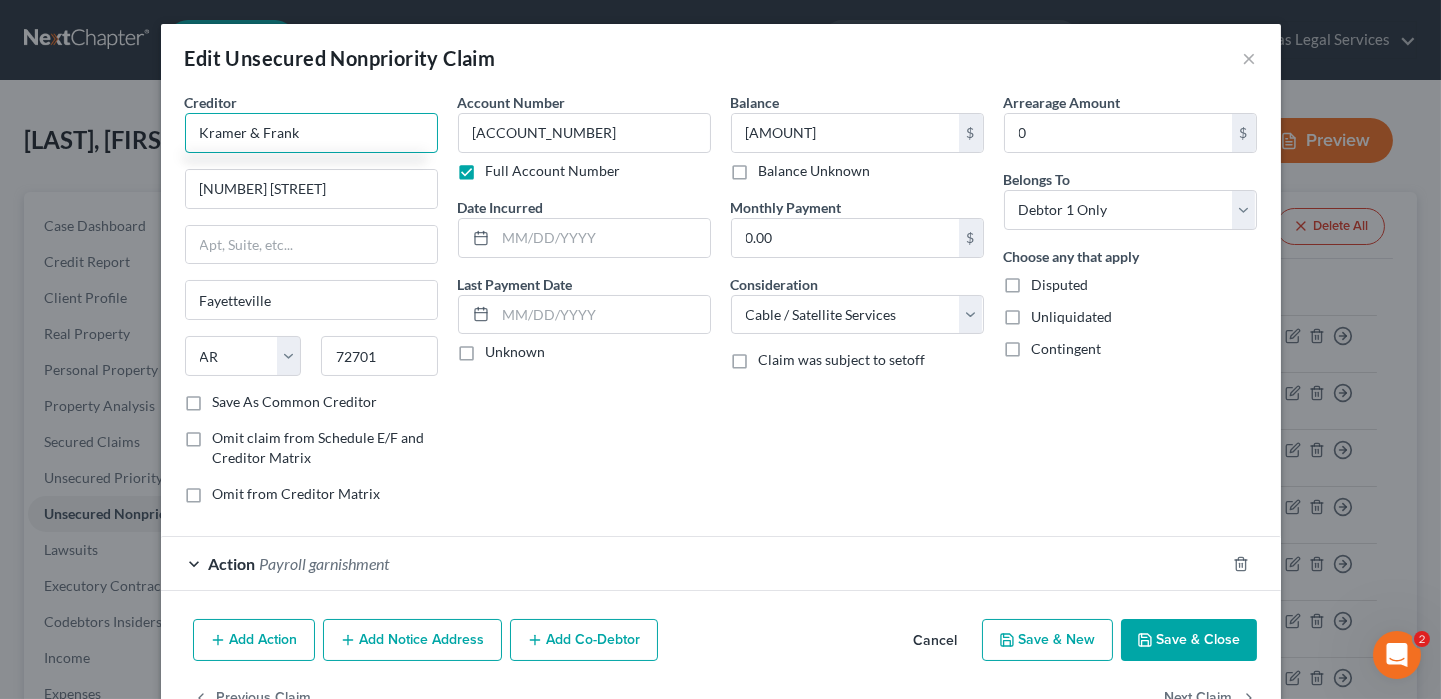 type on "Kramer & Frank" 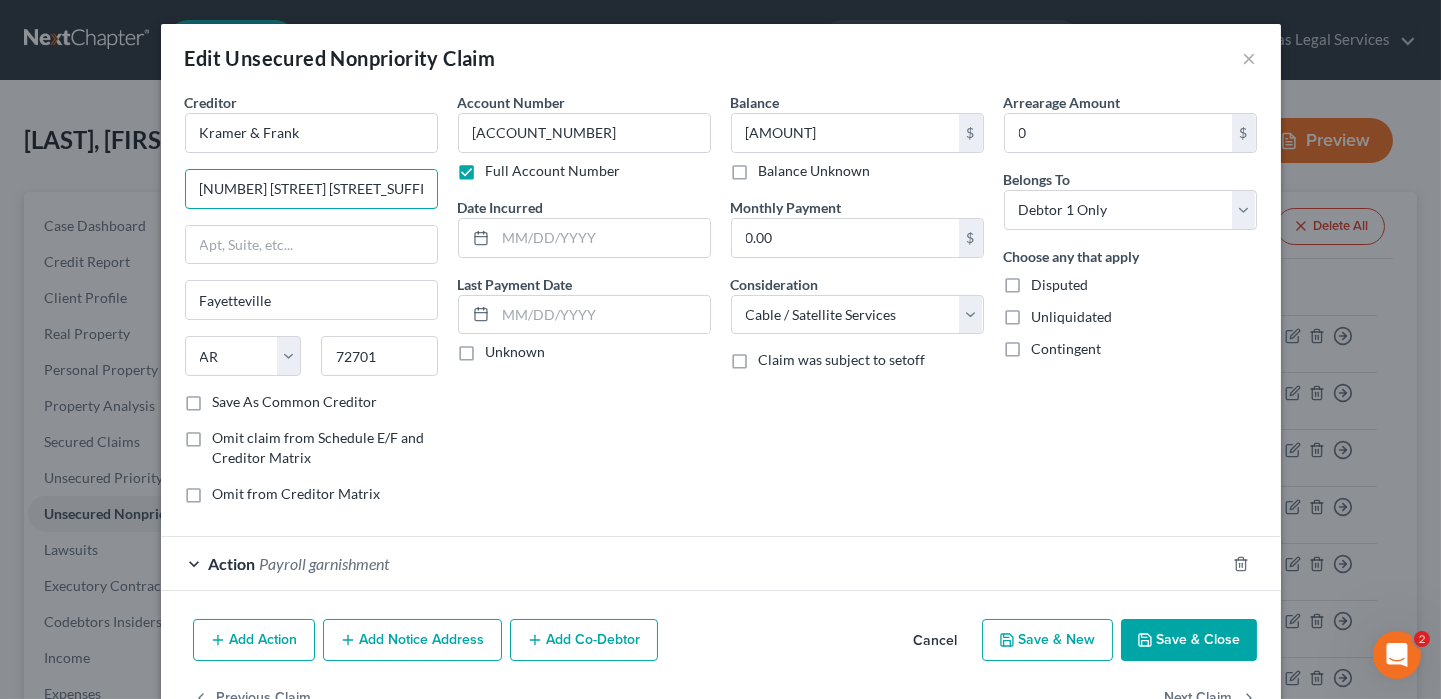 type on "[NUMBER] [STREET] [STREET_SUFFIX]" 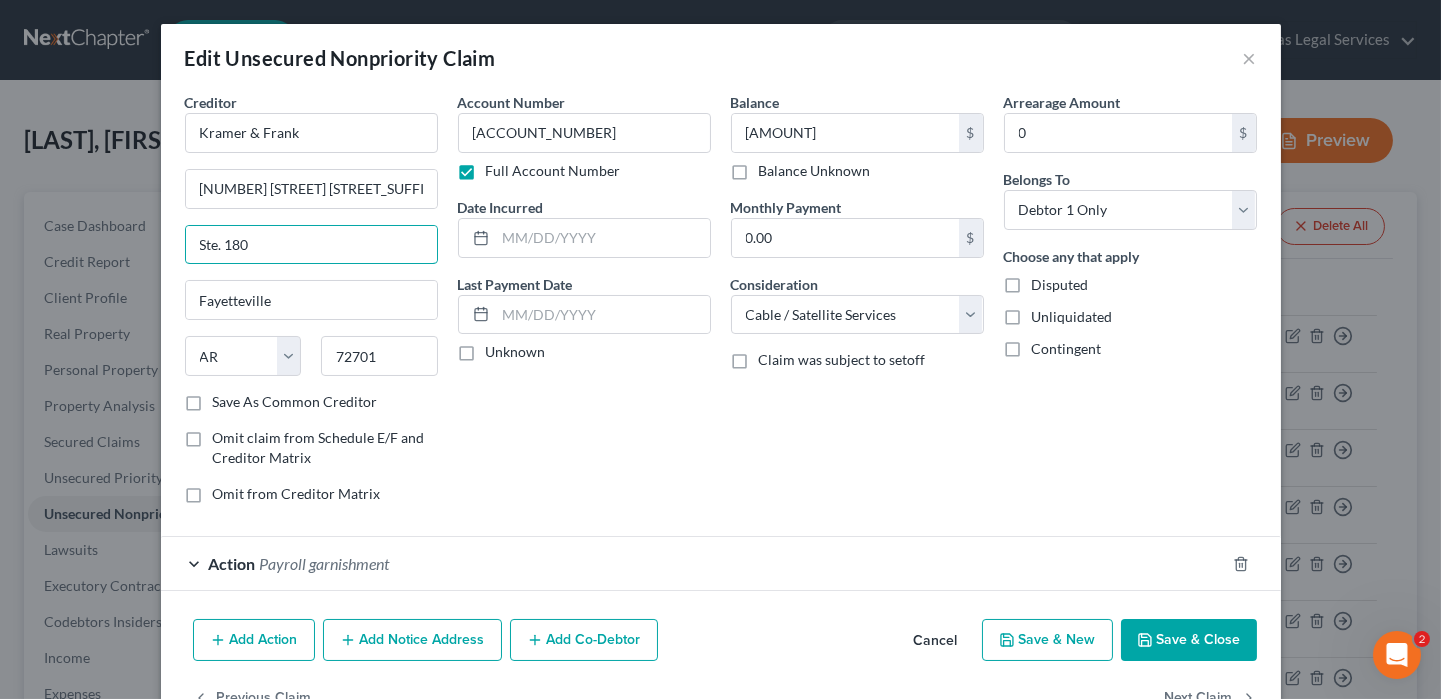 type on "Ste. 180" 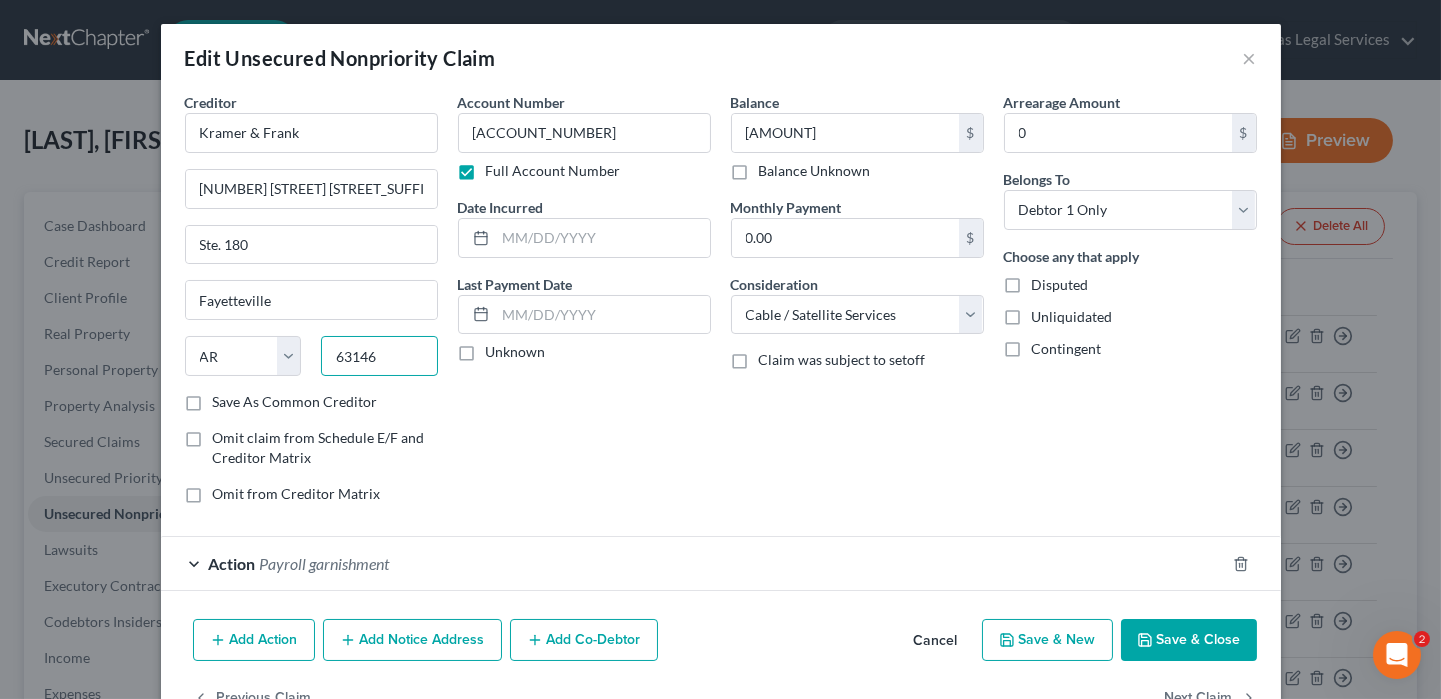 type on "63146" 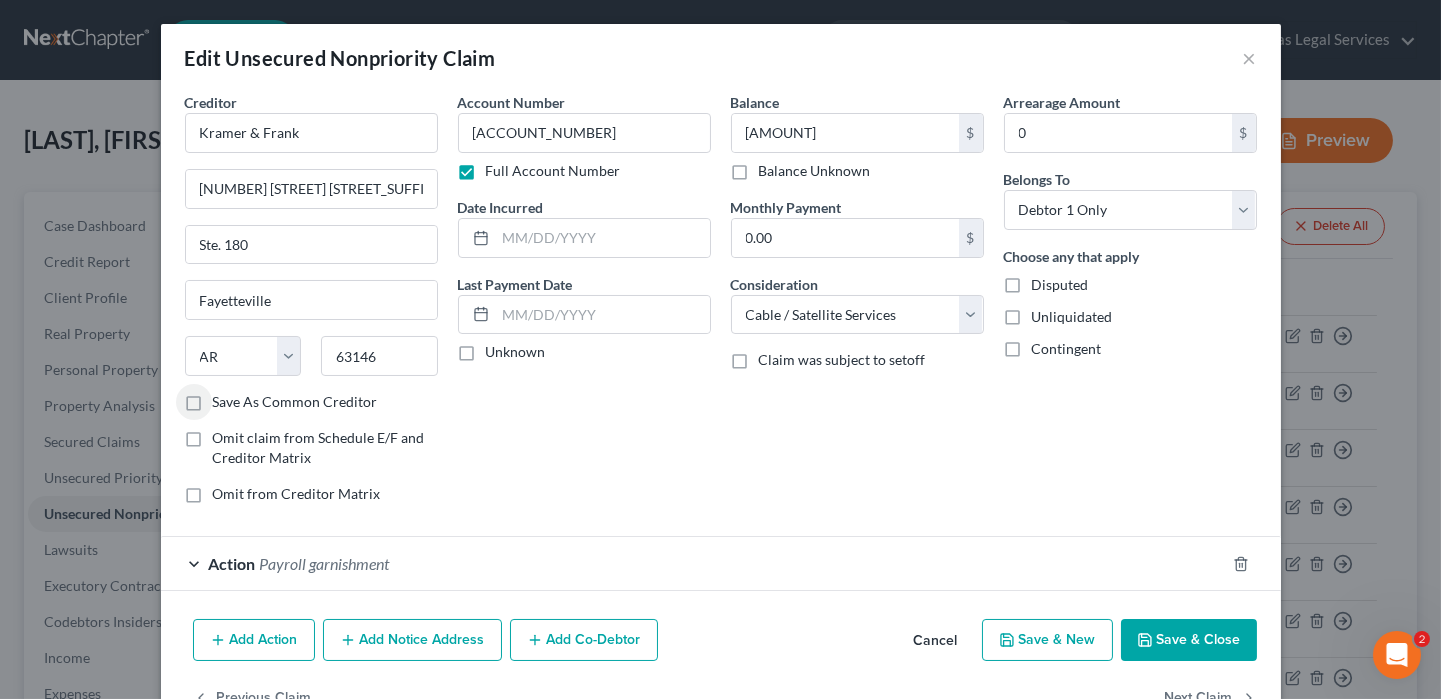 type on "Saint Louis" 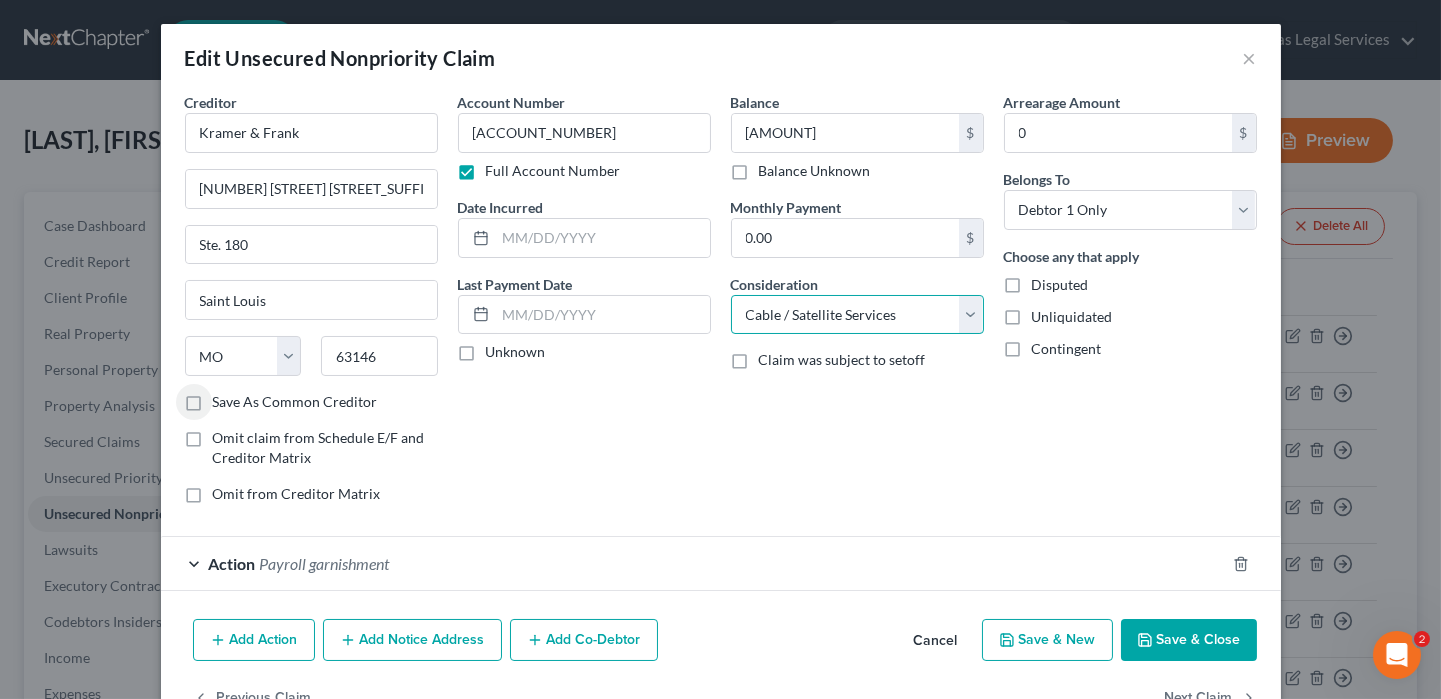 click on "Select Cable / Satellite Services Collection Agency Credit Card Debt Debt Counseling / Attorneys Deficiency Balance Domestic Support Obligations Home / Car Repairs Income Taxes Judgment Liens Medical Services Monies Loaned / Advanced Mortgage Obligation From Divorce Or Separation Obligation To Pensions Other Overdrawn Bank Account Promised To Help Pay Creditors Student Loans Suppliers And Vendors Telephone / Internet Services Utility Services" at bounding box center (857, 315) 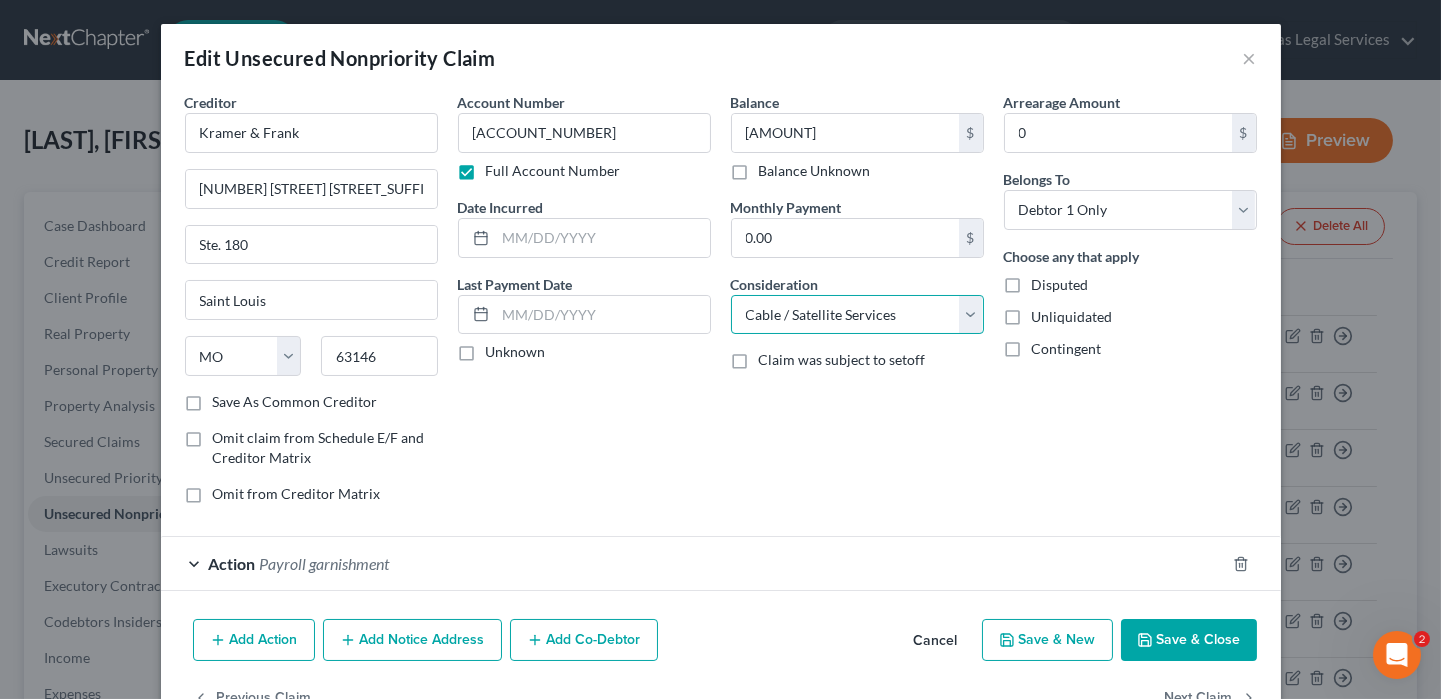 select on "8" 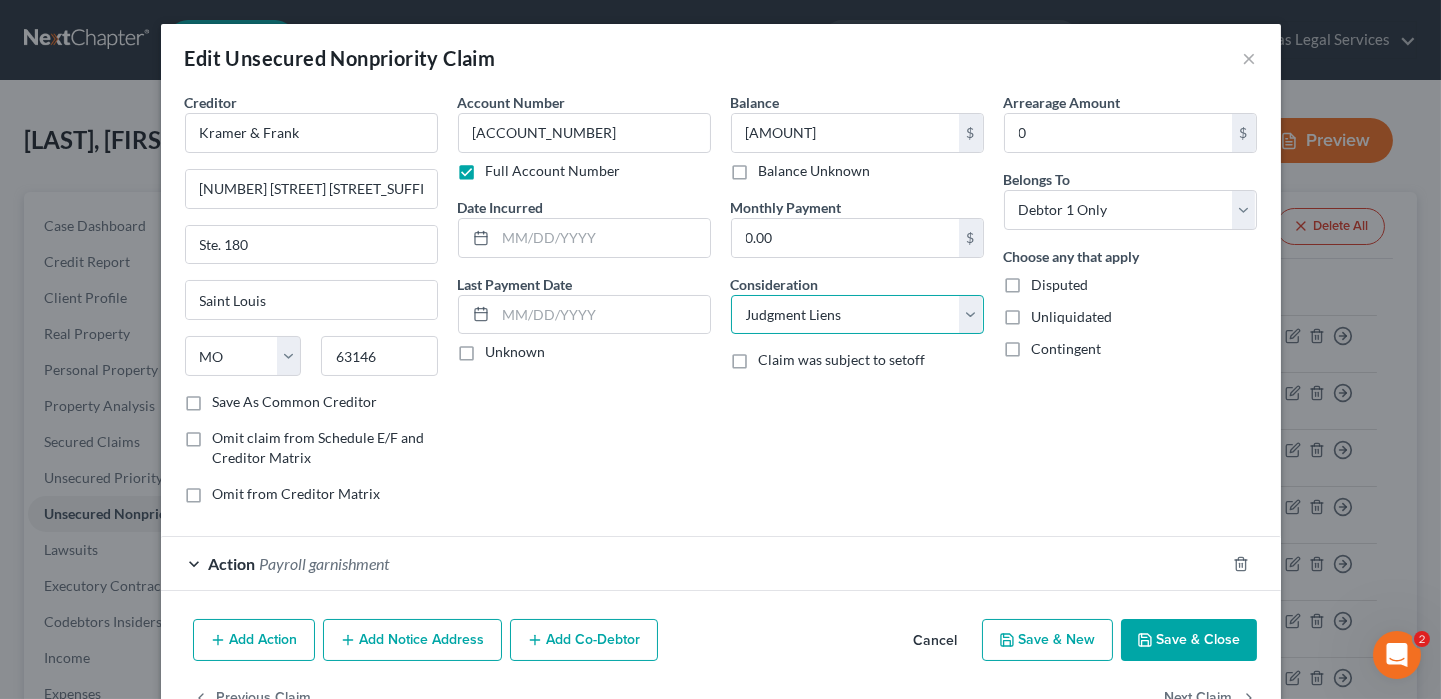 click on "Select Cable / Satellite Services Collection Agency Credit Card Debt Debt Counseling / Attorneys Deficiency Balance Domestic Support Obligations Home / Car Repairs Income Taxes Judgment Liens Medical Services Monies Loaned / Advanced Mortgage Obligation From Divorce Or Separation Obligation To Pensions Other Overdrawn Bank Account Promised To Help Pay Creditors Student Loans Suppliers And Vendors Telephone / Internet Services Utility Services" at bounding box center [857, 315] 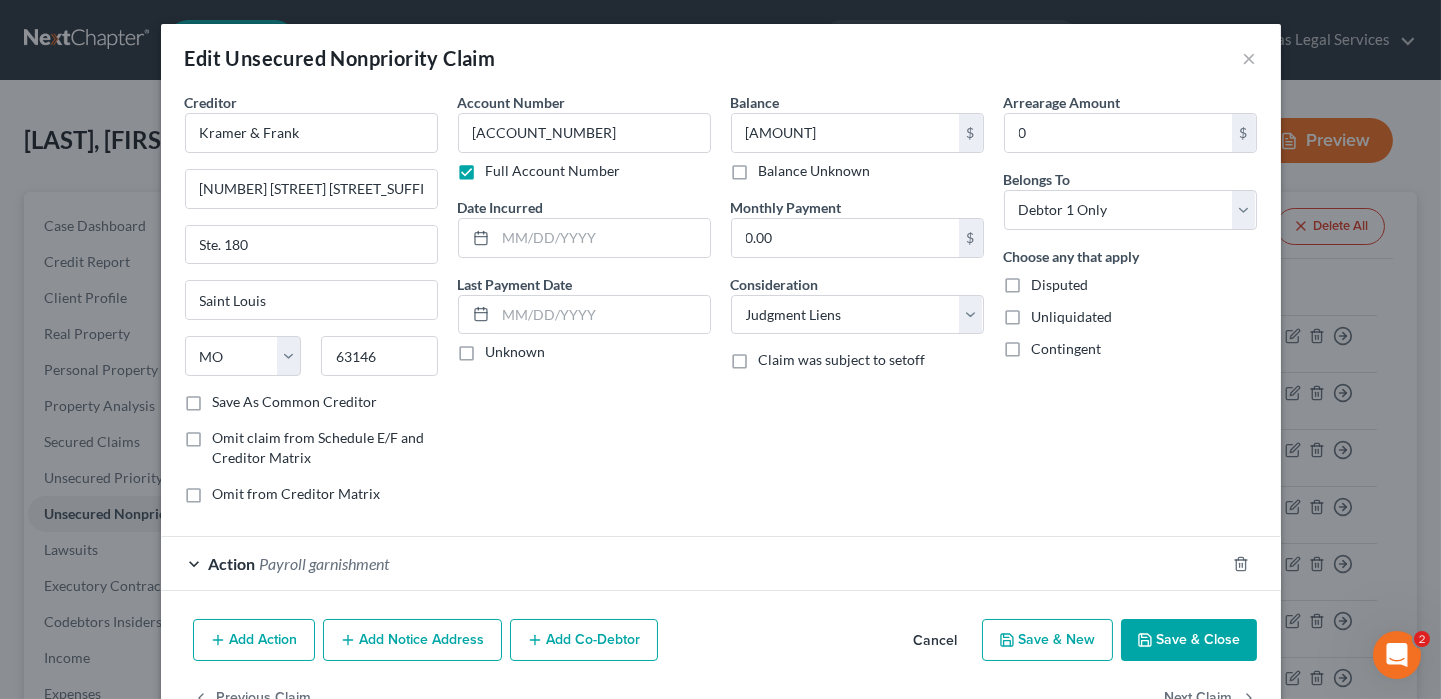 click on "Action Payroll garnishment" at bounding box center [693, 563] 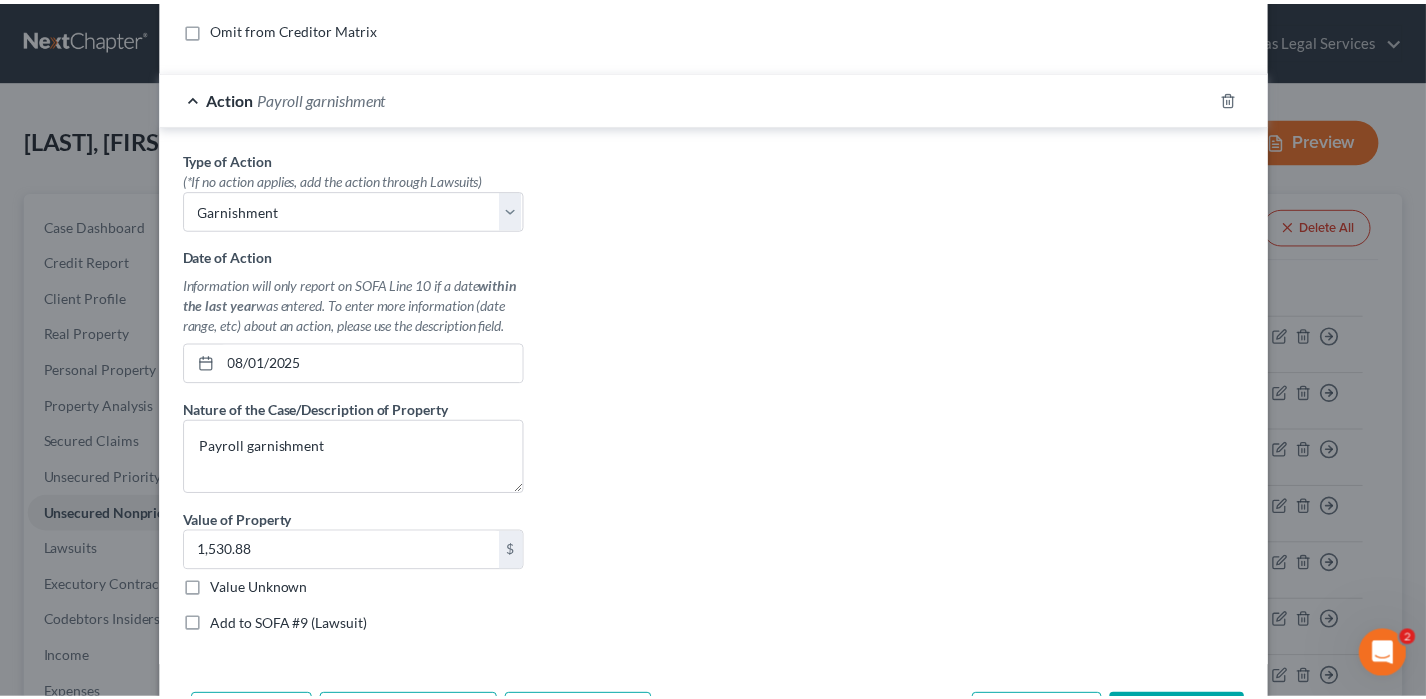 scroll, scrollTop: 500, scrollLeft: 0, axis: vertical 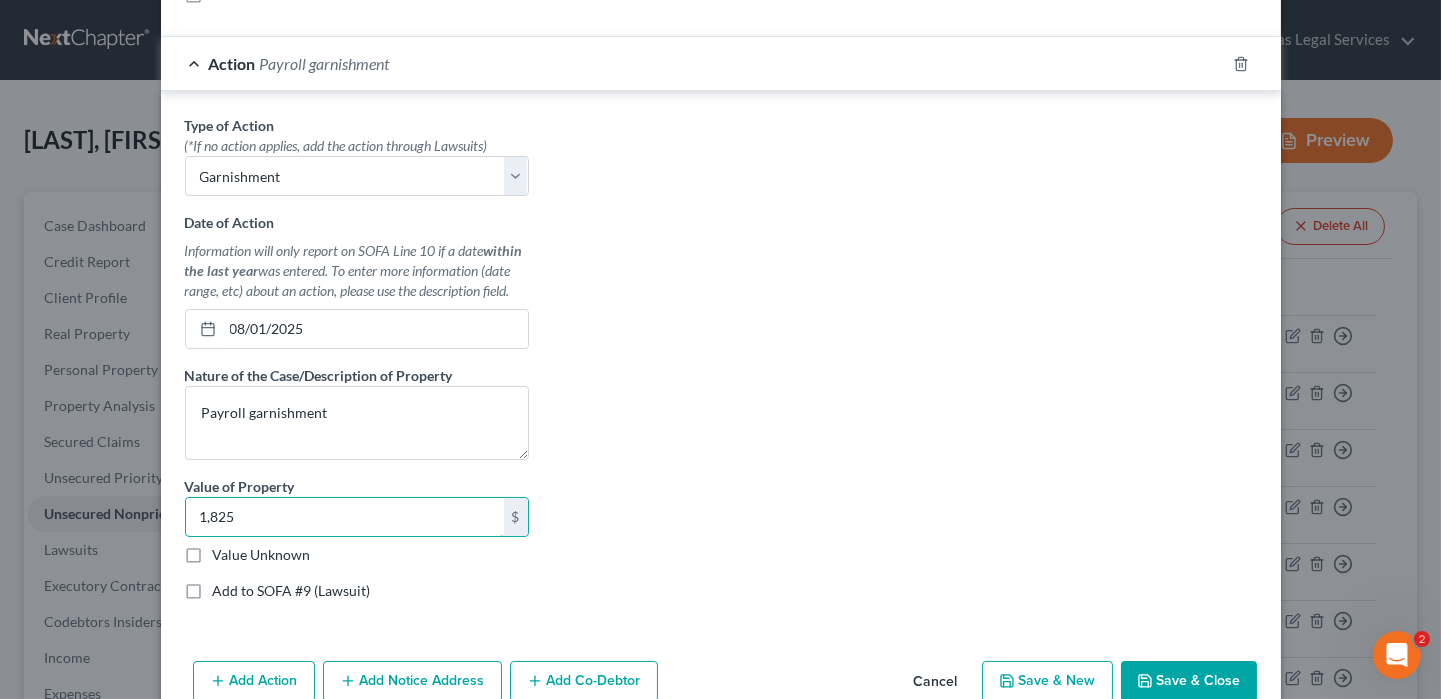 type on "1,825" 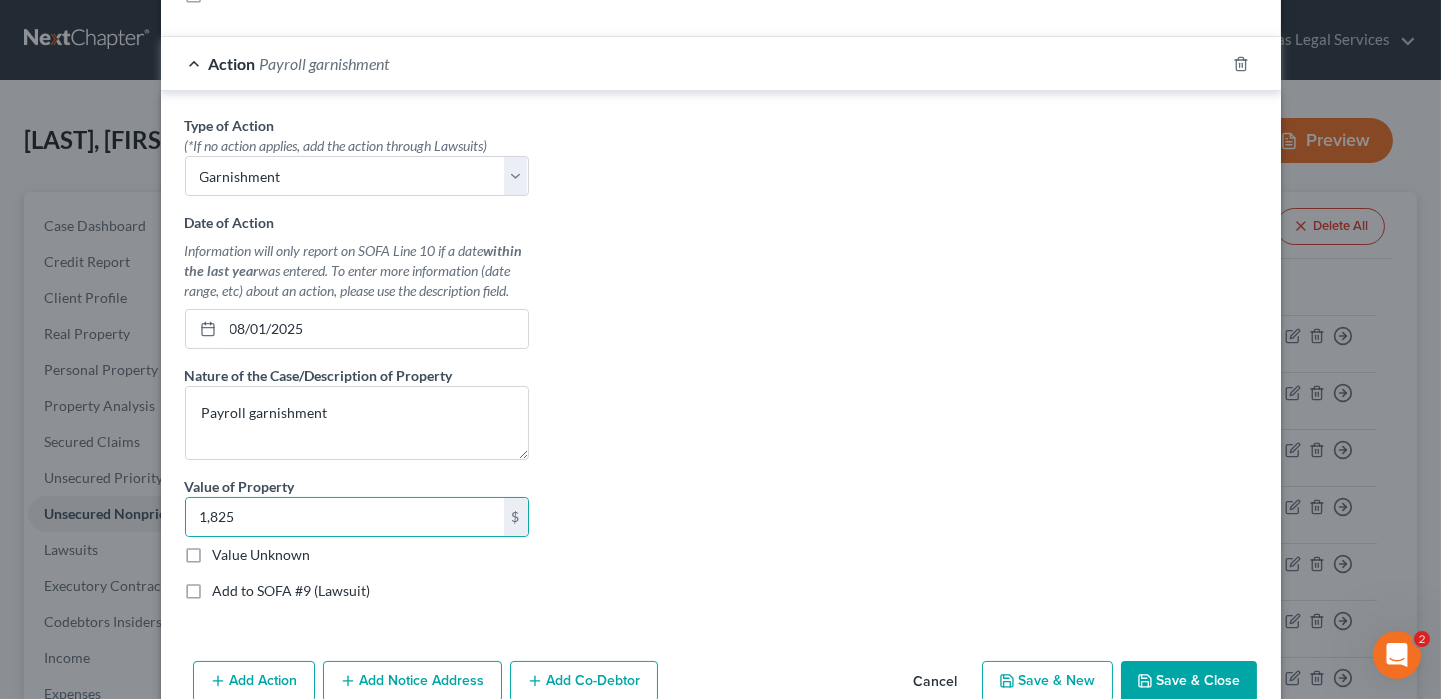 click 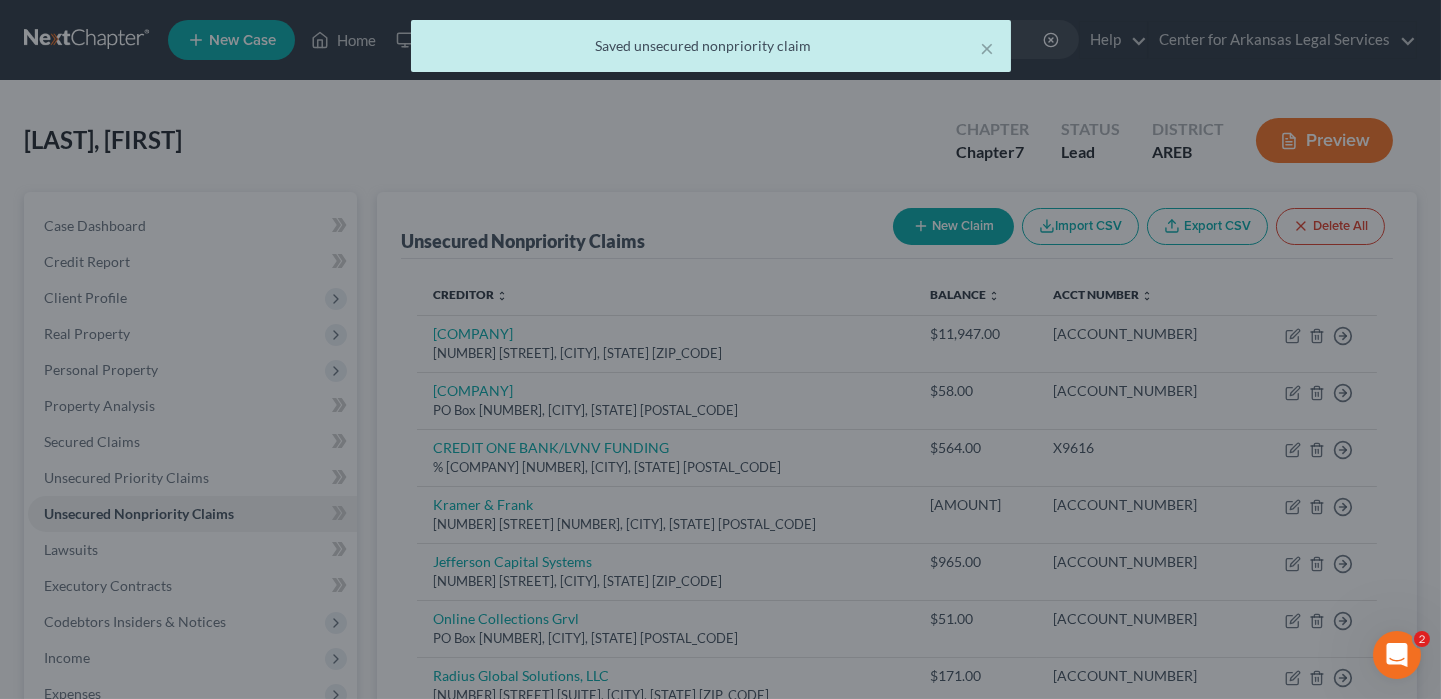 scroll, scrollTop: 0, scrollLeft: 0, axis: both 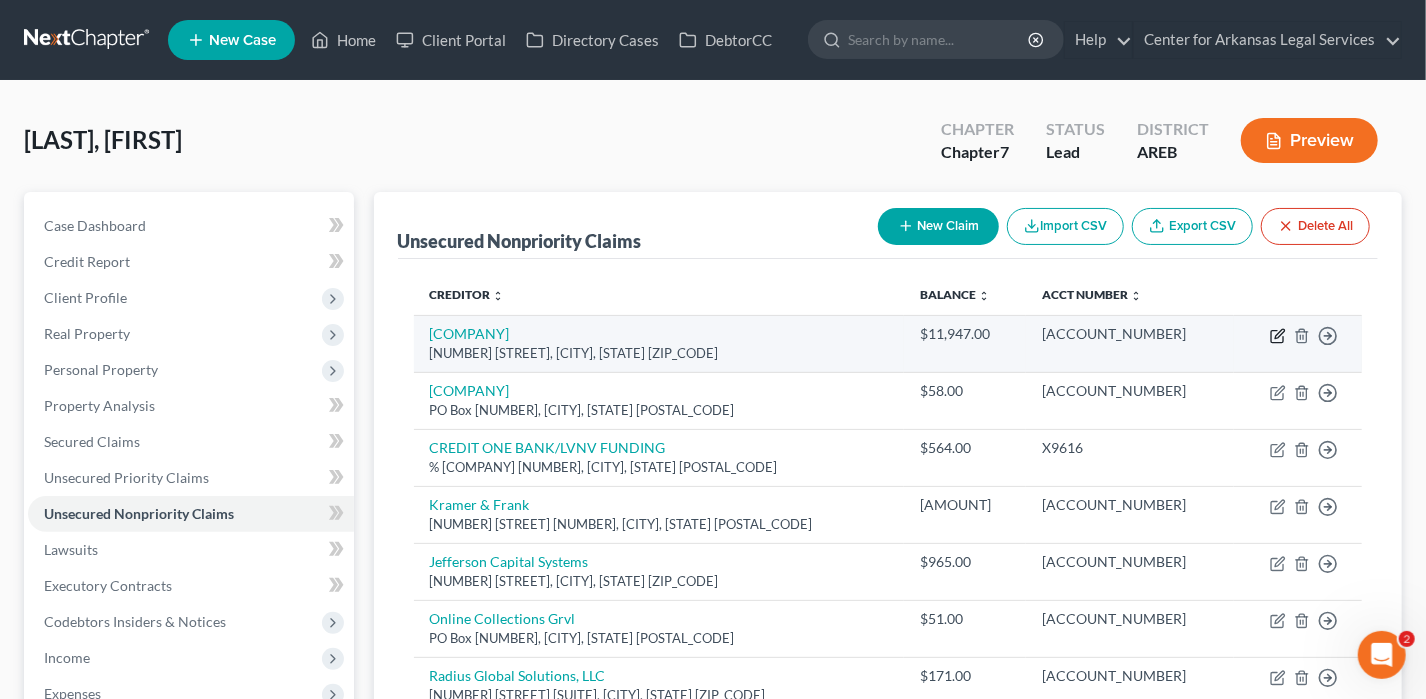 click 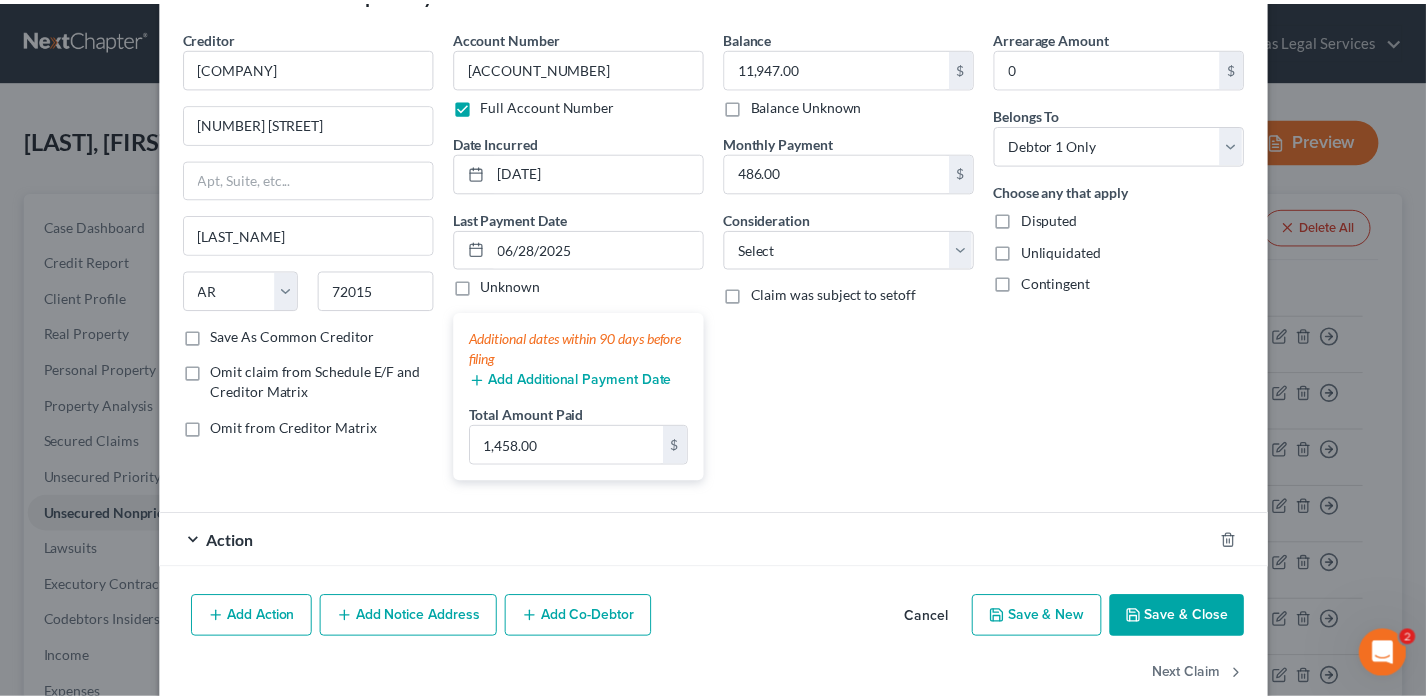 scroll, scrollTop: 100, scrollLeft: 0, axis: vertical 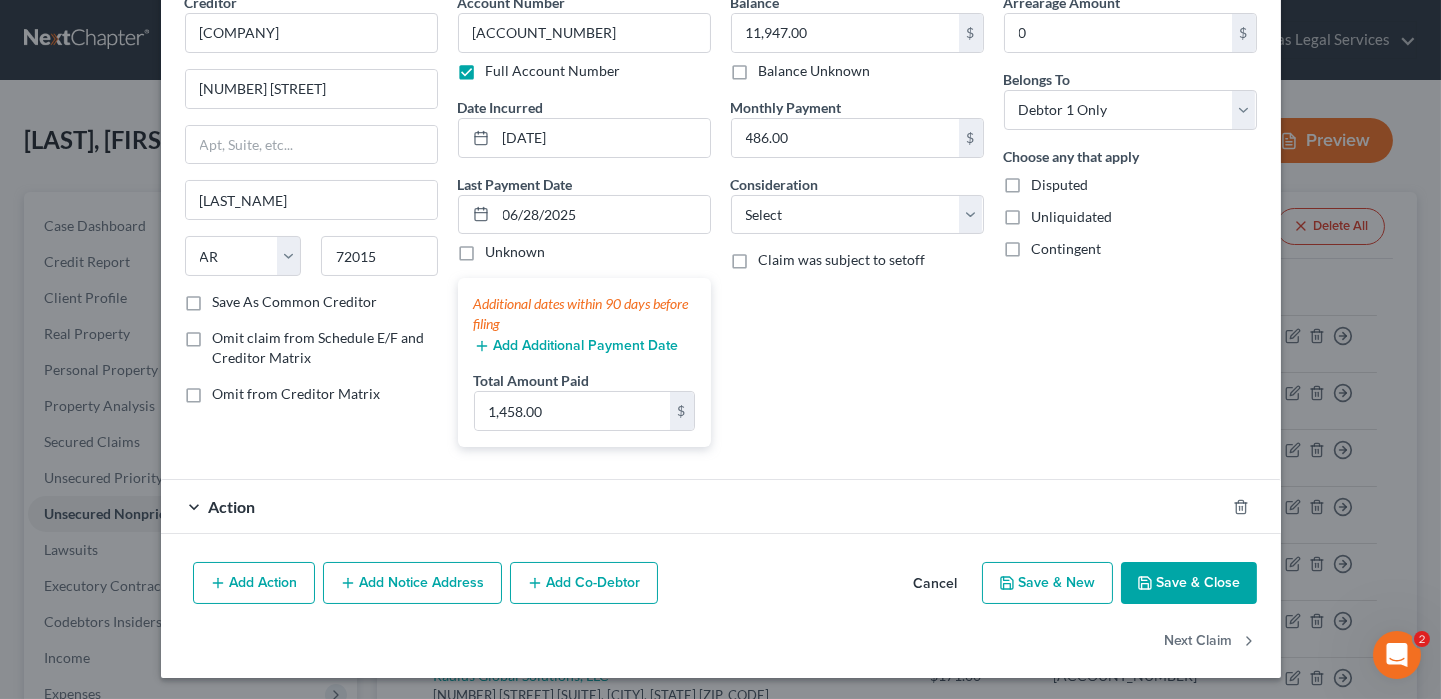 click on "Save & Close" at bounding box center (1189, 583) 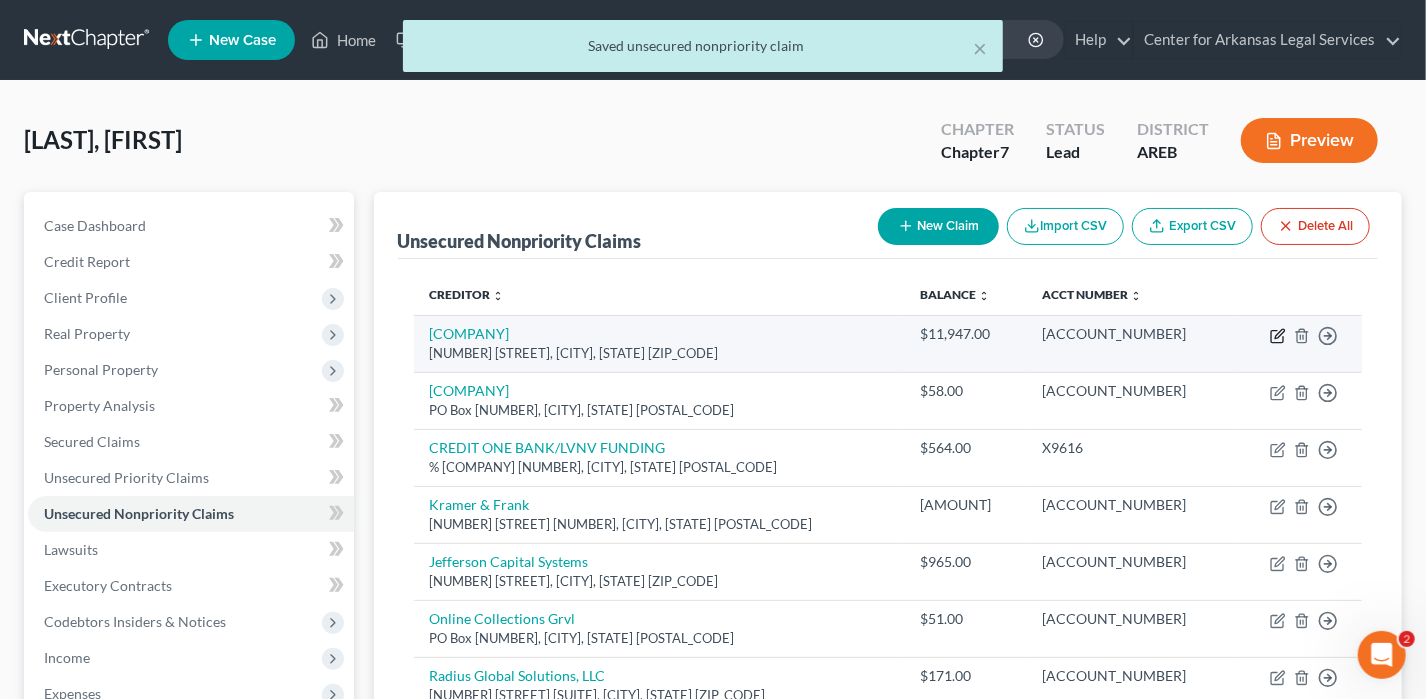 click 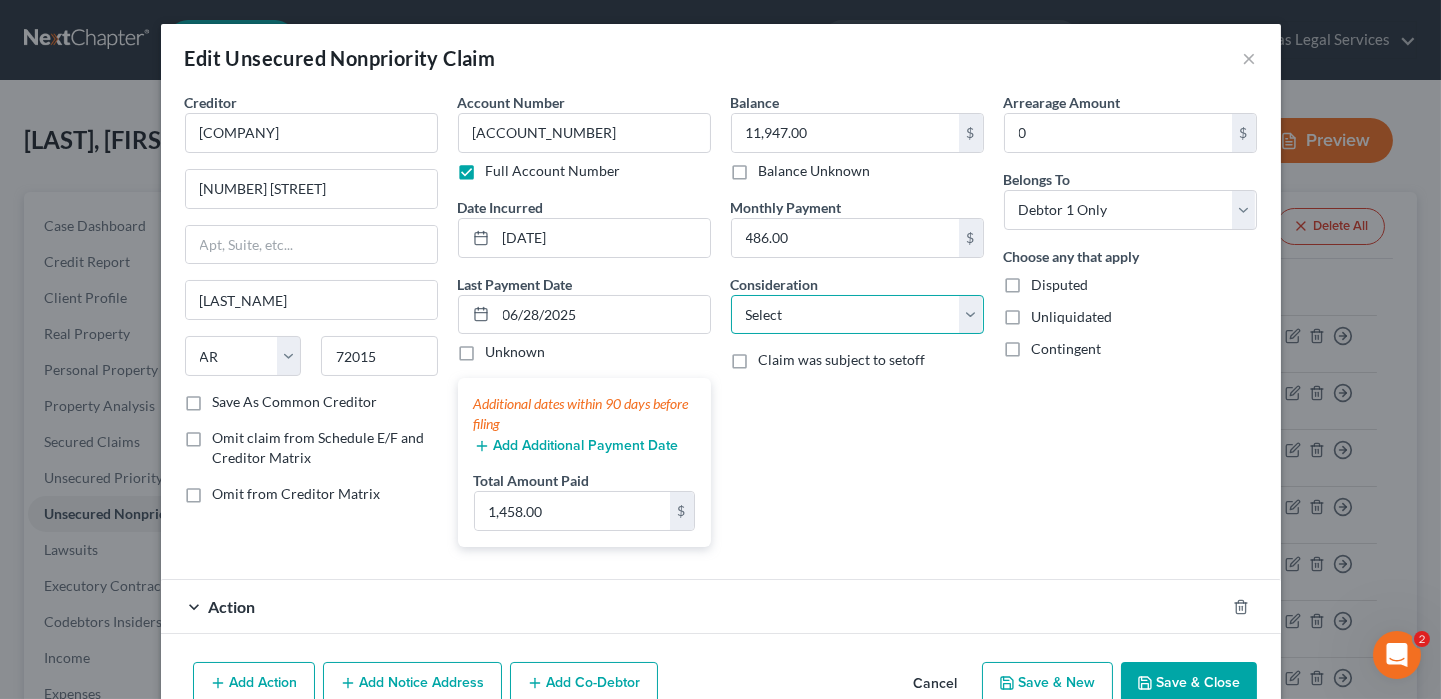 click on "Select Cable / Satellite Services Collection Agency Credit Card Debt Debt Counseling / Attorneys Deficiency Balance Domestic Support Obligations Home / Car Repairs Income Taxes Judgment Liens Medical Services Monies Loaned / Advanced Mortgage Obligation From Divorce Or Separation Obligation To Pensions Other Overdrawn Bank Account Promised To Help Pay Creditors Student Loans Suppliers And Vendors Telephone / Internet Services Utility Services" at bounding box center (857, 315) 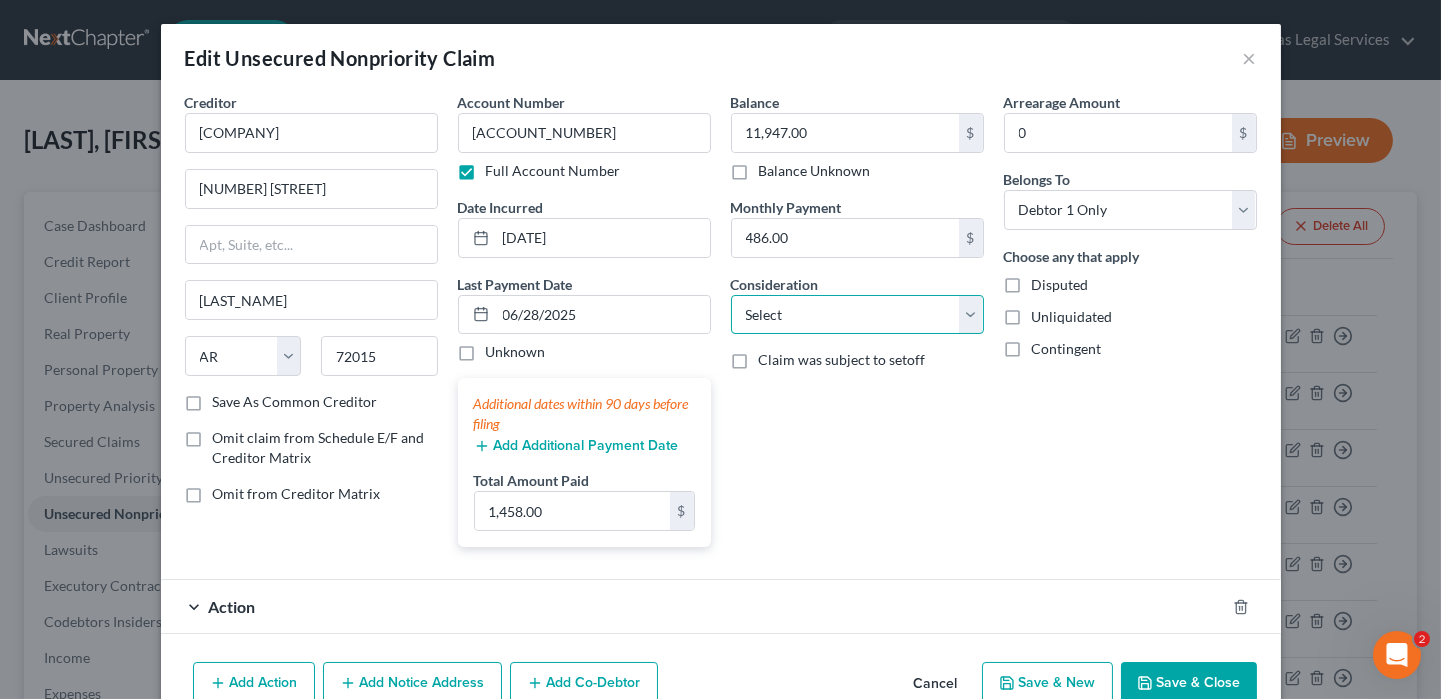 select on "4" 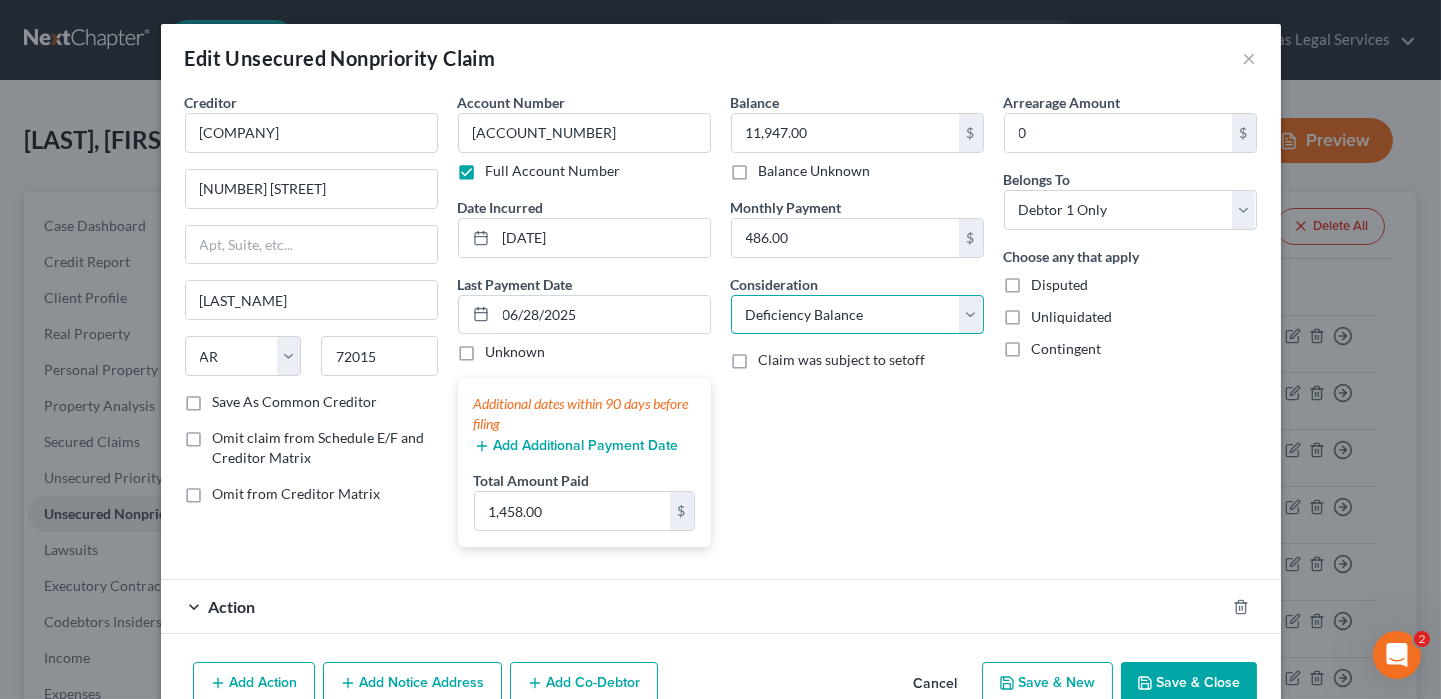 click on "Select Cable / Satellite Services Collection Agency Credit Card Debt Debt Counseling / Attorneys Deficiency Balance Domestic Support Obligations Home / Car Repairs Income Taxes Judgment Liens Medical Services Monies Loaned / Advanced Mortgage Obligation From Divorce Or Separation Obligation To Pensions Other Overdrawn Bank Account Promised To Help Pay Creditors Student Loans Suppliers And Vendors Telephone / Internet Services Utility Services" at bounding box center (857, 315) 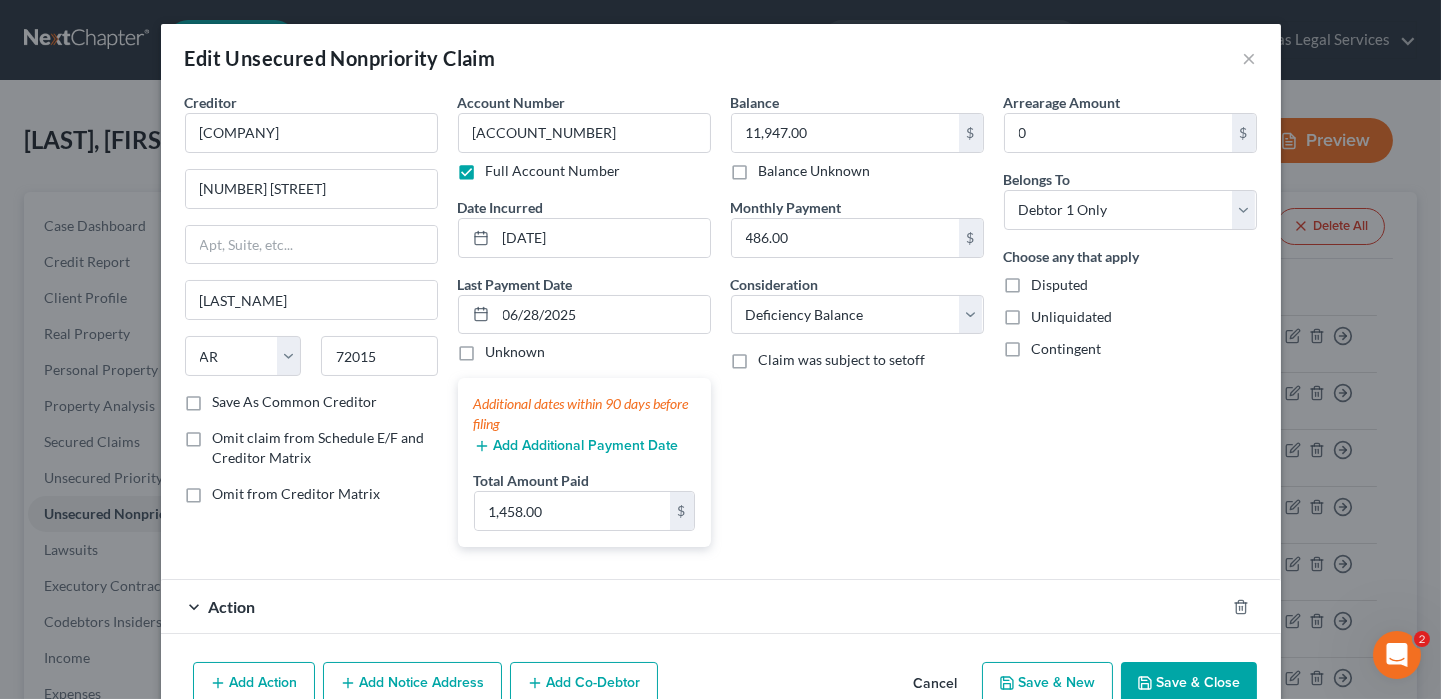 click on "Save & Close" at bounding box center [1189, 683] 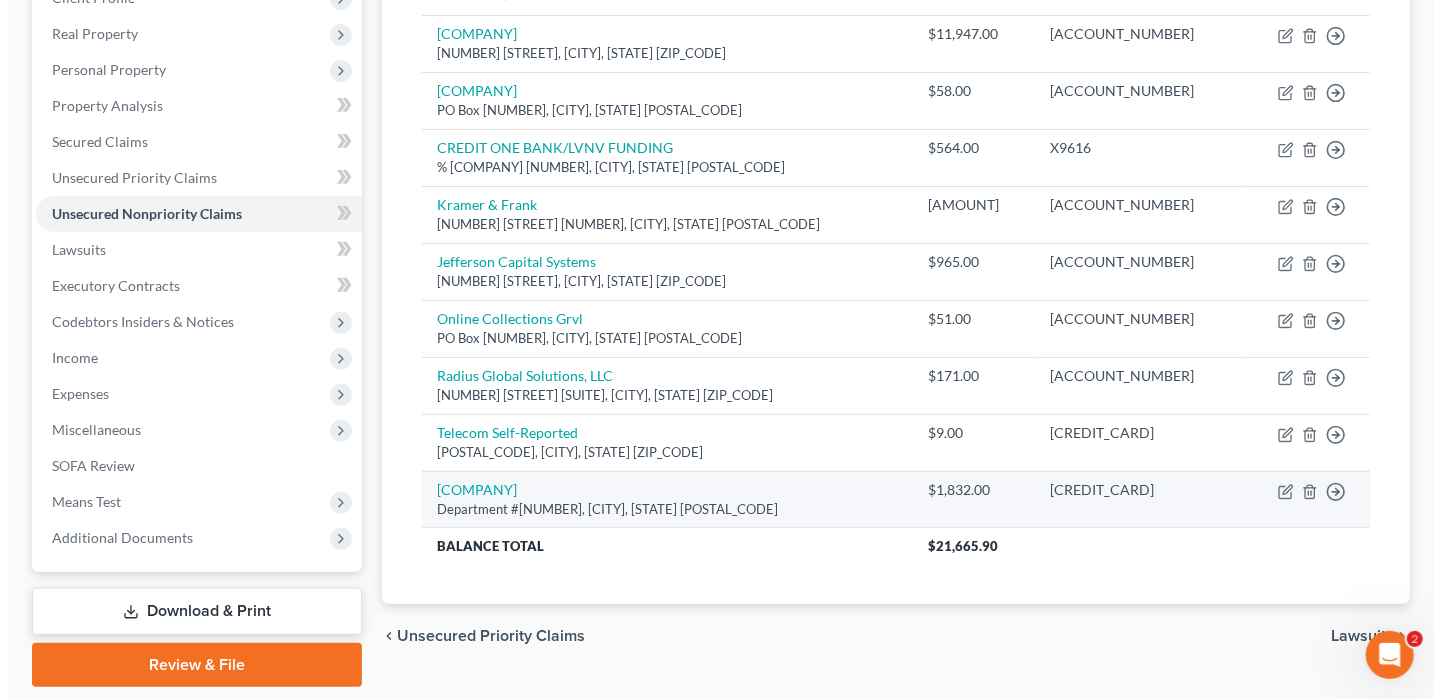 scroll, scrollTop: 100, scrollLeft: 0, axis: vertical 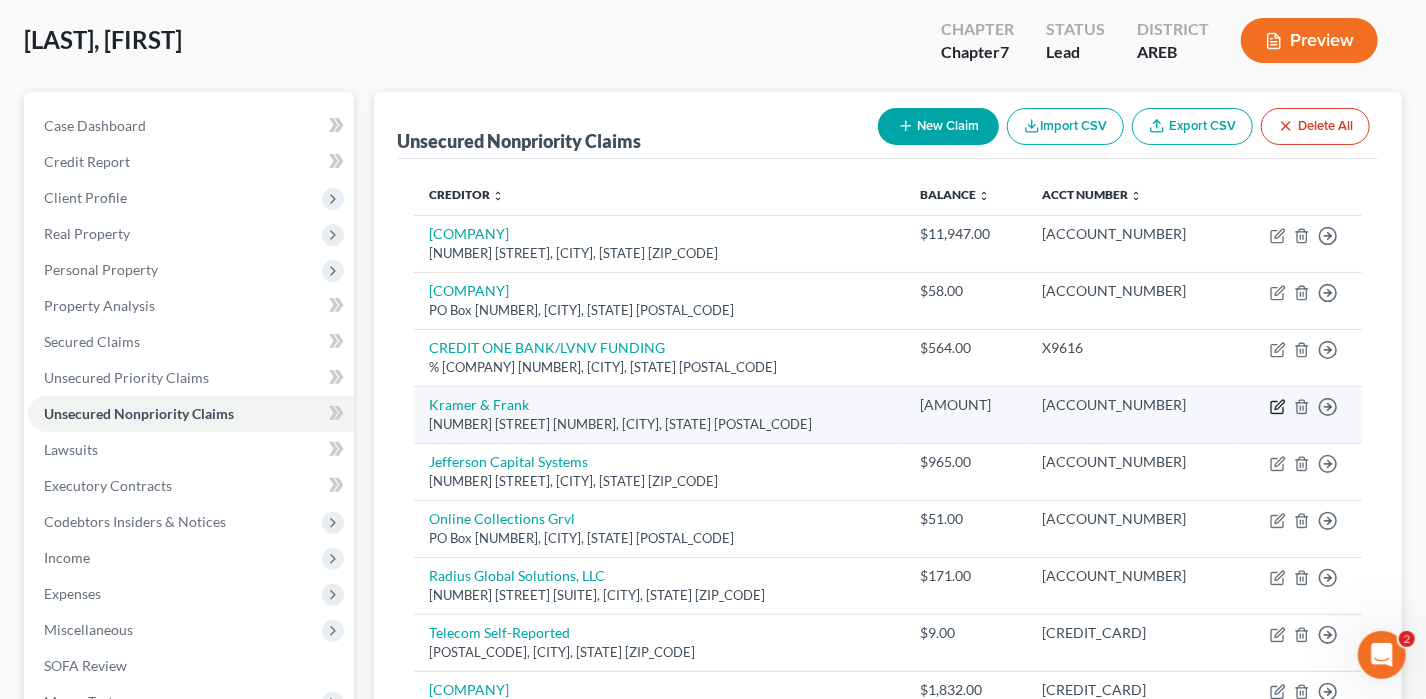 click 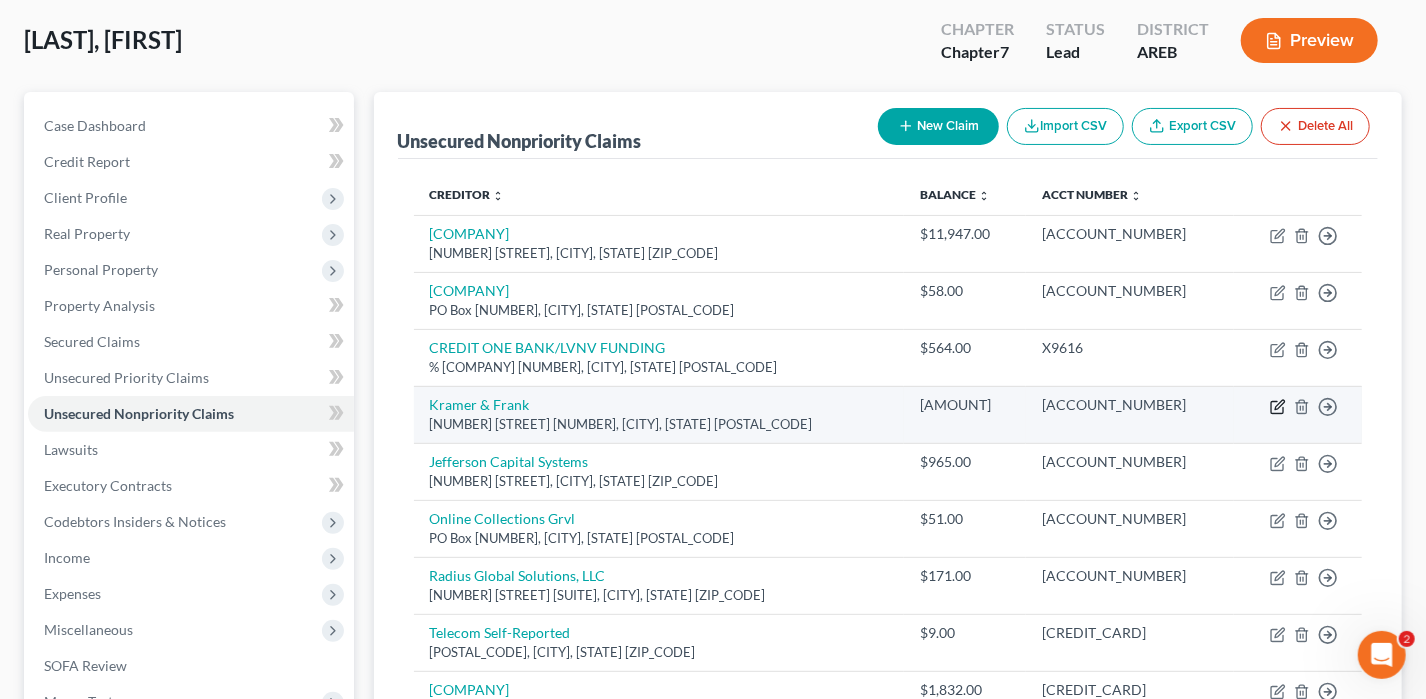 select on "8" 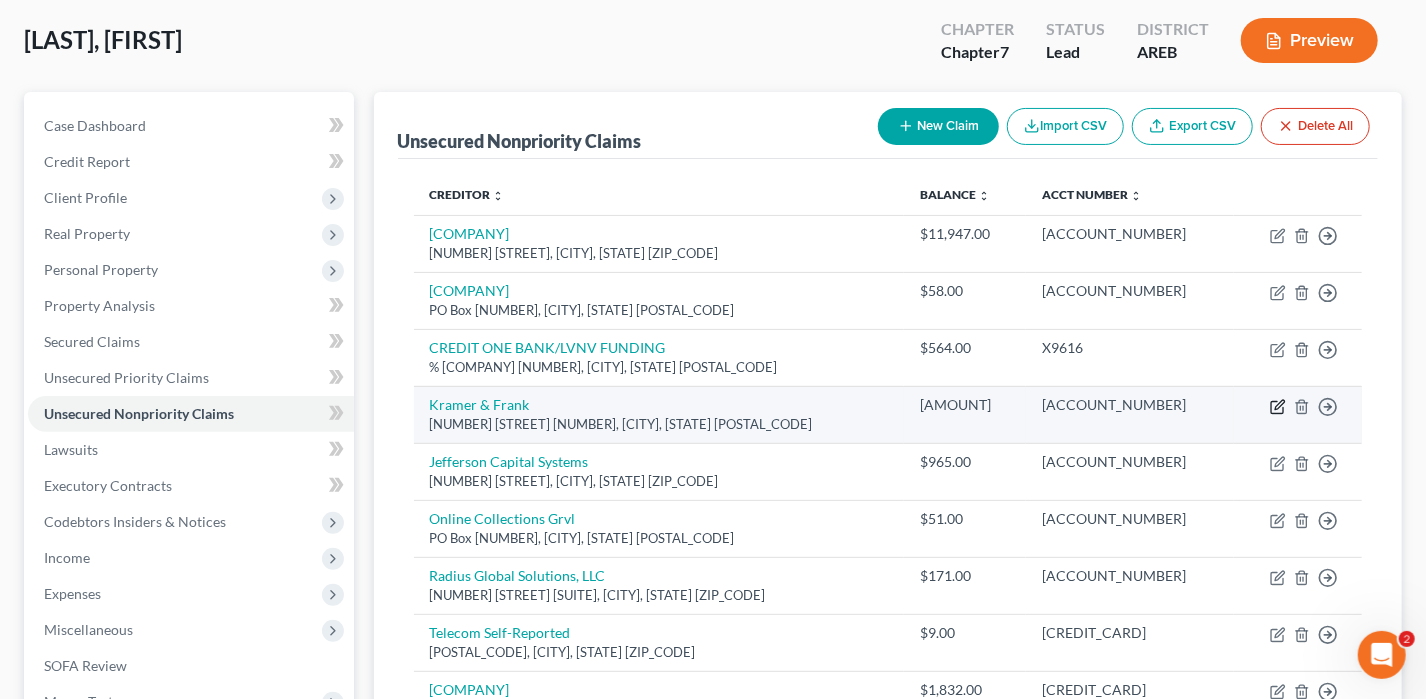 select on "0" 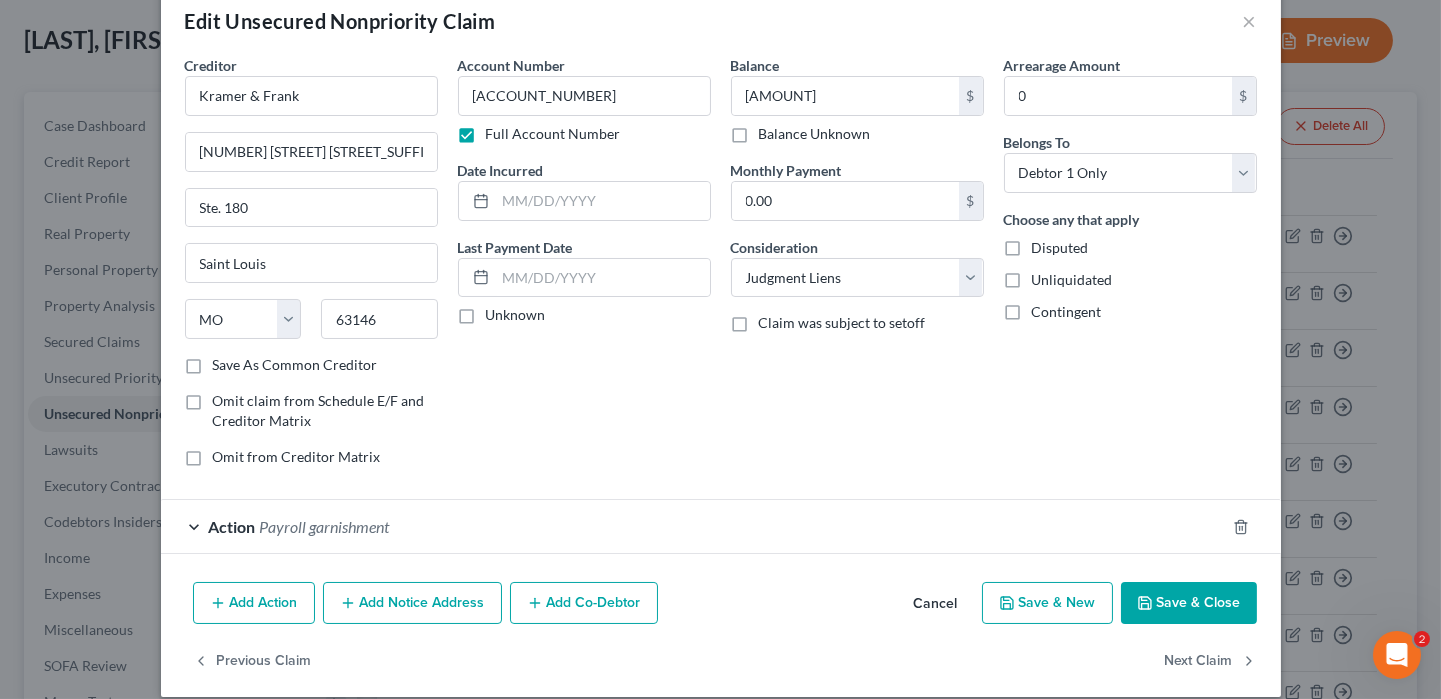 scroll, scrollTop: 56, scrollLeft: 0, axis: vertical 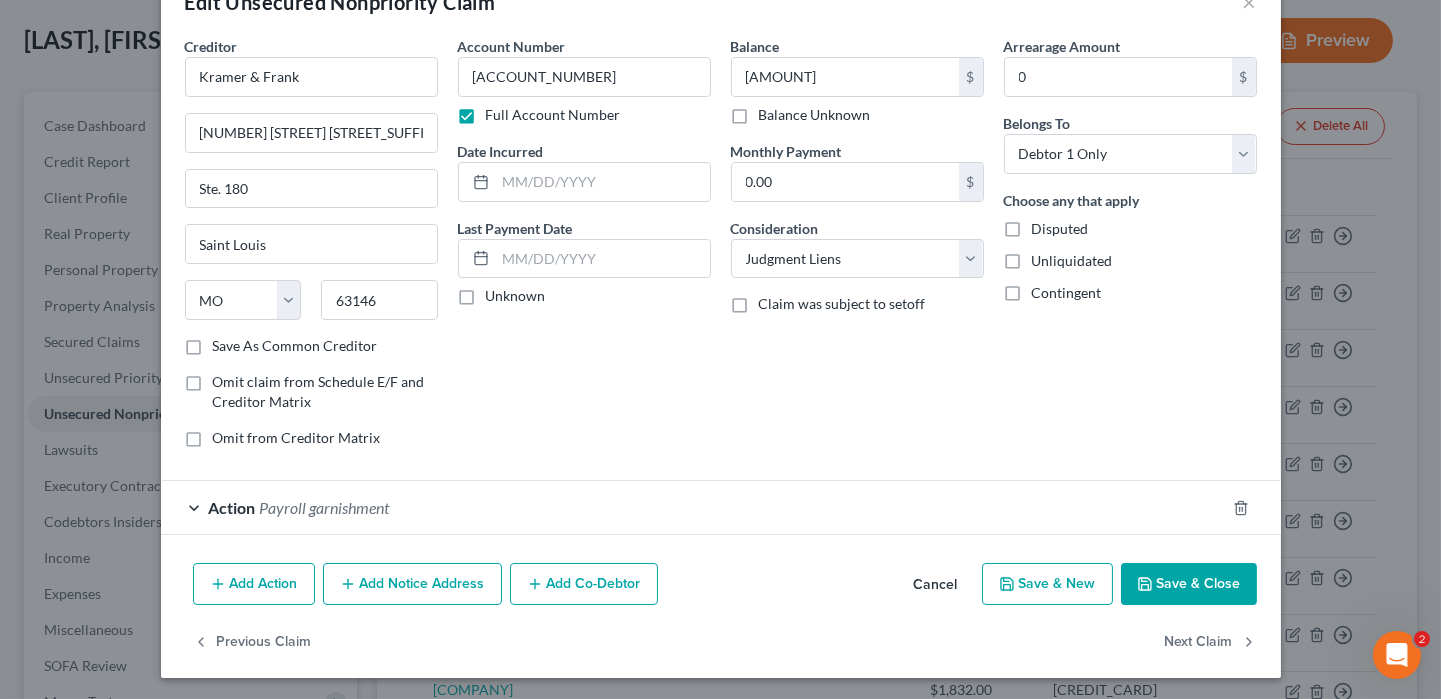 click on "Add Notice Address" at bounding box center (412, 584) 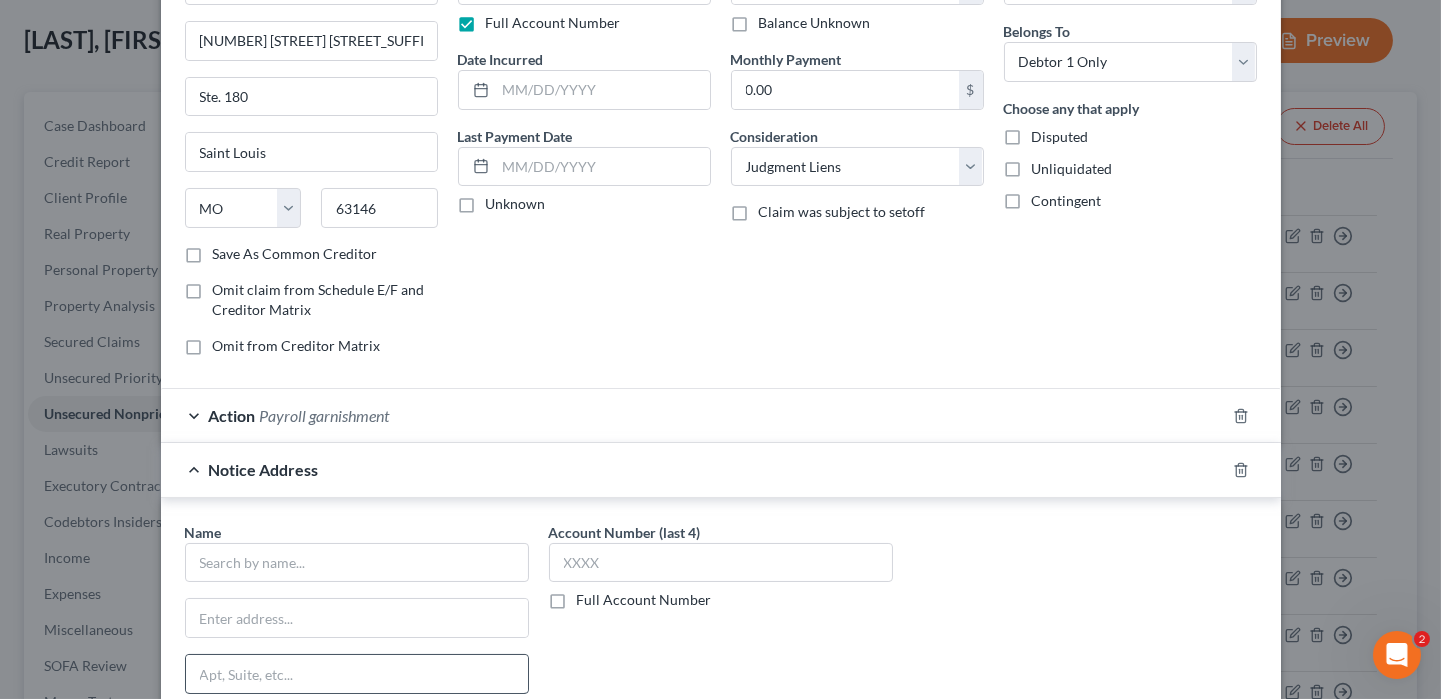 scroll, scrollTop: 256, scrollLeft: 0, axis: vertical 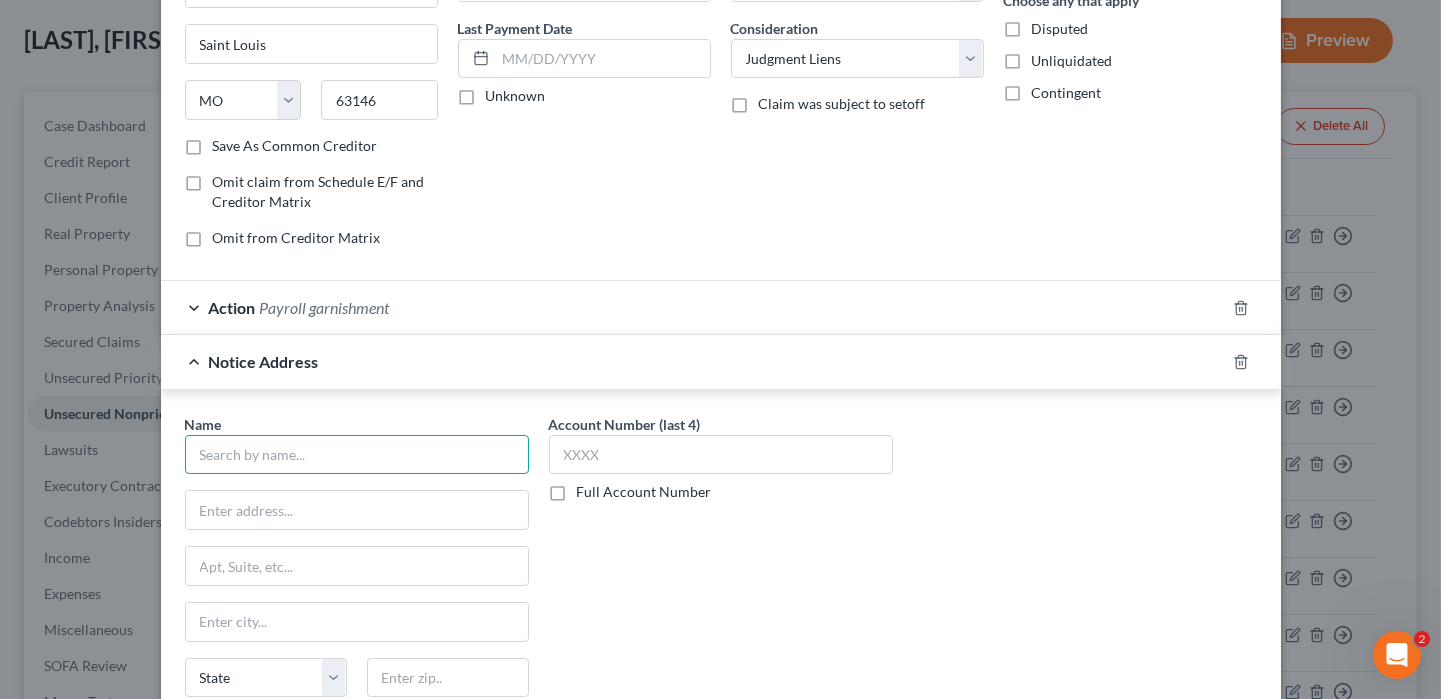 drag, startPoint x: 200, startPoint y: 455, endPoint x: 261, endPoint y: 468, distance: 62.369865 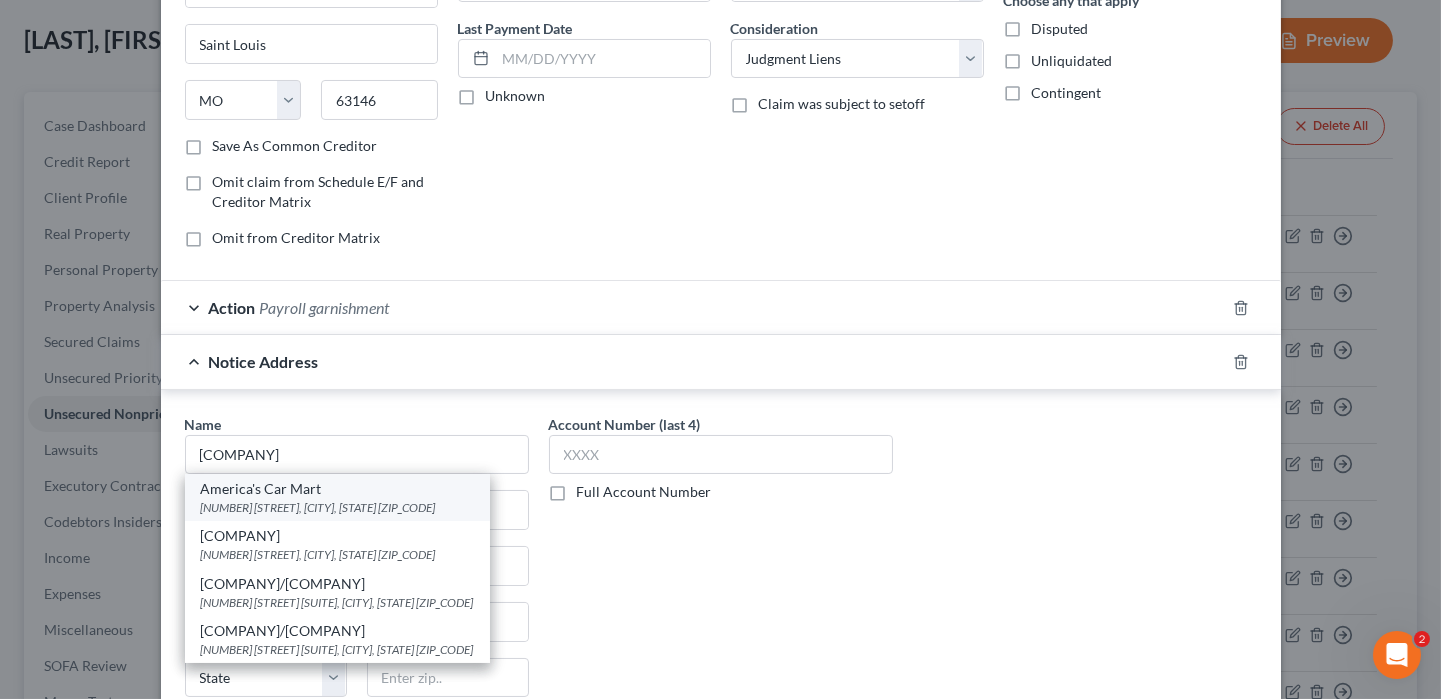 click on "[NUMBER] [STREET], [CITY], [STATE] [ZIP_CODE]" at bounding box center [337, 507] 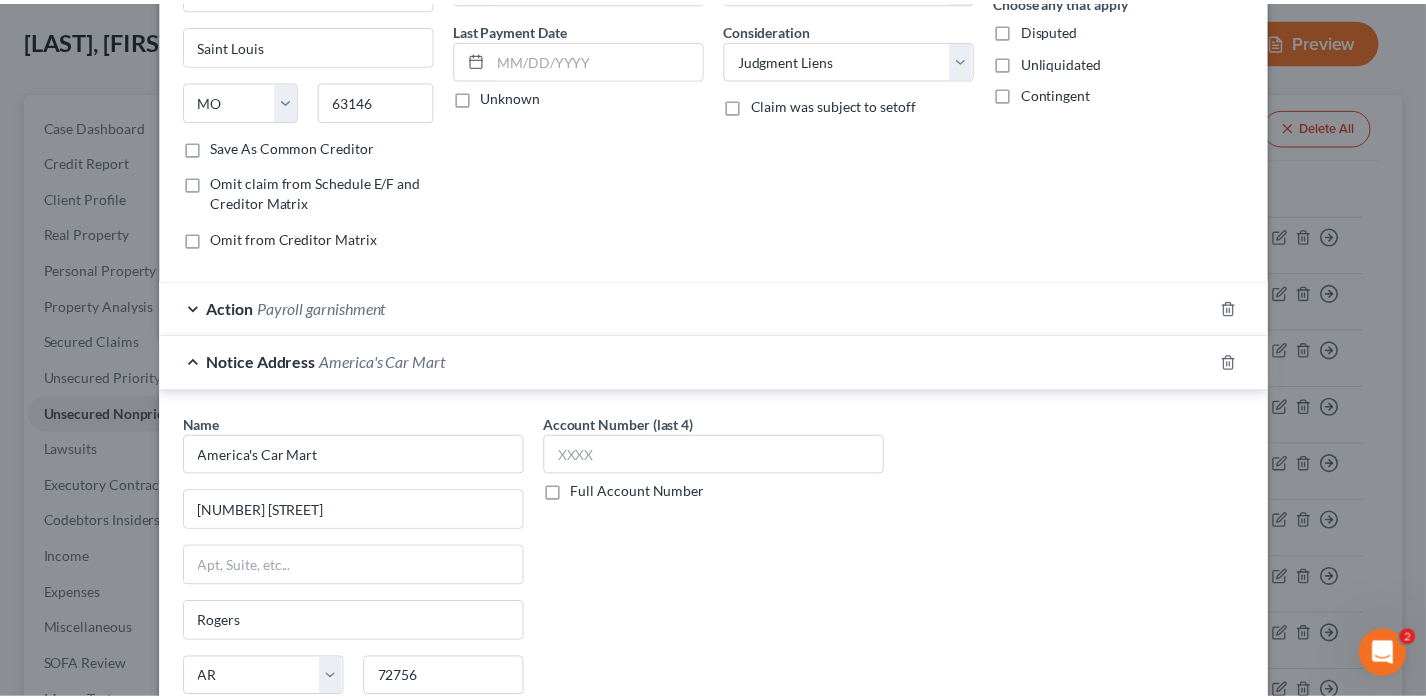 scroll, scrollTop: 483, scrollLeft: 0, axis: vertical 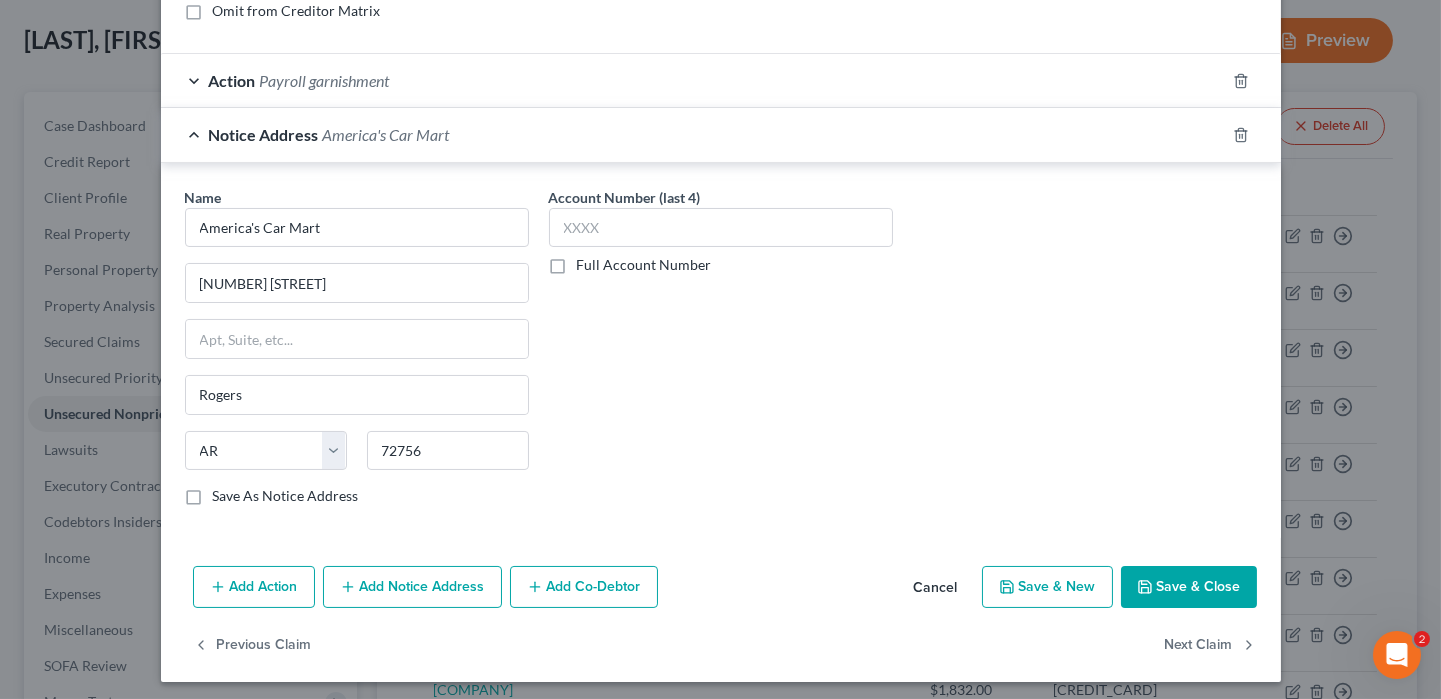 click on "Save & Close" at bounding box center (1189, 587) 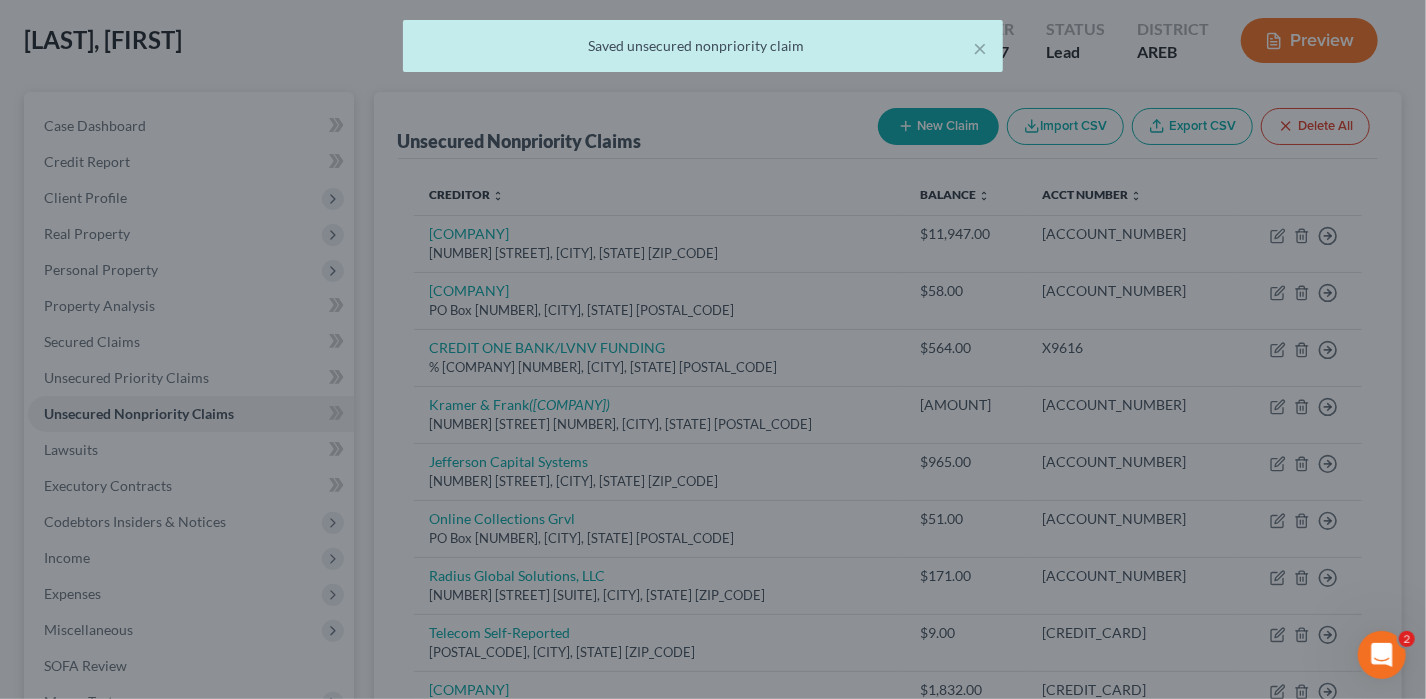 scroll, scrollTop: 0, scrollLeft: 0, axis: both 